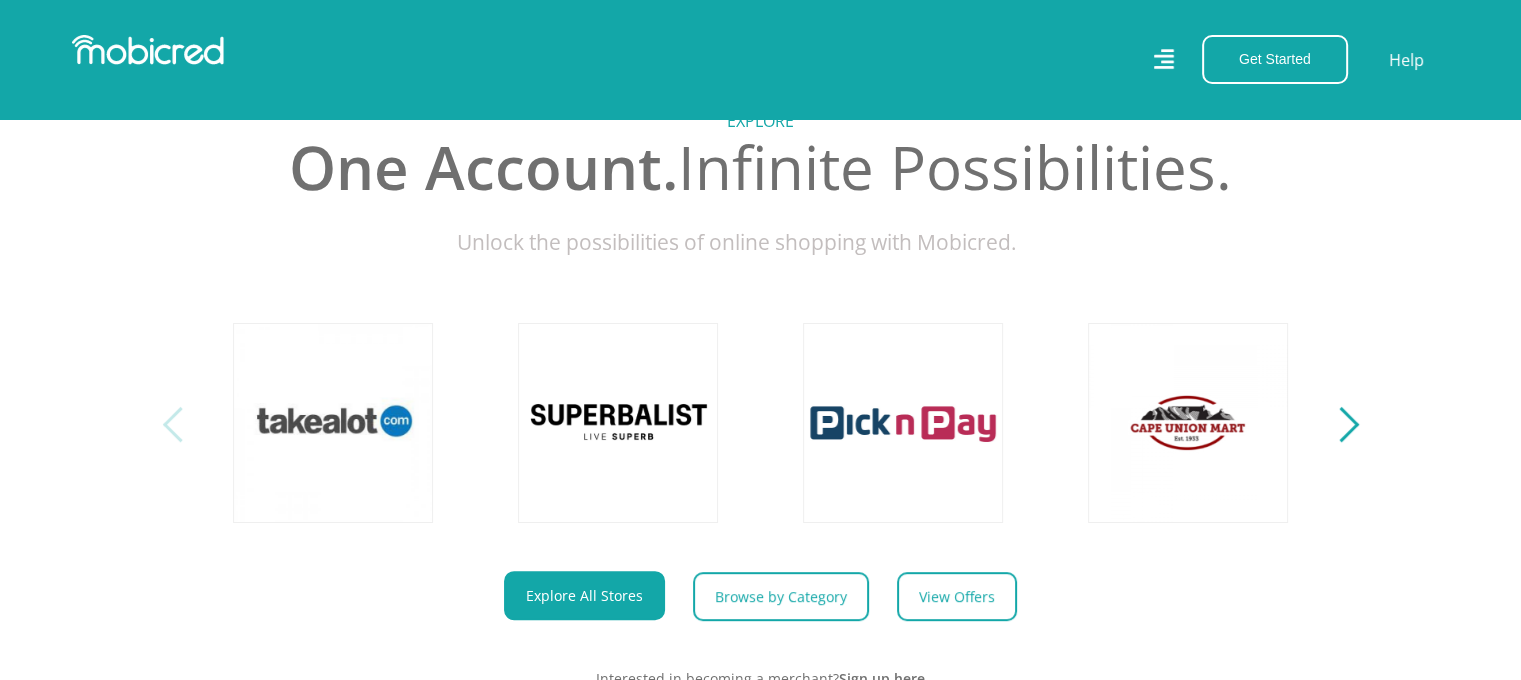 scroll, scrollTop: 800, scrollLeft: 0, axis: vertical 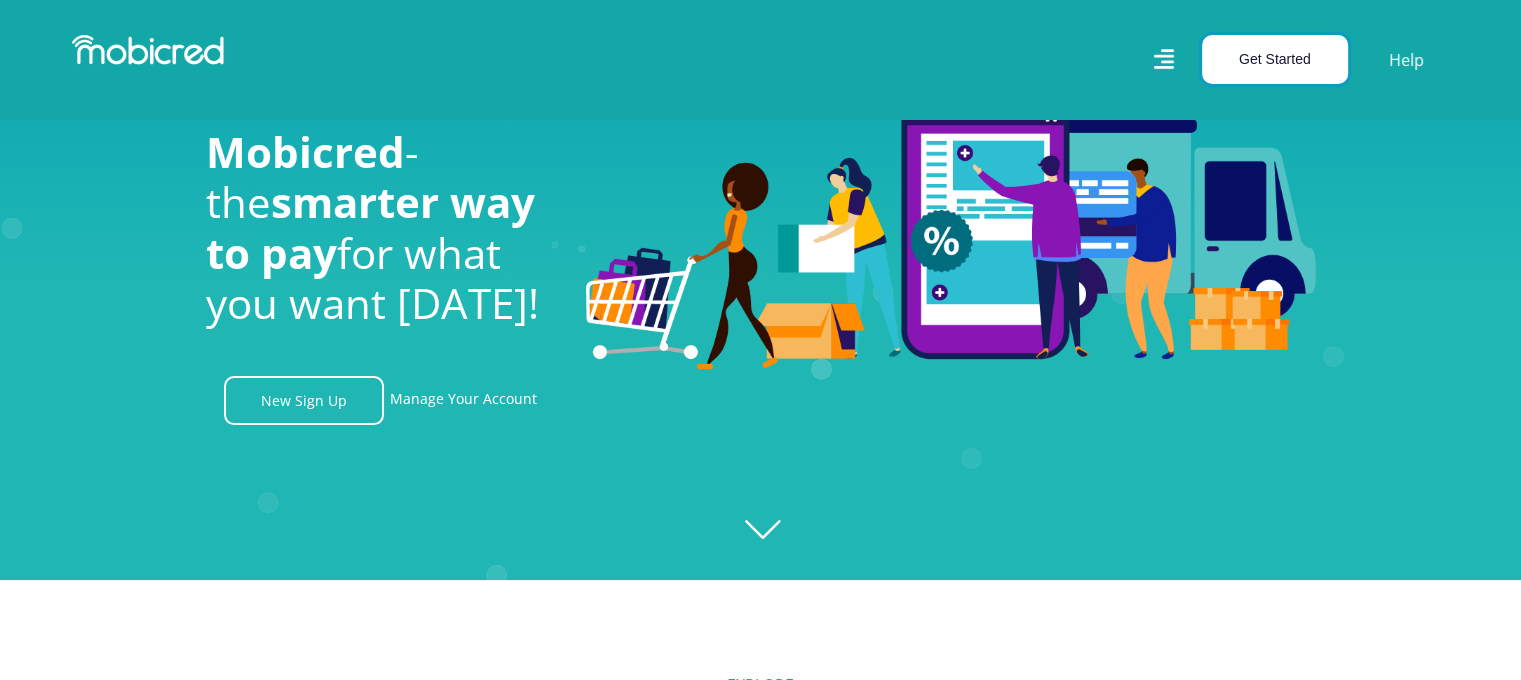 click on "Get Started" at bounding box center (1275, 59) 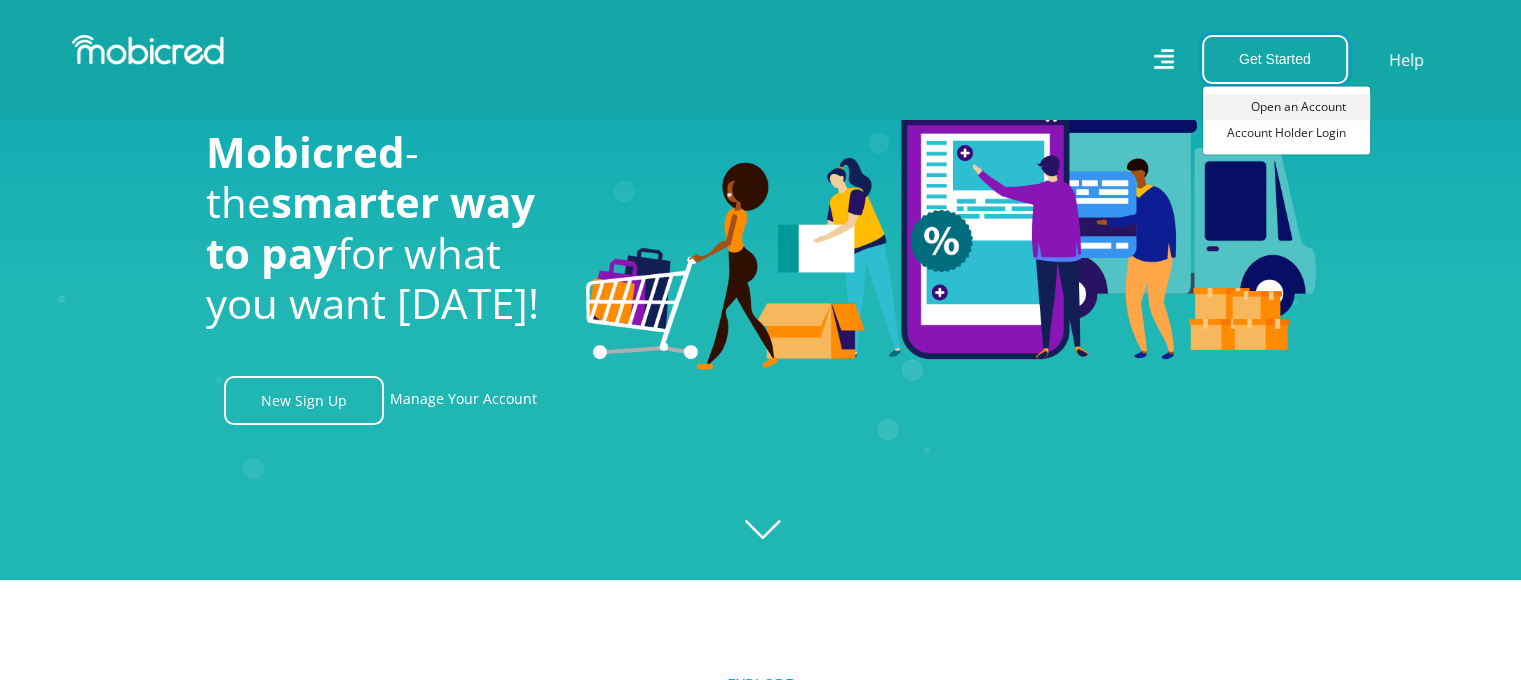 scroll, scrollTop: 0, scrollLeft: 2564, axis: horizontal 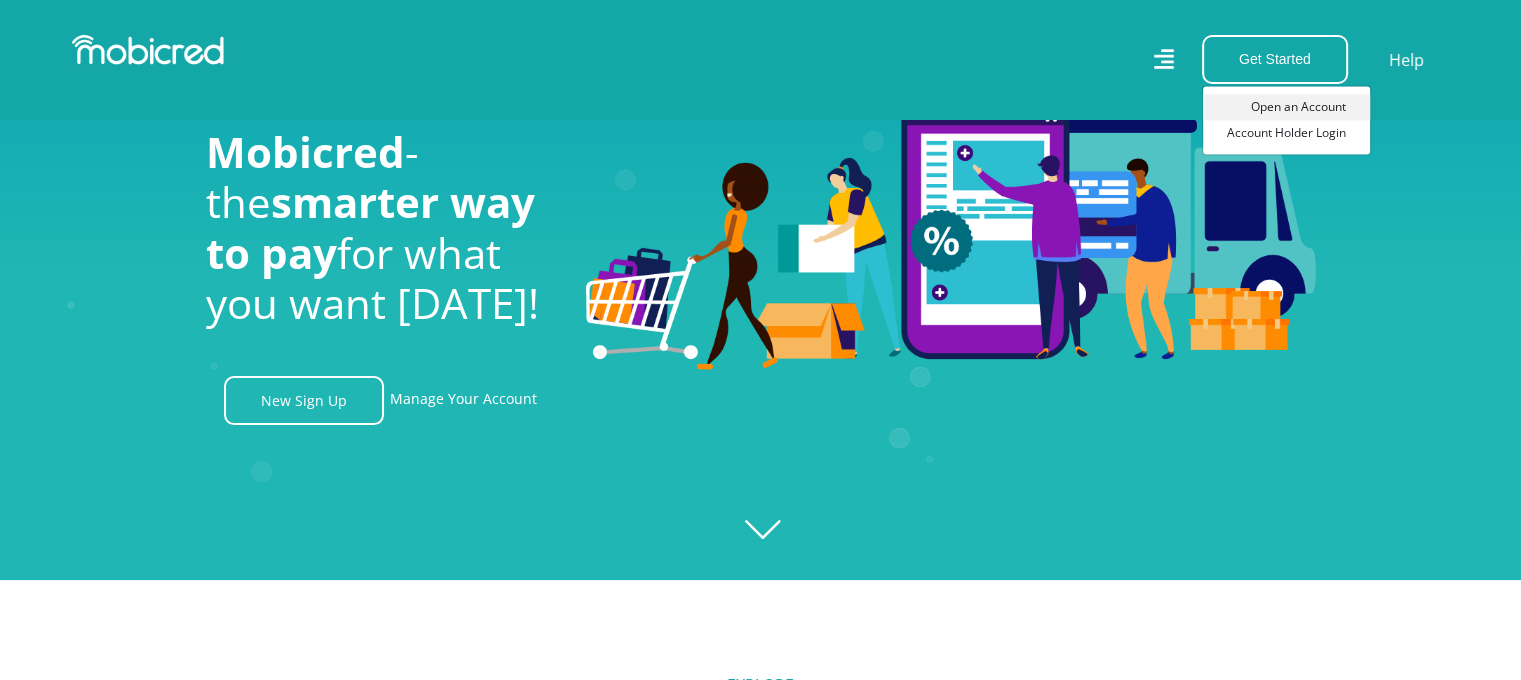 click on "Open an Account" at bounding box center [1286, 107] 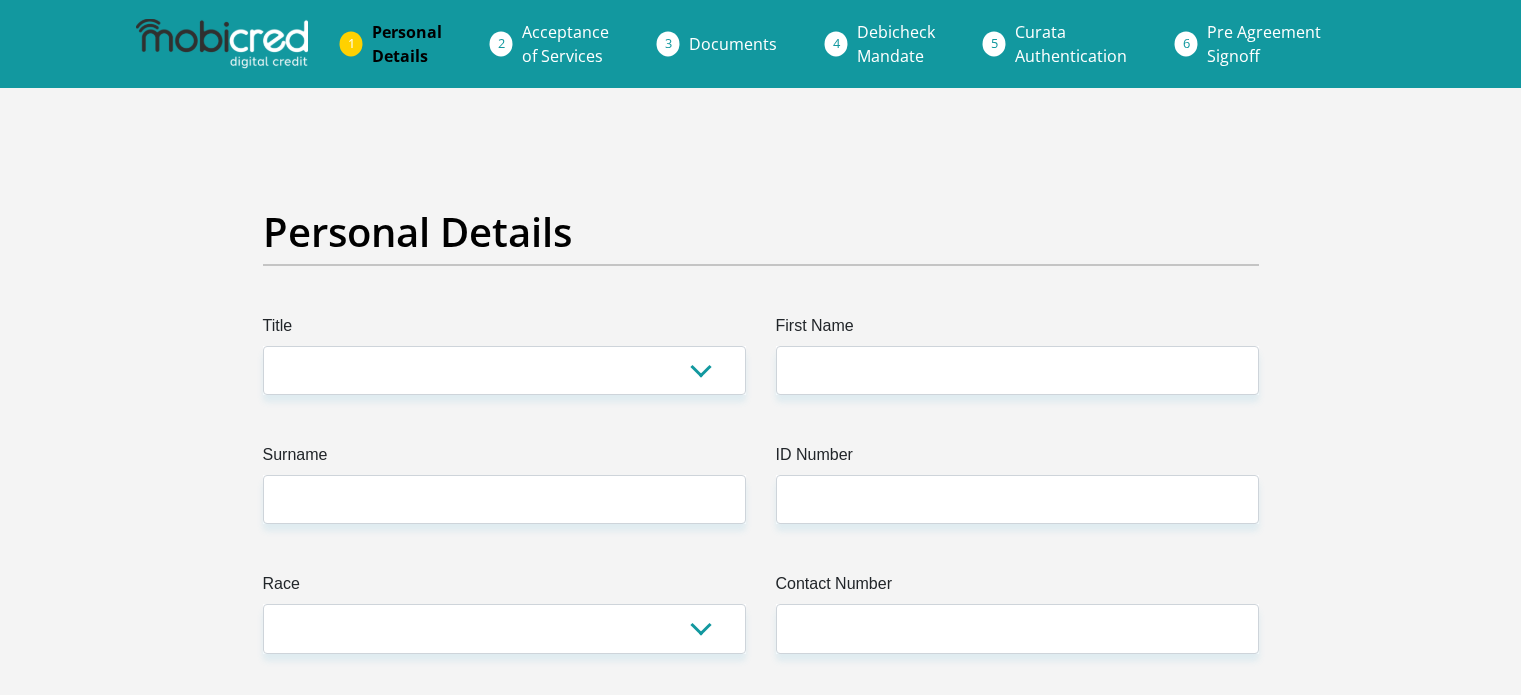 scroll, scrollTop: 0, scrollLeft: 0, axis: both 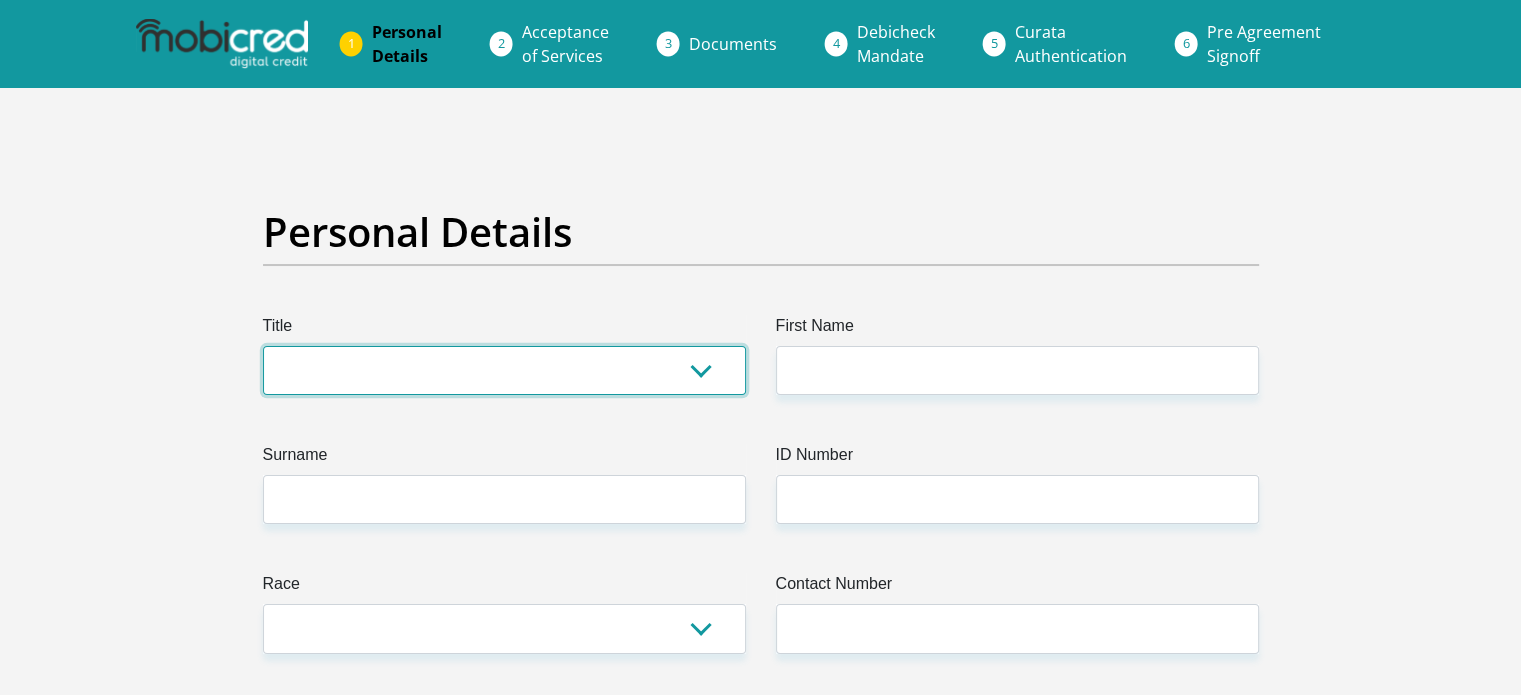 click on "Mr
Ms
Mrs
Dr
[PERSON_NAME]" at bounding box center (504, 370) 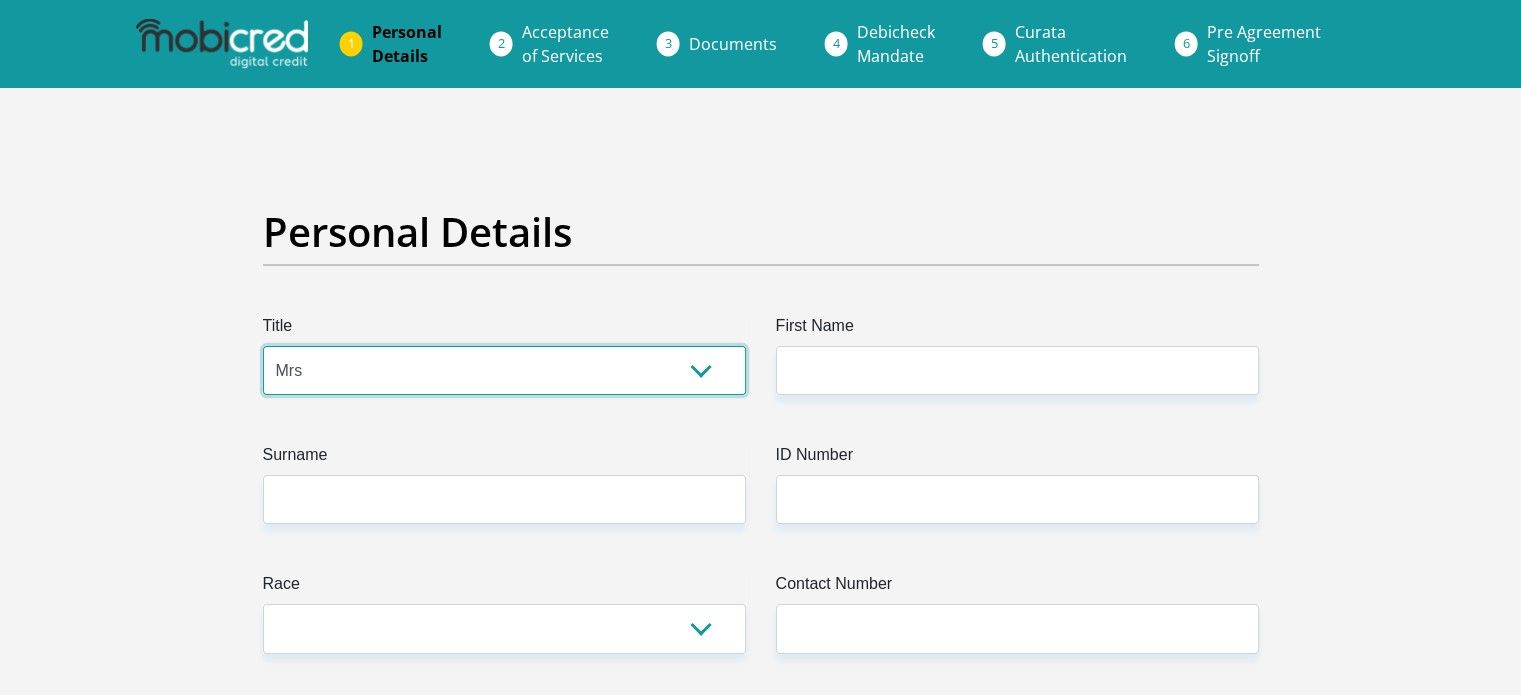 click on "Mr
Ms
Mrs
Dr
Other" at bounding box center (504, 370) 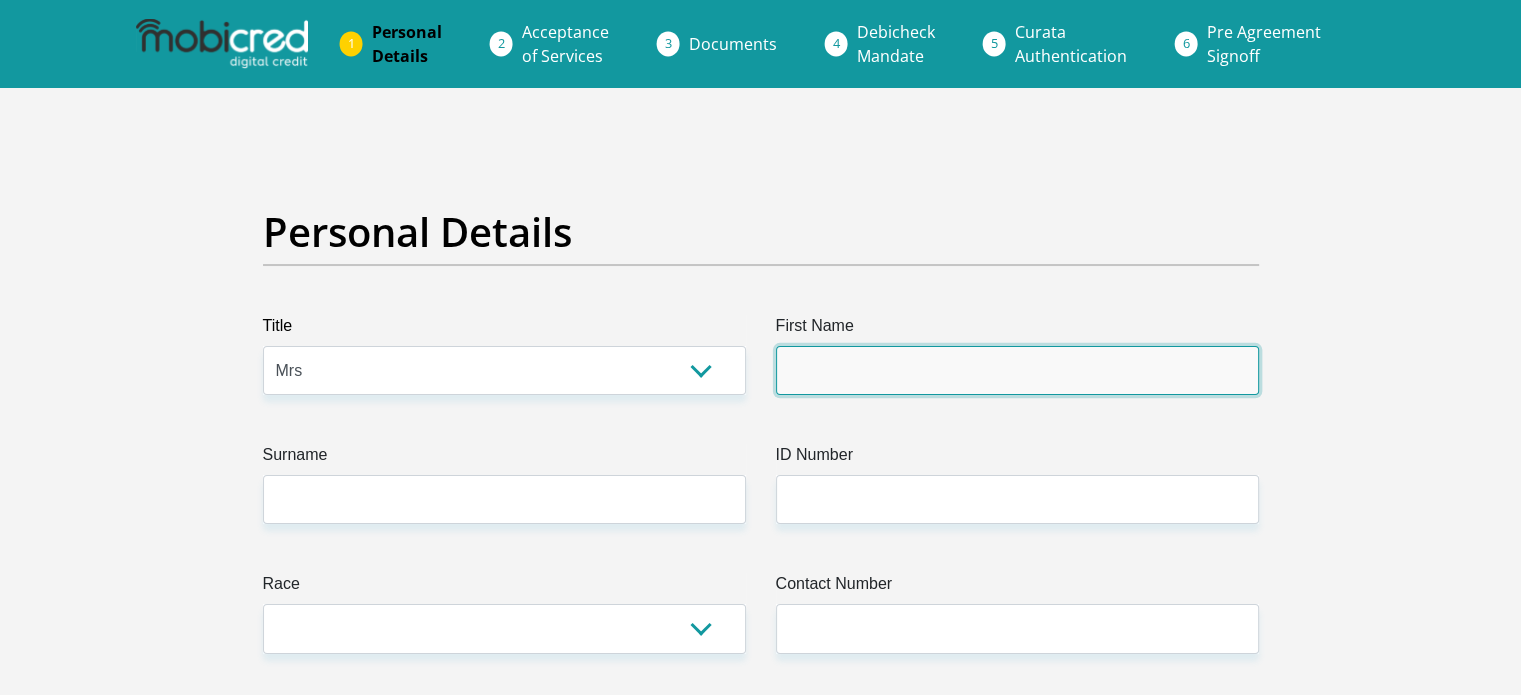 click on "First Name" at bounding box center (1017, 370) 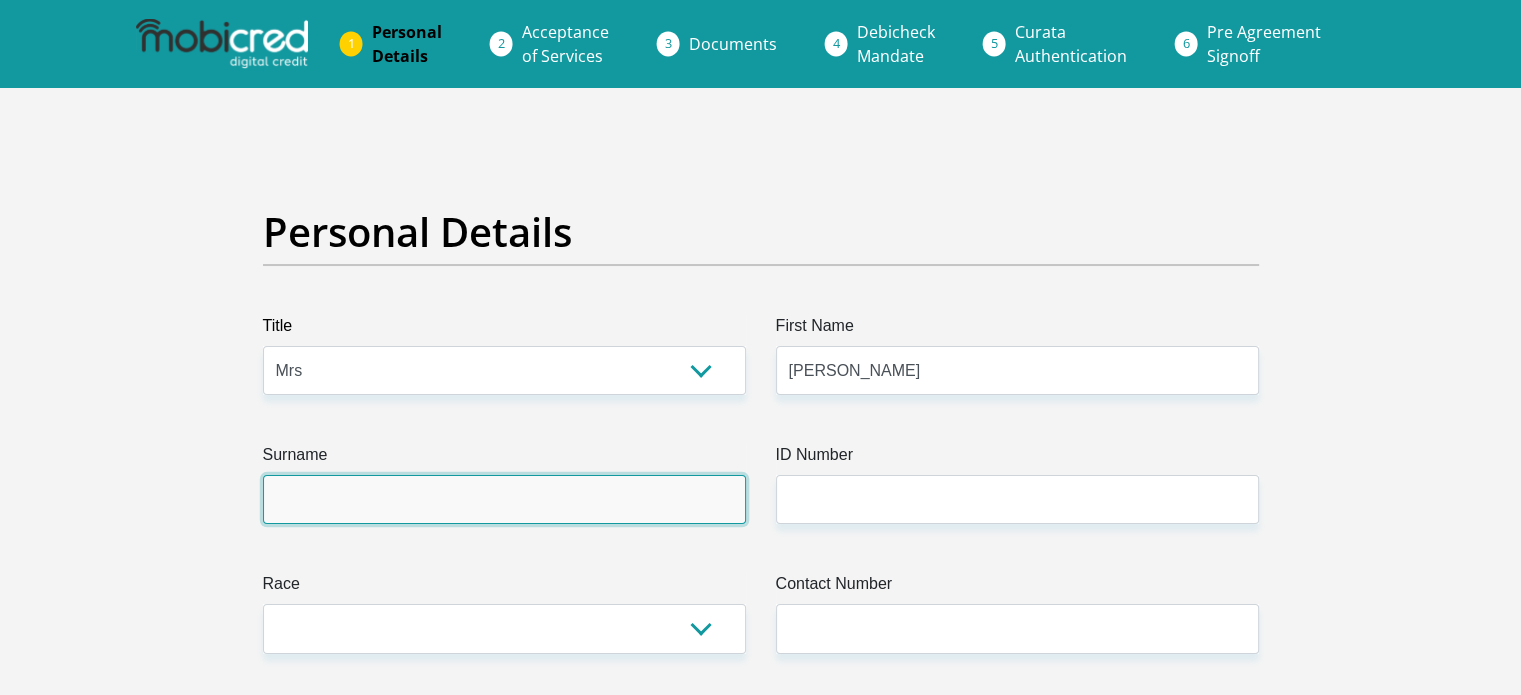 type on "Terblanche" 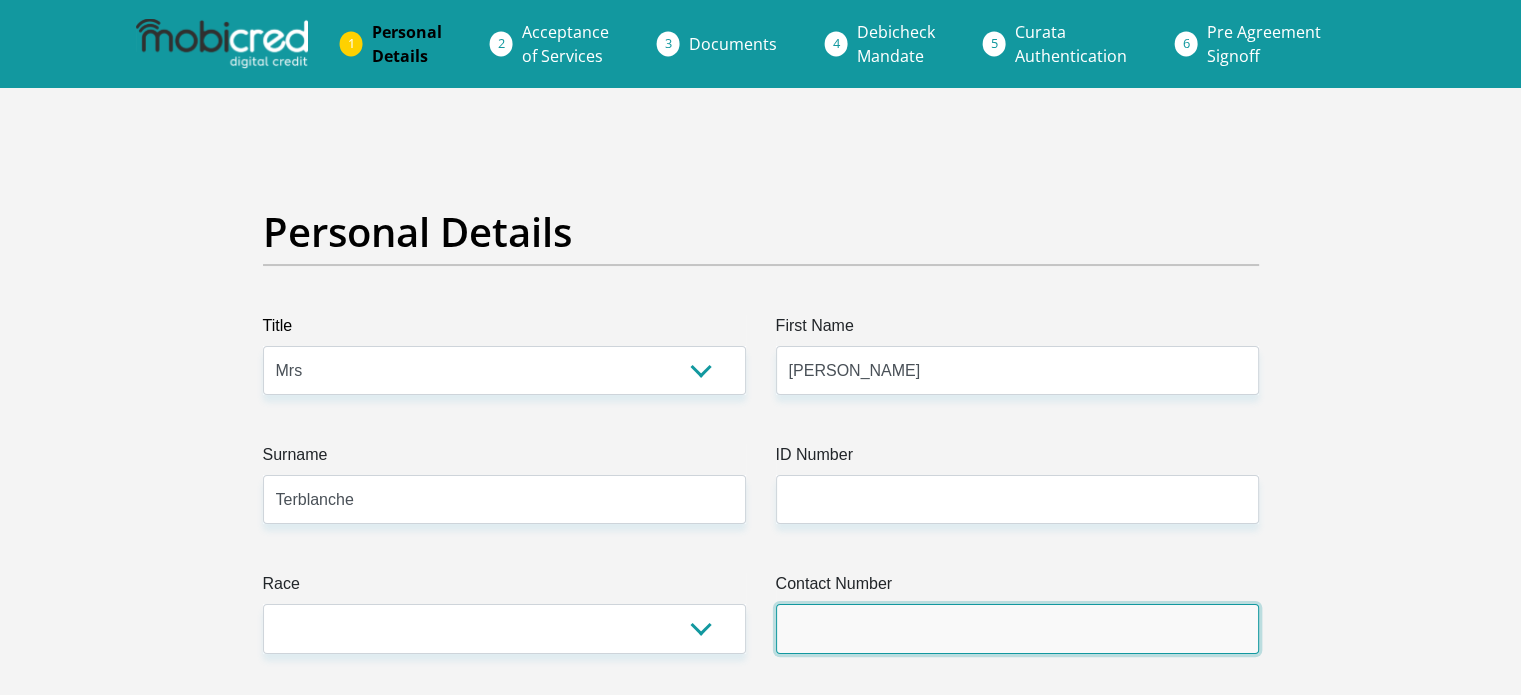 type on "0680787945" 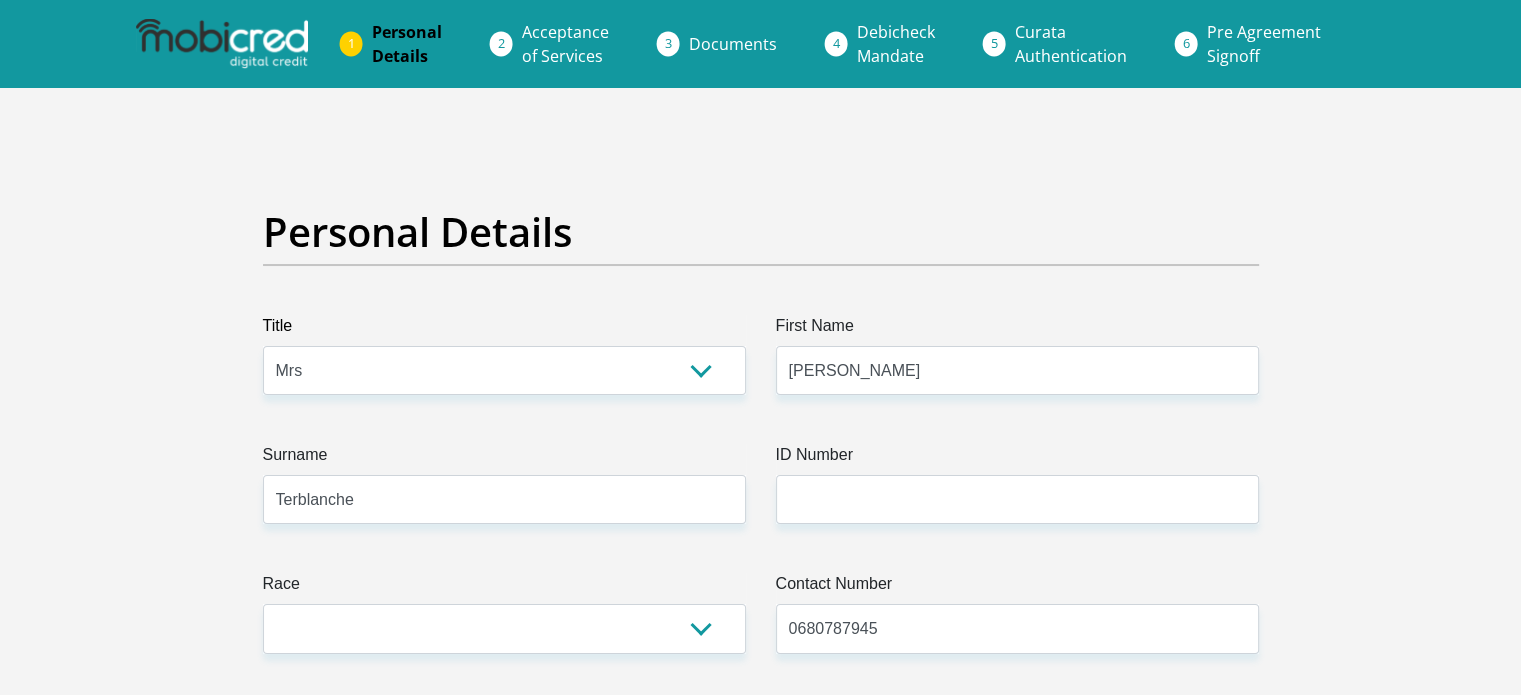 select on "ZAF" 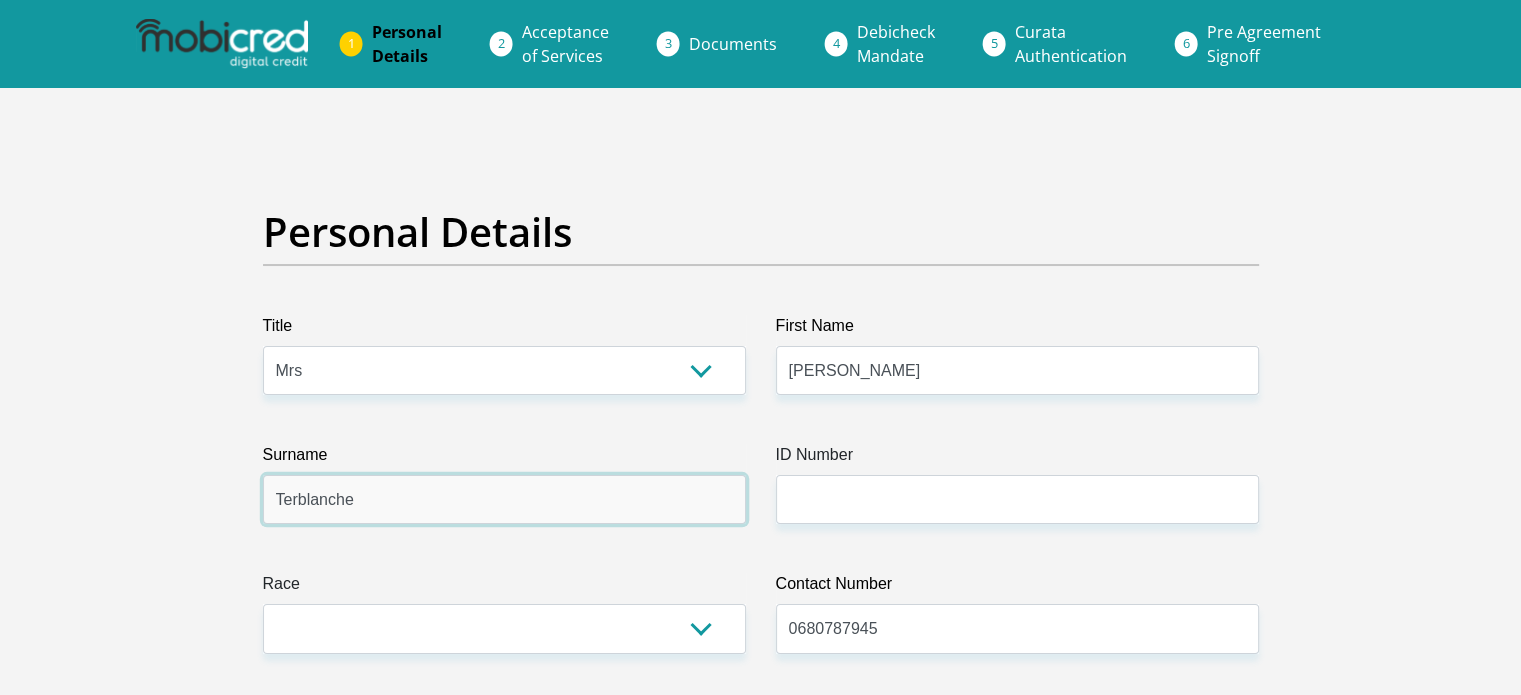 drag, startPoint x: 424, startPoint y: 502, endPoint x: 27, endPoint y: 494, distance: 397.0806 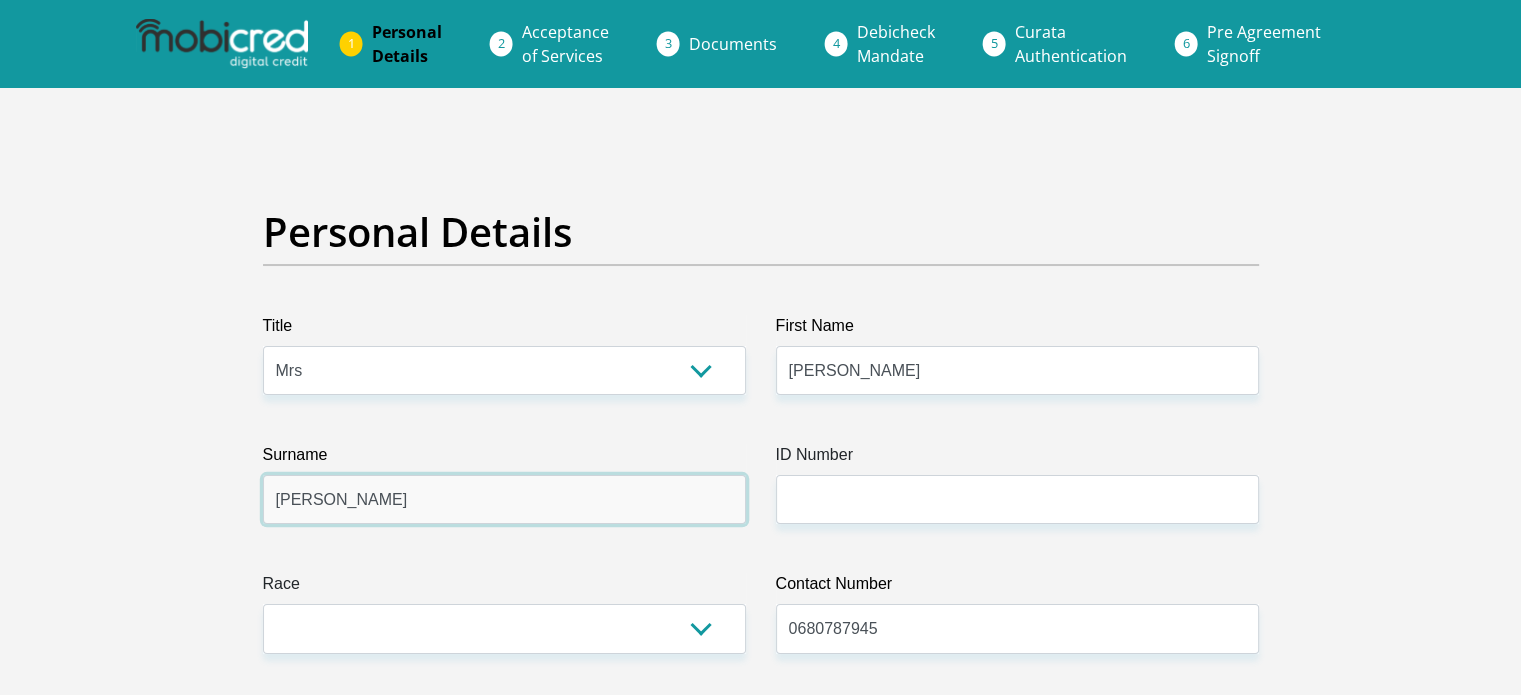 type on "Malan" 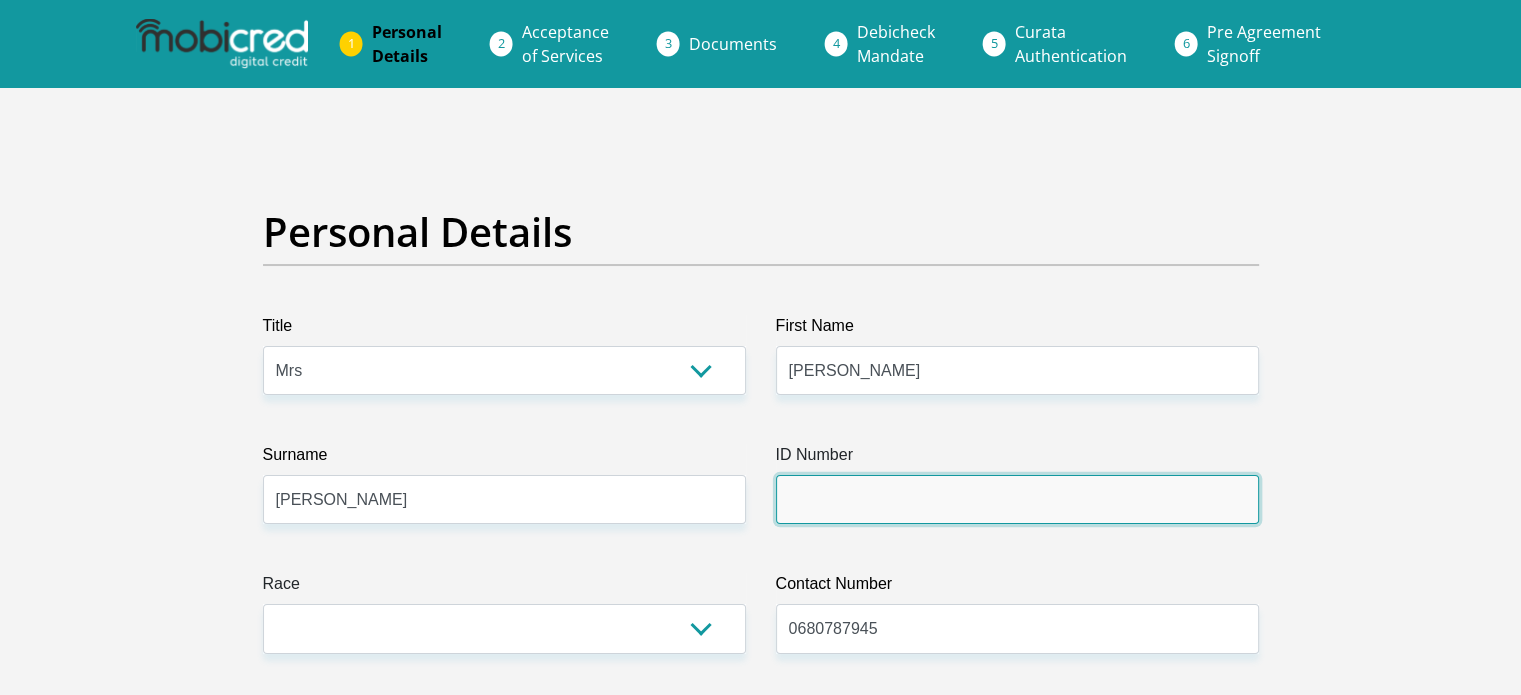 click on "ID Number" at bounding box center [1017, 499] 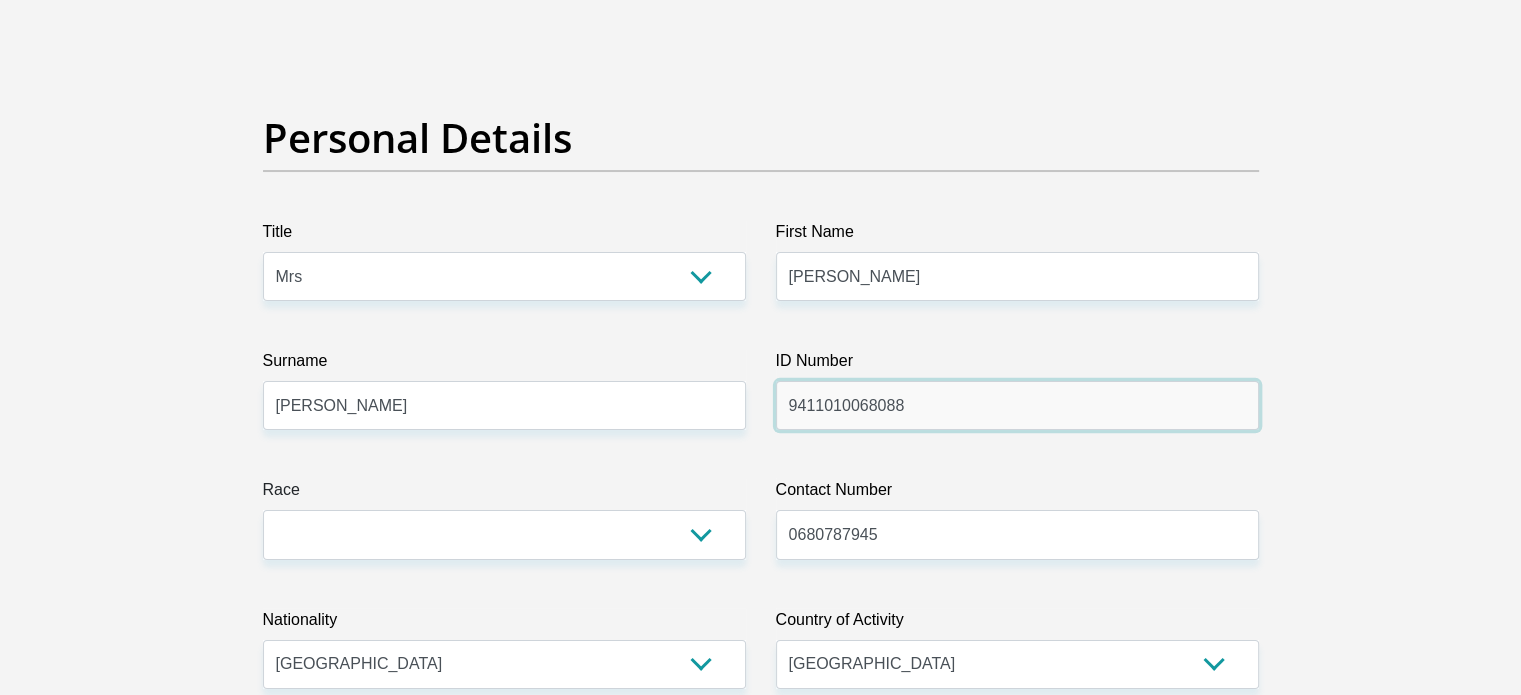 scroll, scrollTop: 200, scrollLeft: 0, axis: vertical 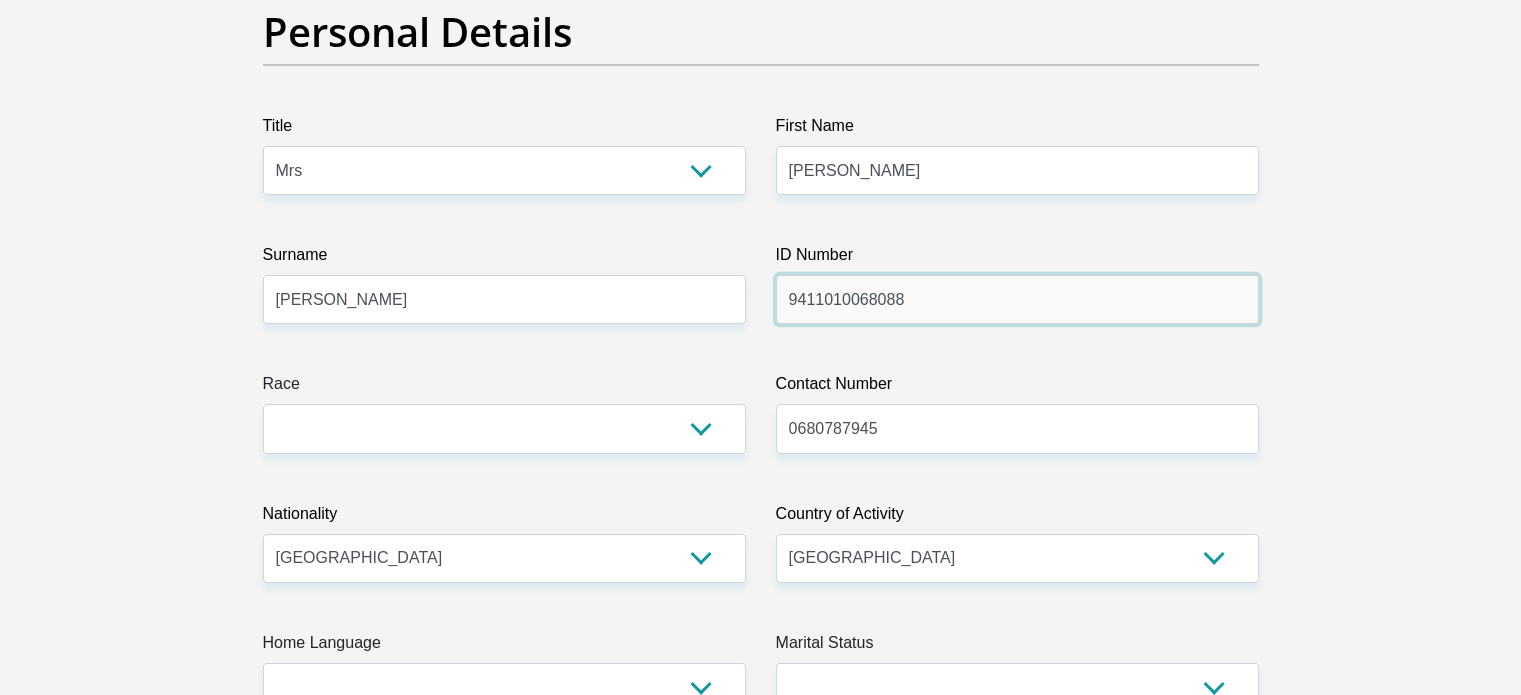 type on "9411010068088" 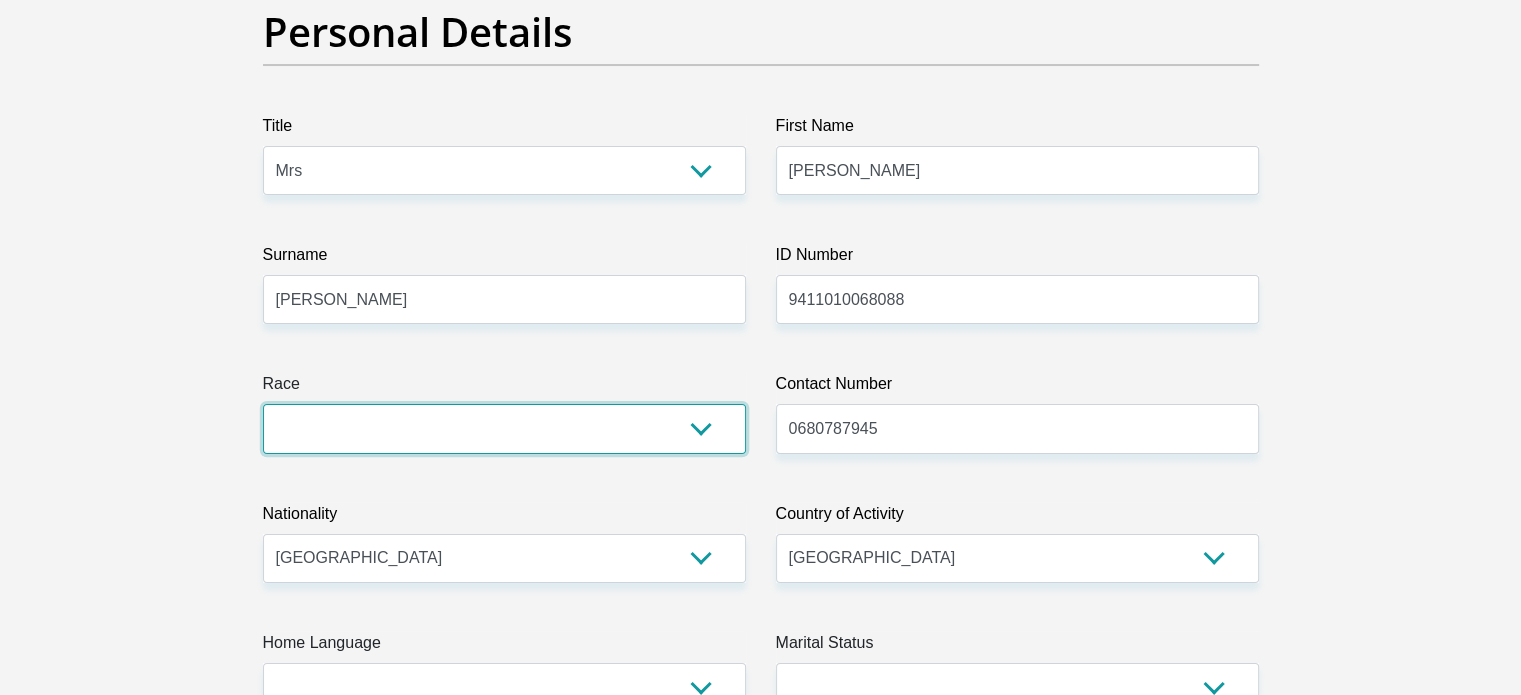 click on "Black
Coloured
Indian
White
Other" at bounding box center [504, 428] 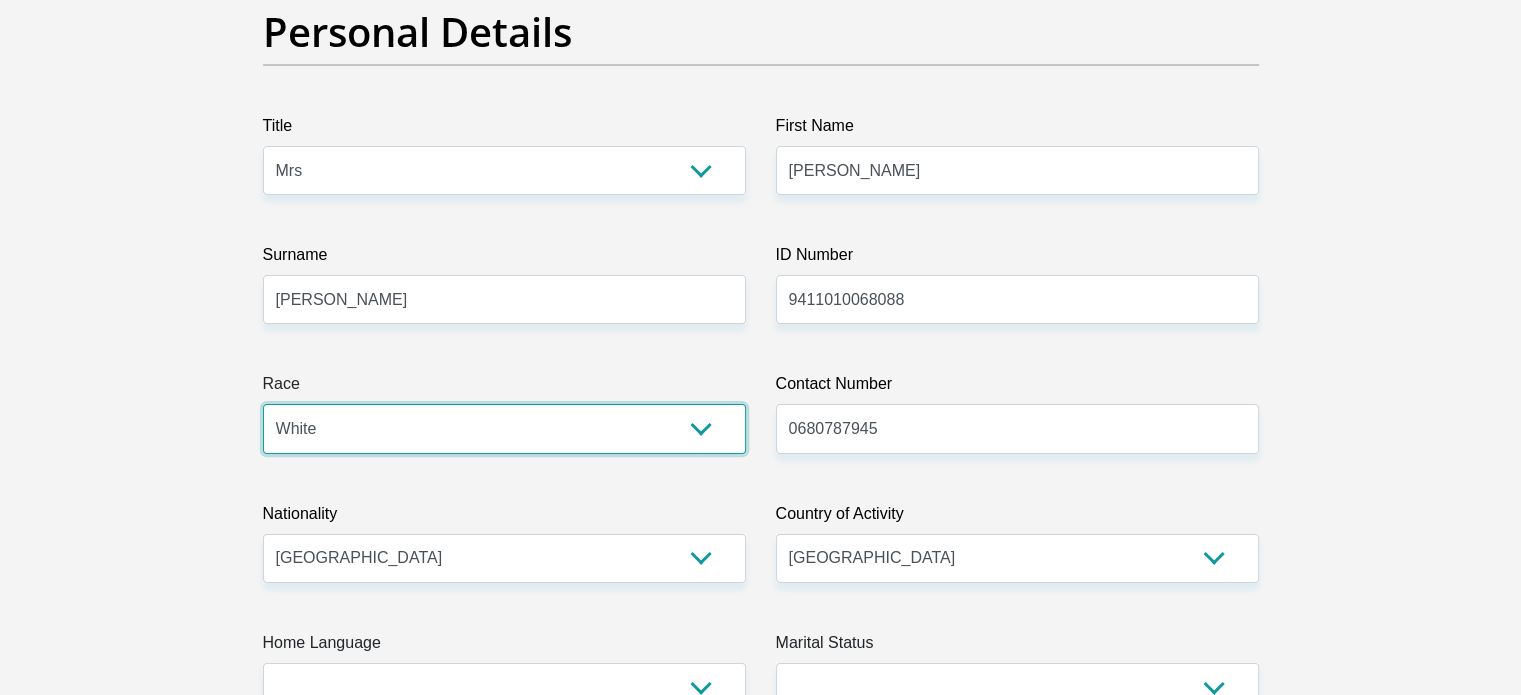 click on "Black
Coloured
Indian
White
Other" at bounding box center [504, 428] 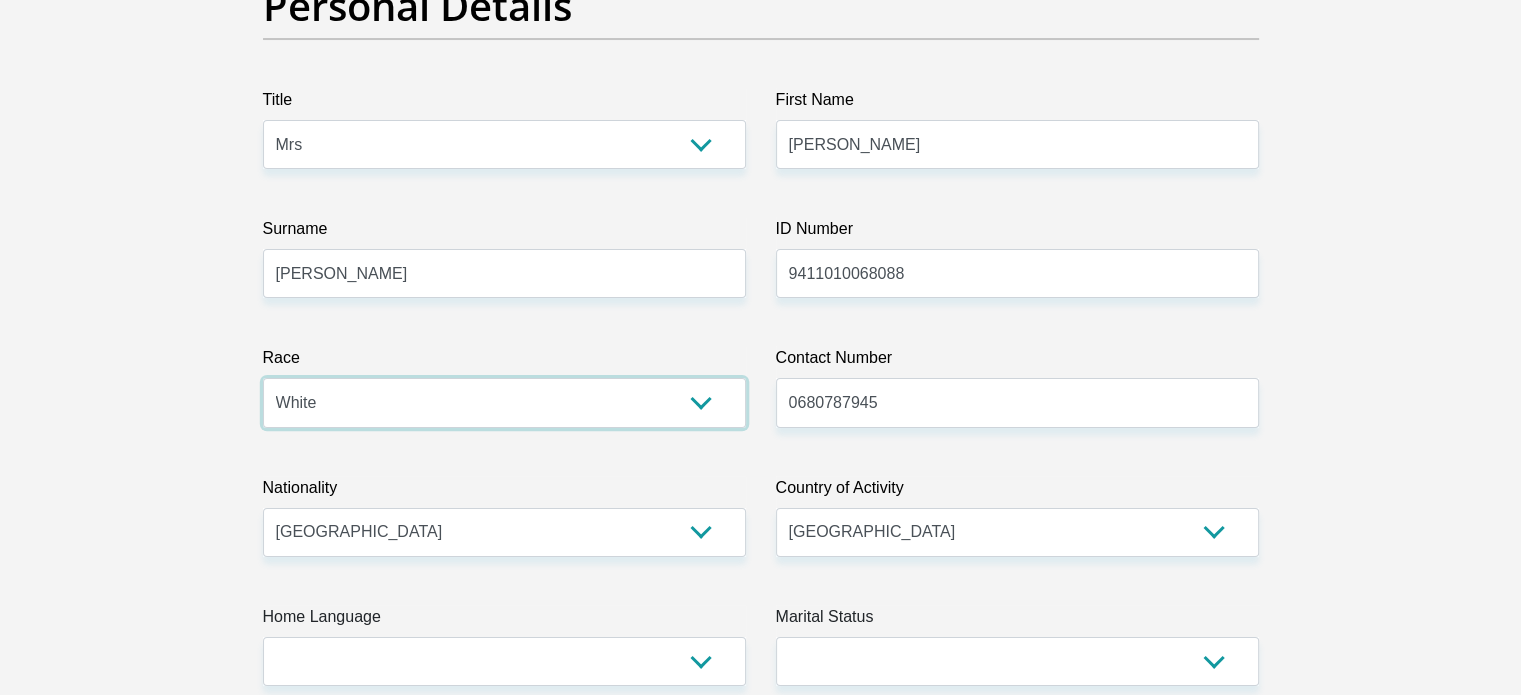 scroll, scrollTop: 400, scrollLeft: 0, axis: vertical 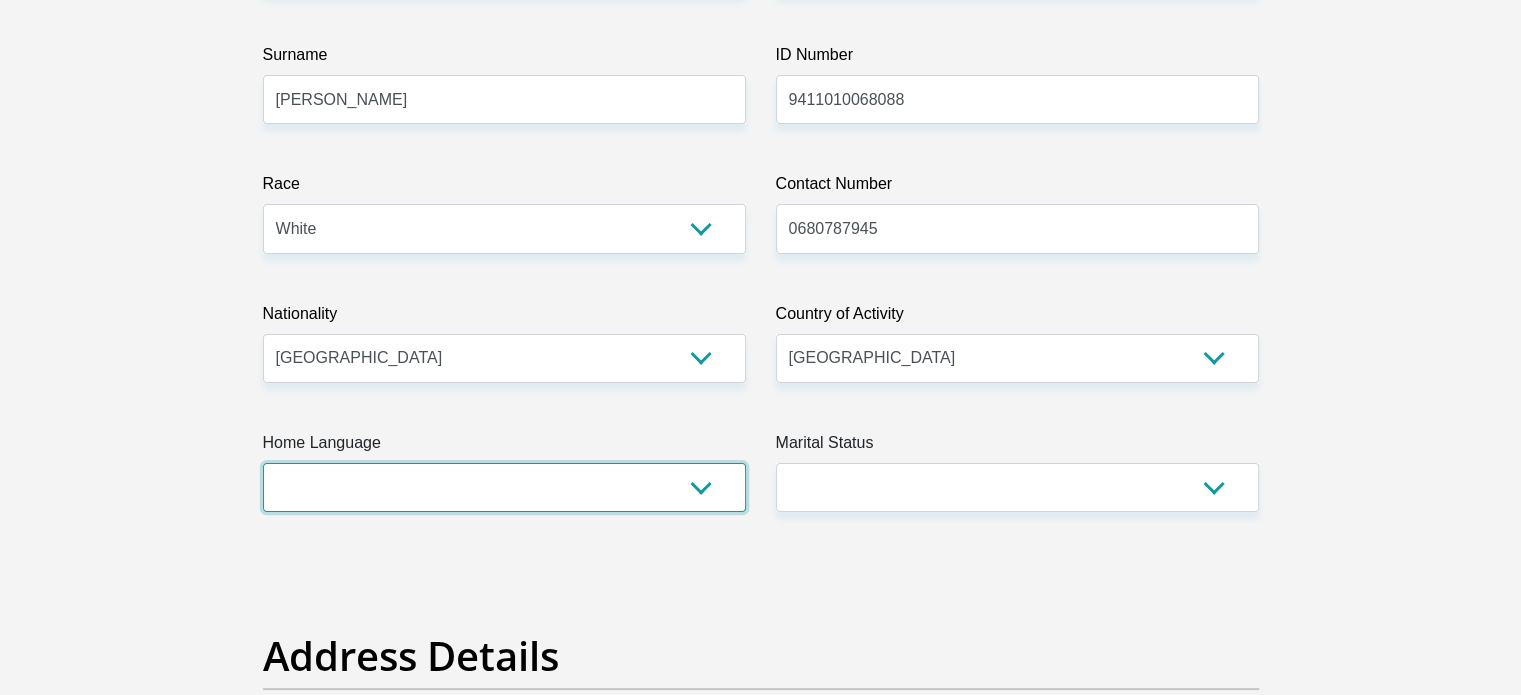 click on "Afrikaans
English
Sepedi
South Ndebele
Southern Sotho
Swati
Tsonga
Tswana
Venda
Xhosa
Zulu
Other" at bounding box center (504, 487) 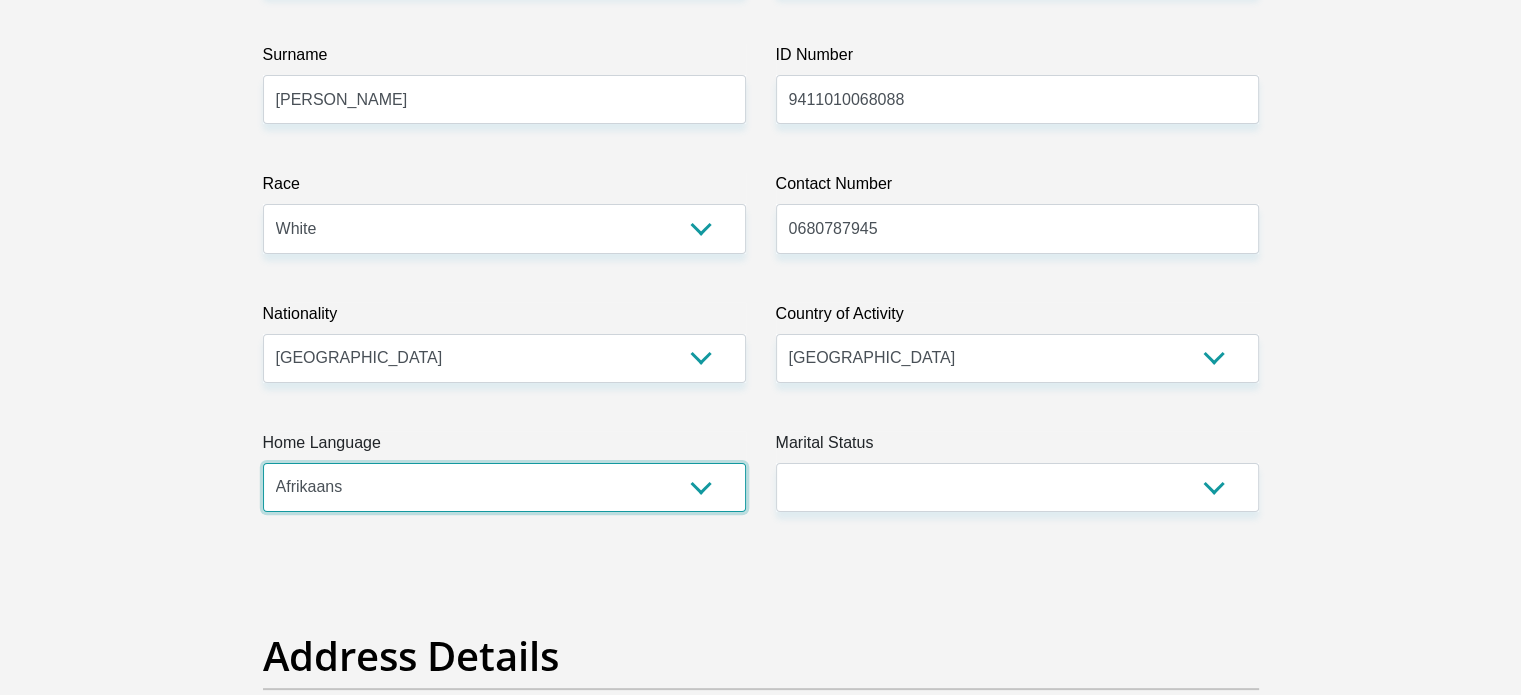click on "Afrikaans
English
Sepedi
South Ndebele
Southern Sotho
Swati
Tsonga
Tswana
Venda
Xhosa
Zulu
Other" at bounding box center (504, 487) 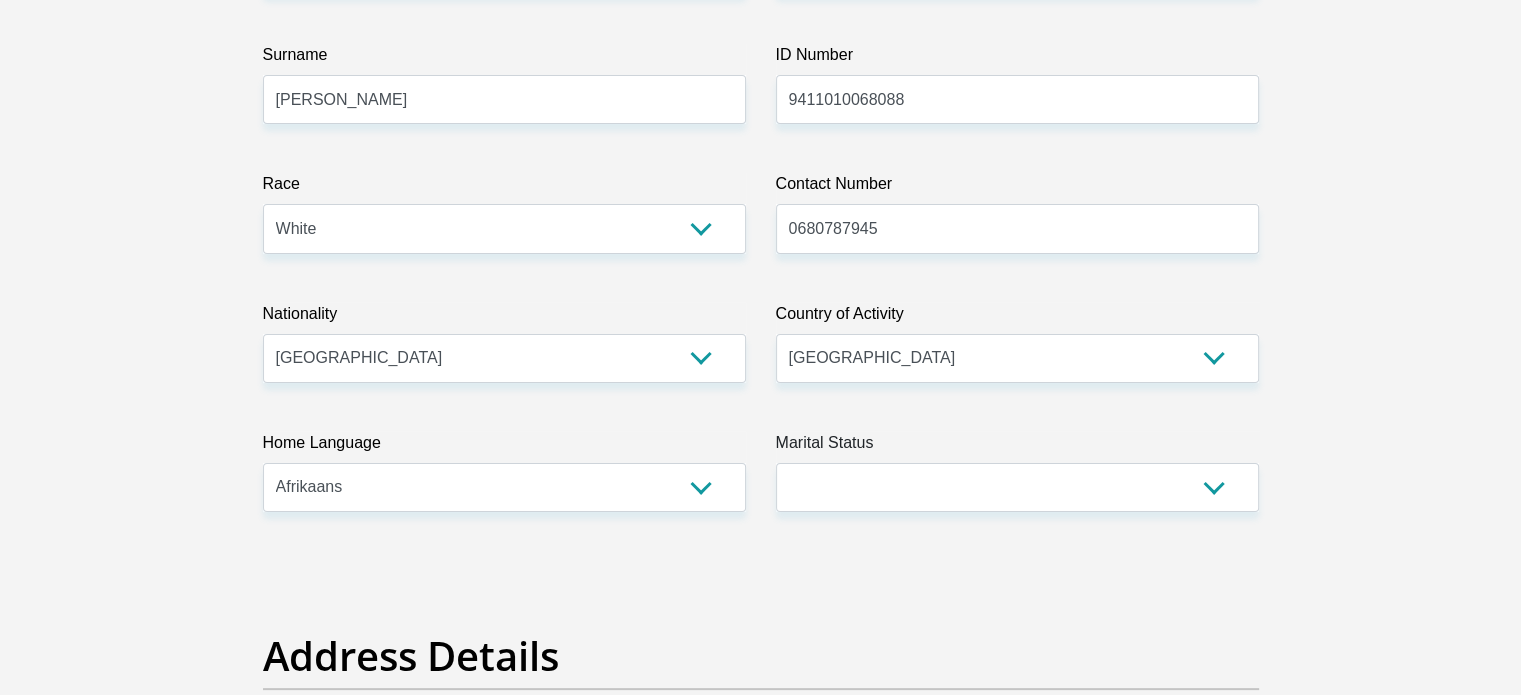 click on "Title
Mr
Ms
Mrs
Dr
Other
First Name
Alicha
Surname
Malan
ID Number
9411010068088
Please input valid ID number
Race
Black
Coloured
Indian
White
Other
Contact Number
0680787945
Please input valid contact number
Nationality
South Africa
Afghanistan
Aland Islands  Albania  Algeria" at bounding box center [761, 3167] 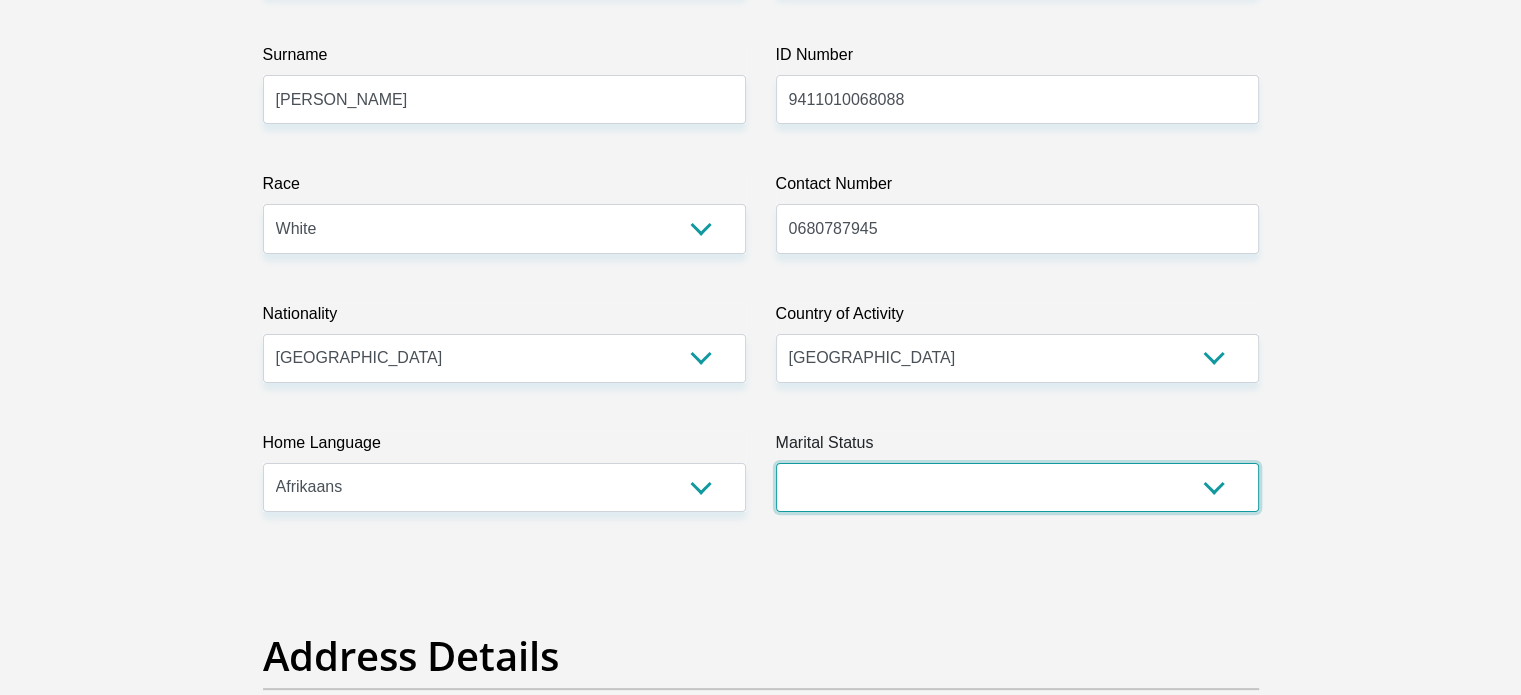 click on "Married ANC
Single
Divorced
Widowed
Married COP or Customary Law" at bounding box center (1017, 487) 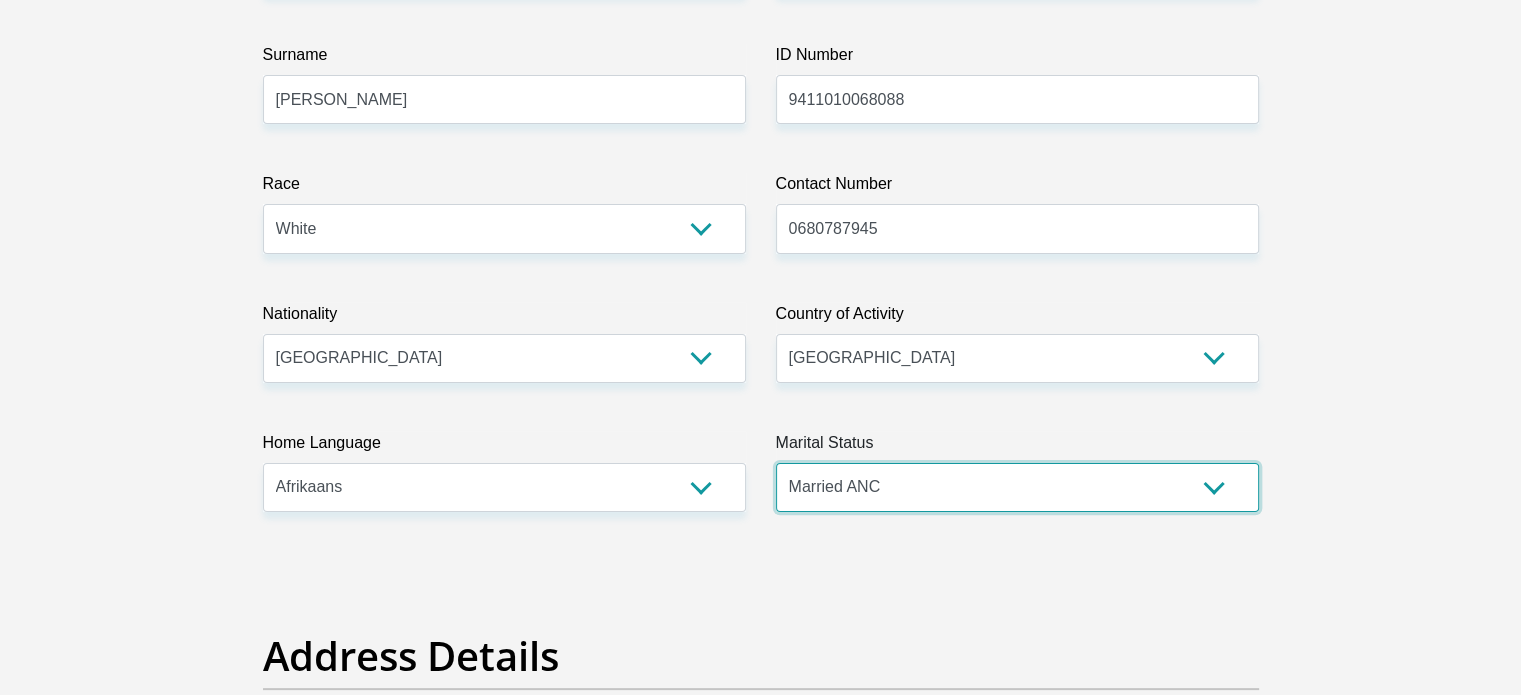 click on "Married ANC
Single
Divorced
Widowed
Married COP or Customary Law" at bounding box center [1017, 487] 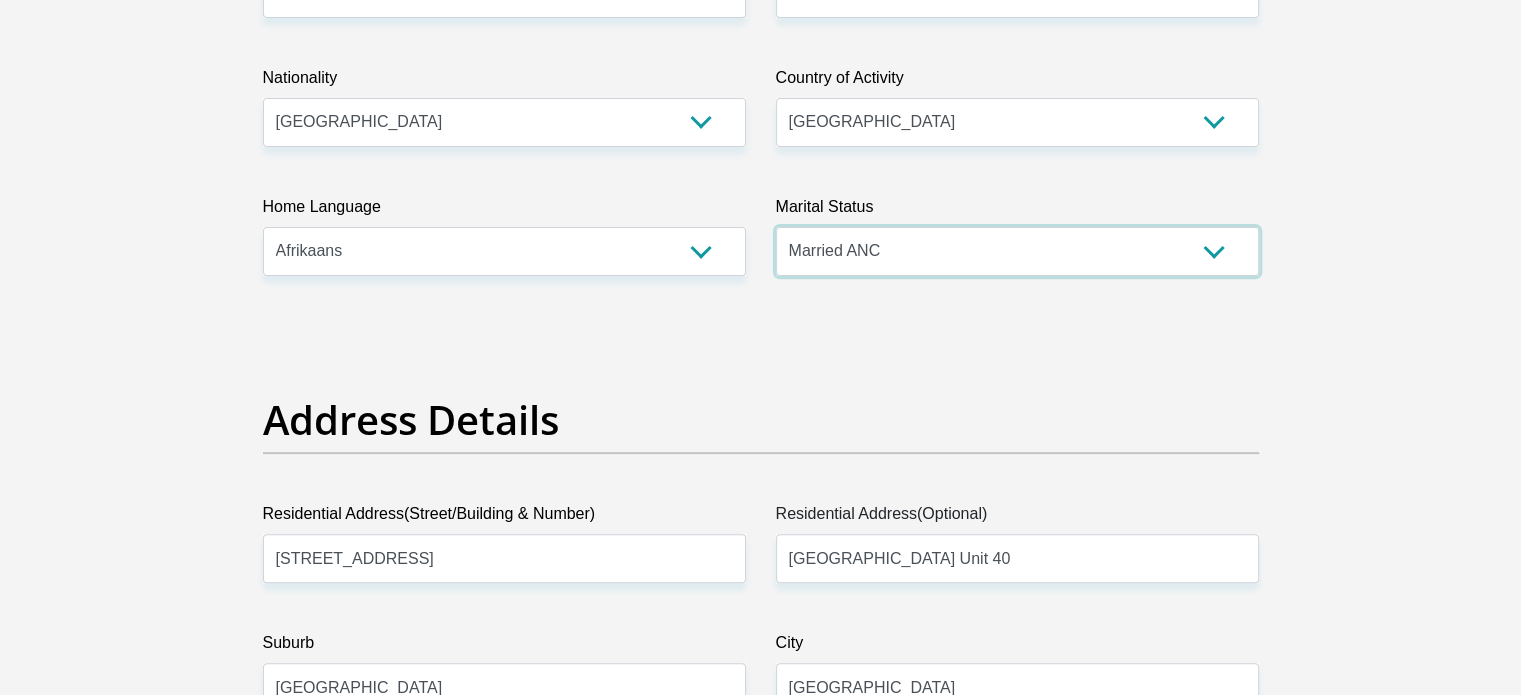 scroll, scrollTop: 800, scrollLeft: 0, axis: vertical 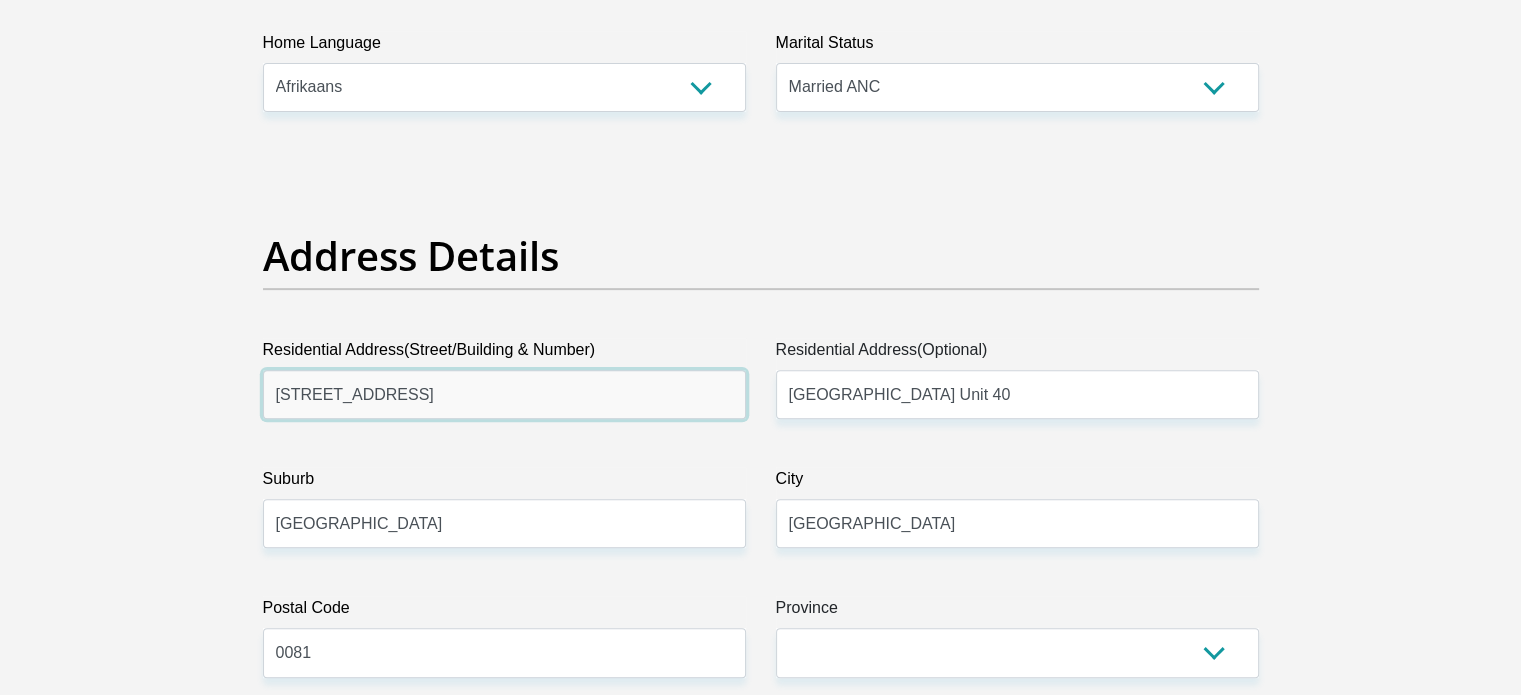 drag, startPoint x: 540, startPoint y: 413, endPoint x: 0, endPoint y: 352, distance: 543.43445 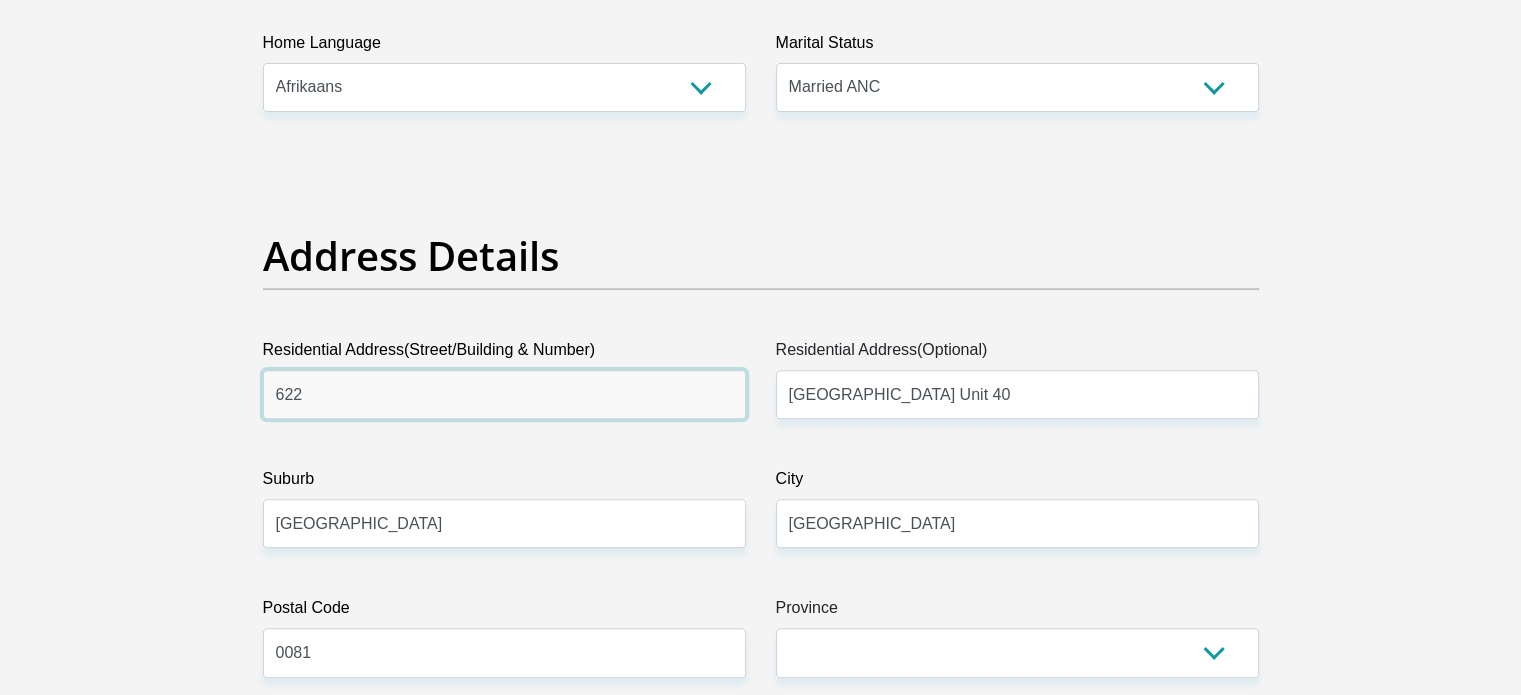 type on "622 Anita Street, Moreleta Park, Pretoria, South Africa" 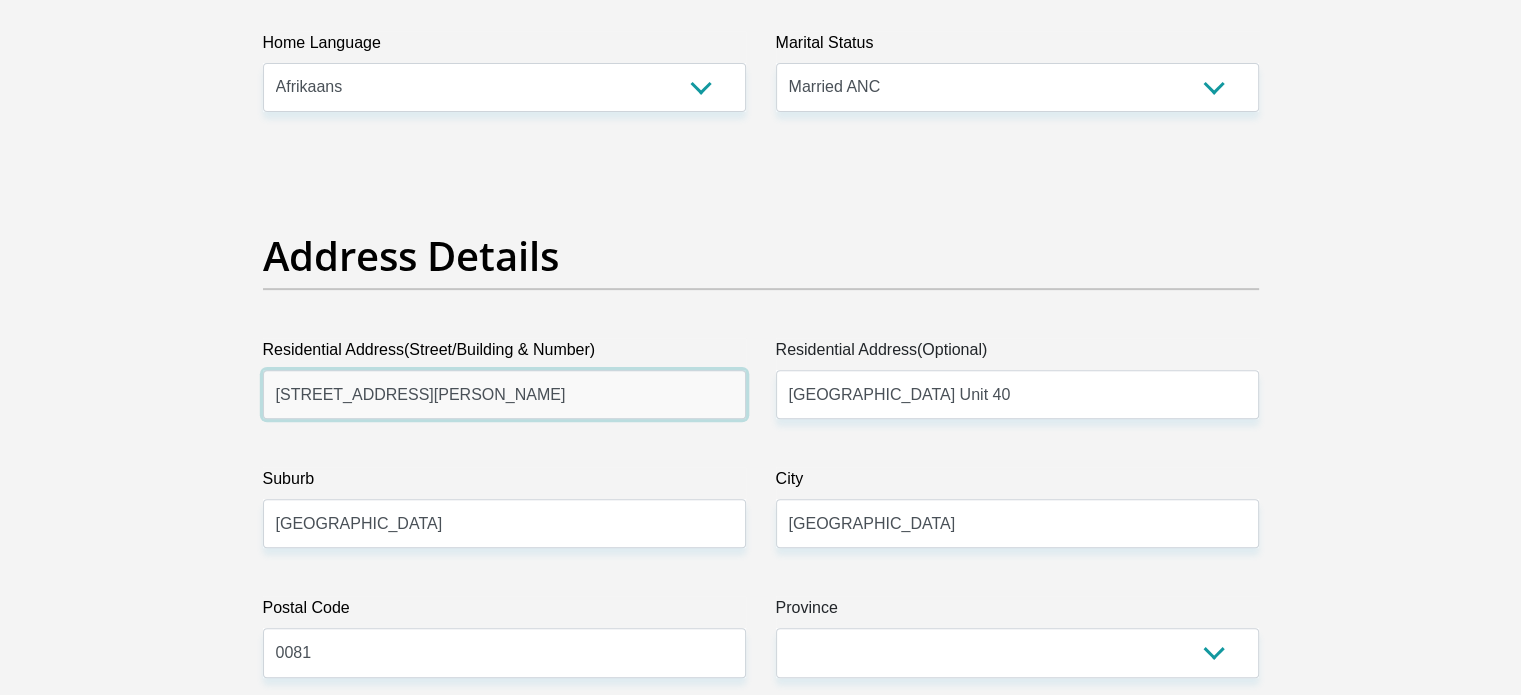 drag, startPoint x: 668, startPoint y: 409, endPoint x: 208, endPoint y: 387, distance: 460.5258 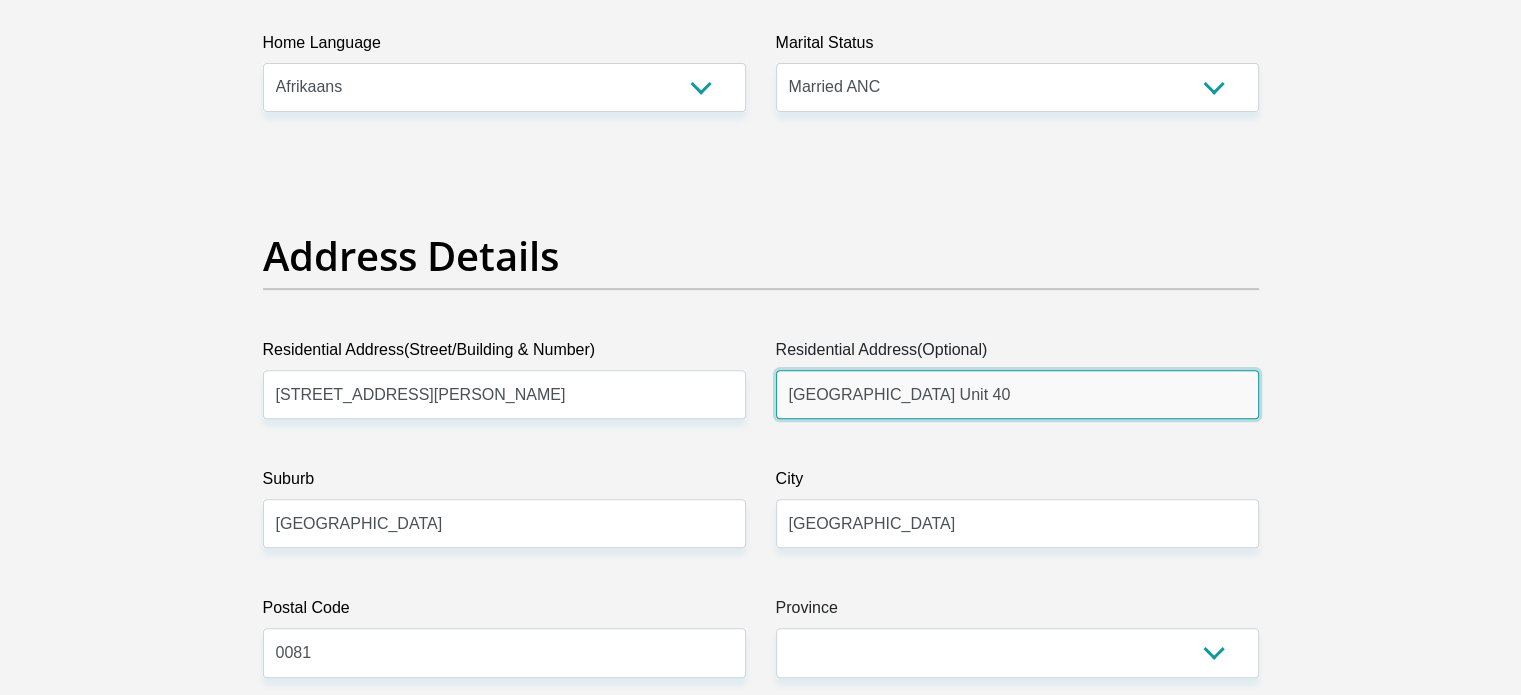 drag, startPoint x: 1046, startPoint y: 392, endPoint x: 733, endPoint y: 383, distance: 313.12936 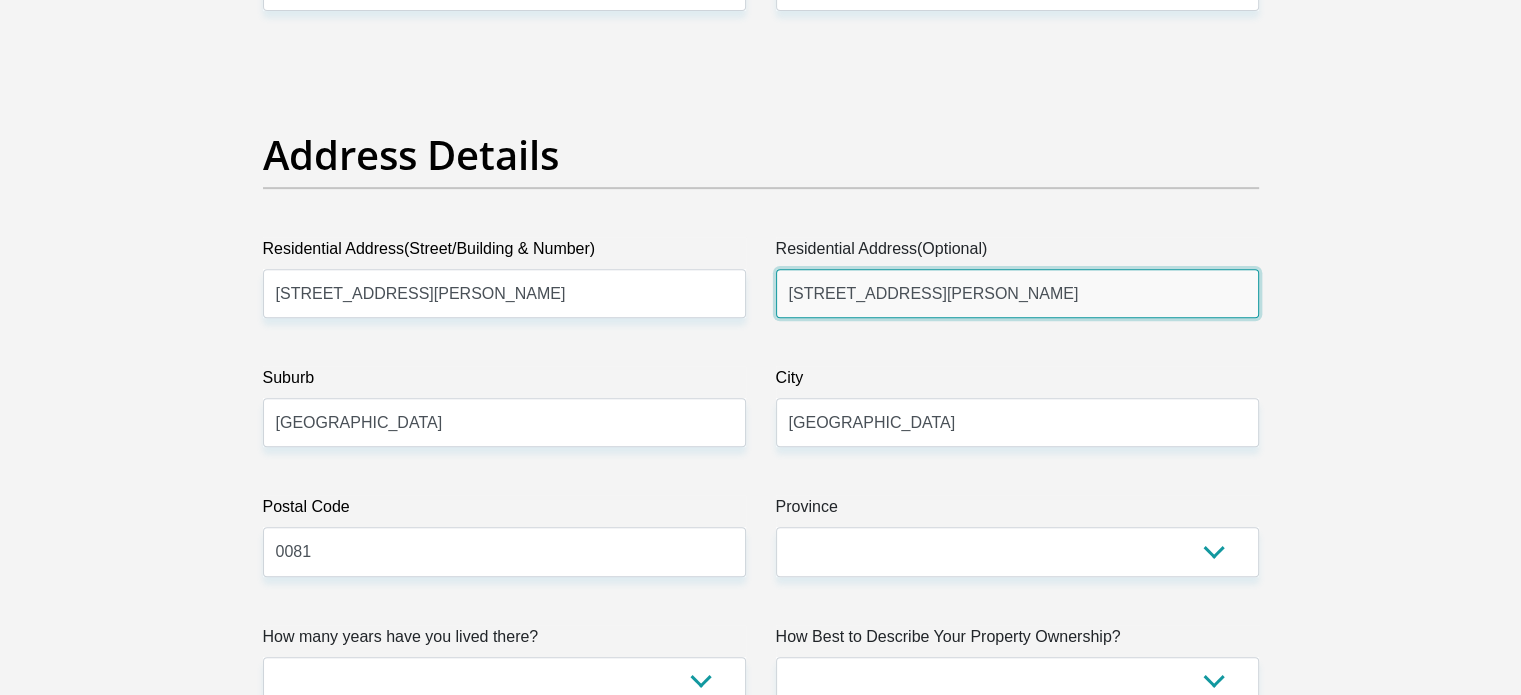 scroll, scrollTop: 1000, scrollLeft: 0, axis: vertical 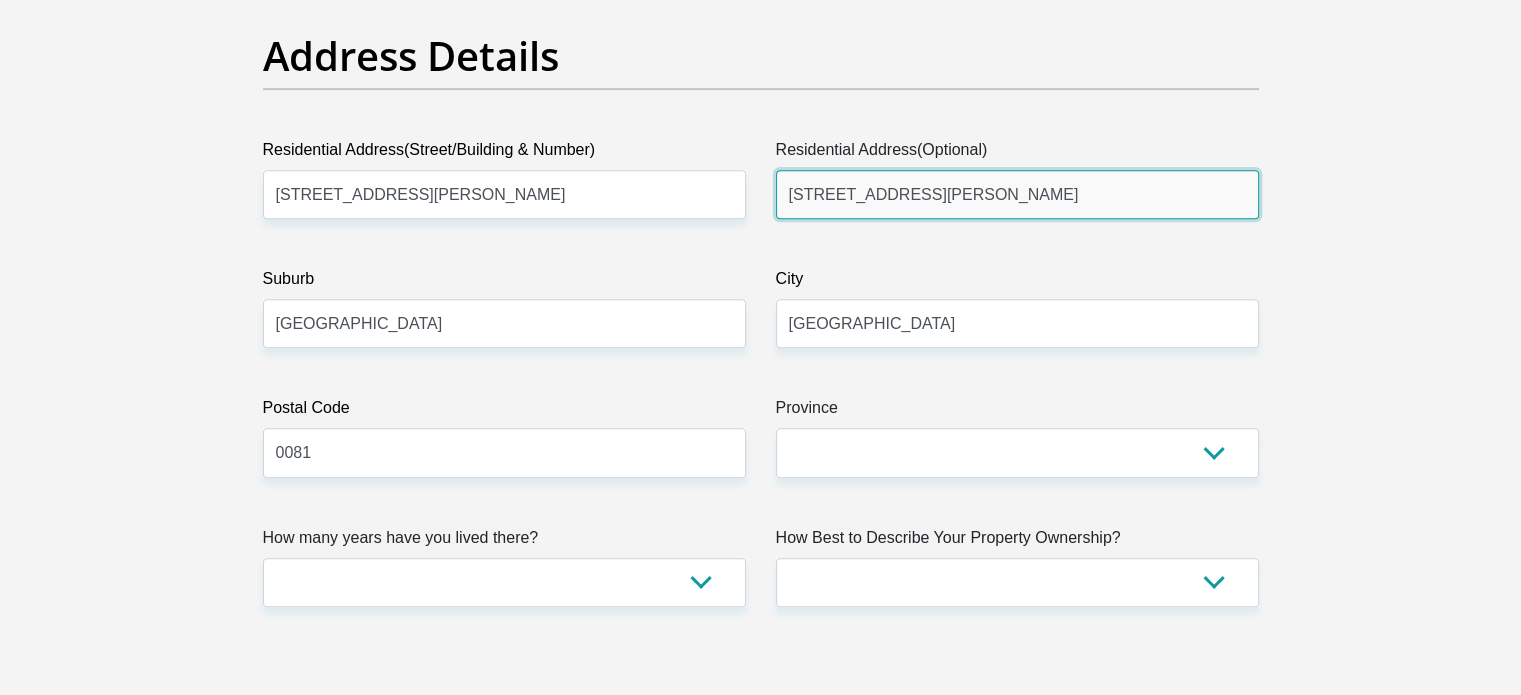 type on "622 Anita Street, Moreleta Park, Pretoria, South Africa" 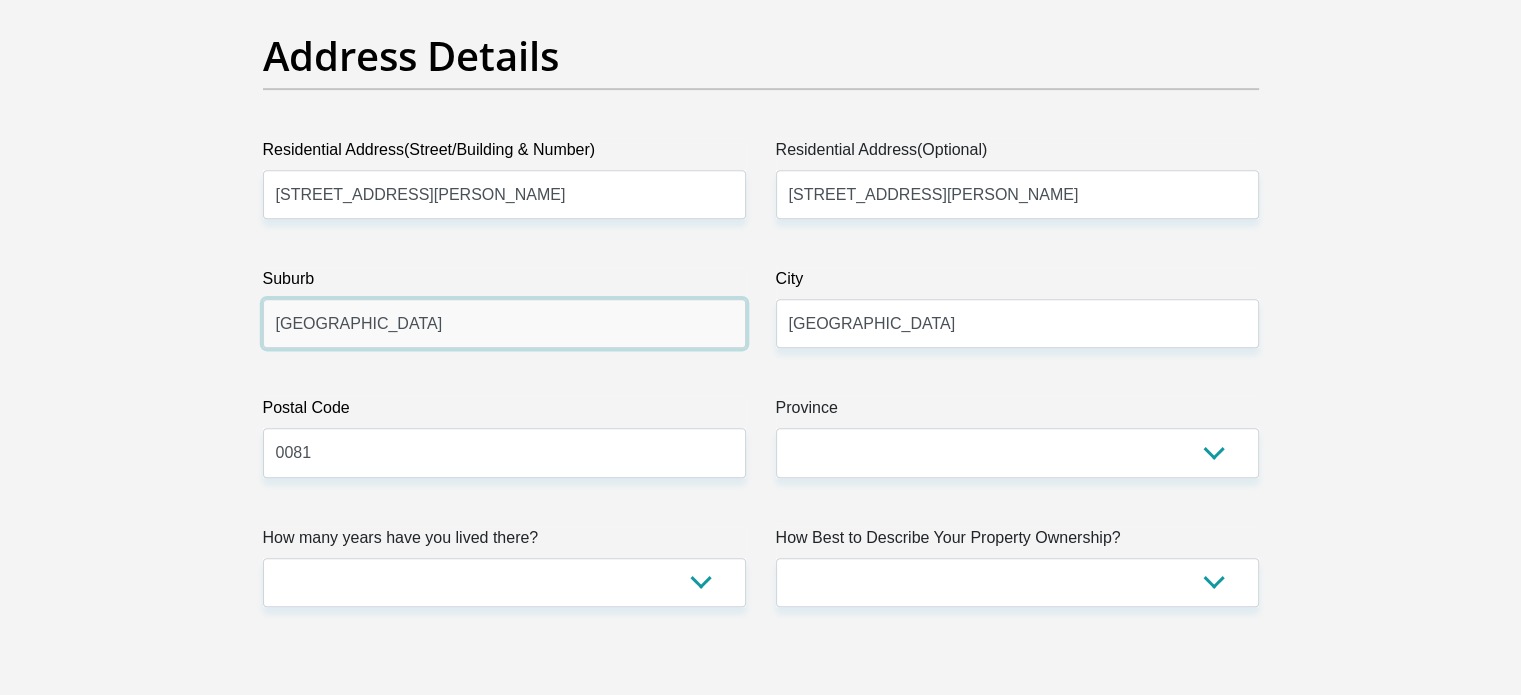 drag, startPoint x: 510, startPoint y: 319, endPoint x: 120, endPoint y: 277, distance: 392.255 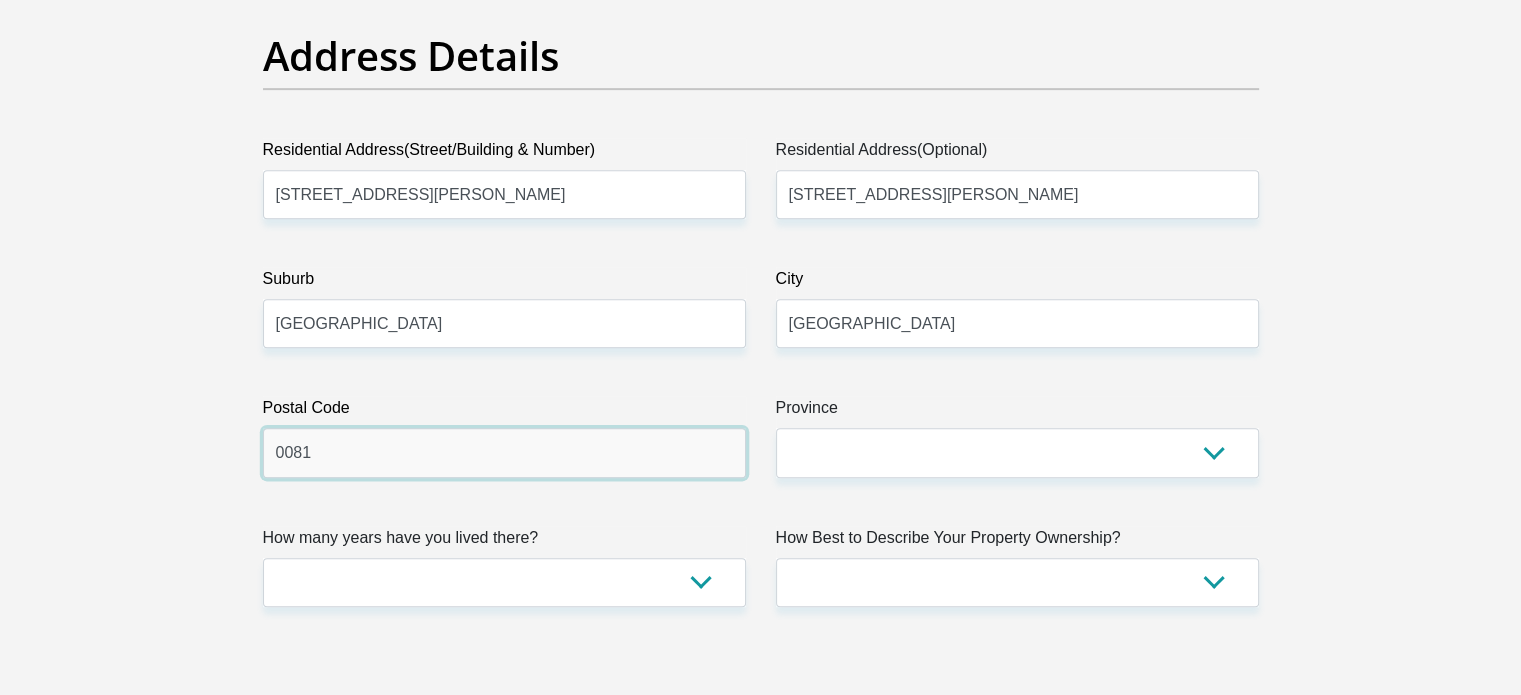 drag, startPoint x: 346, startPoint y: 439, endPoint x: 158, endPoint y: 440, distance: 188.00266 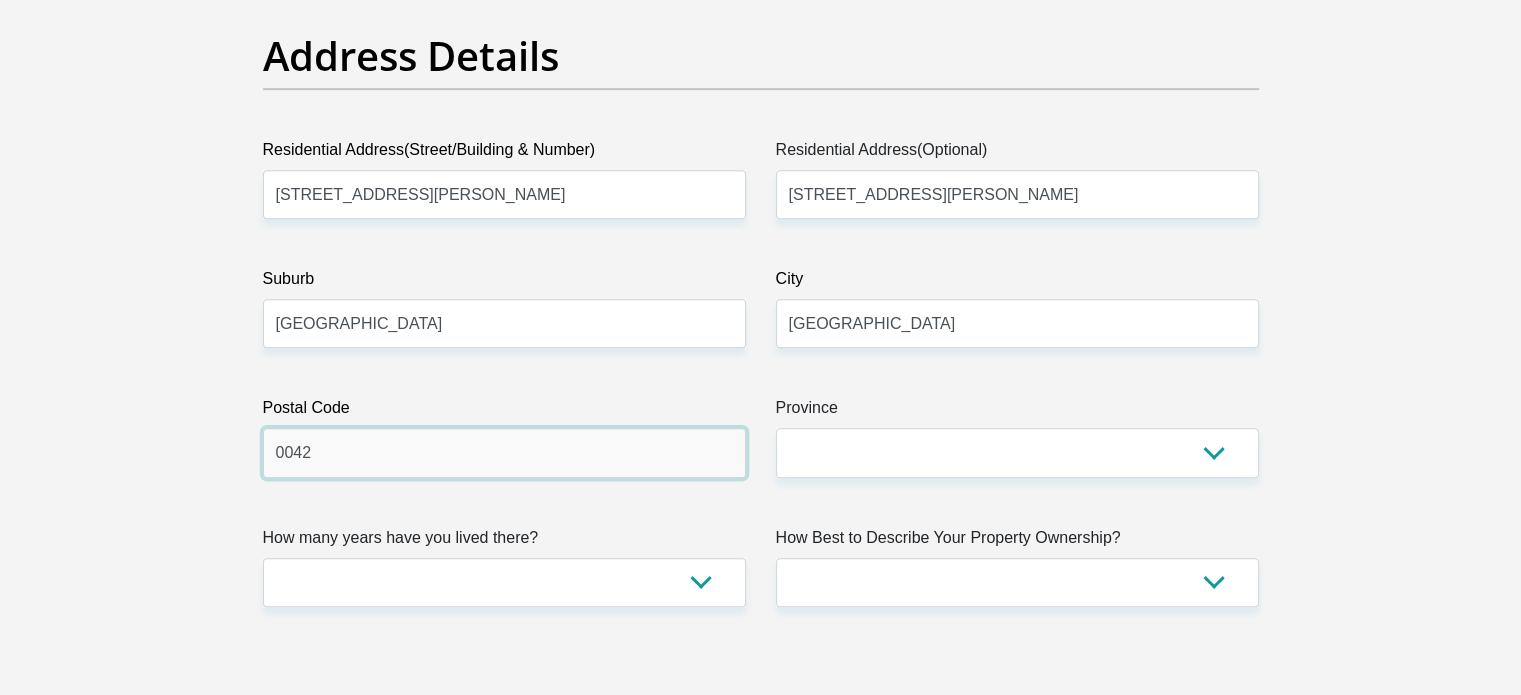 type on "0042" 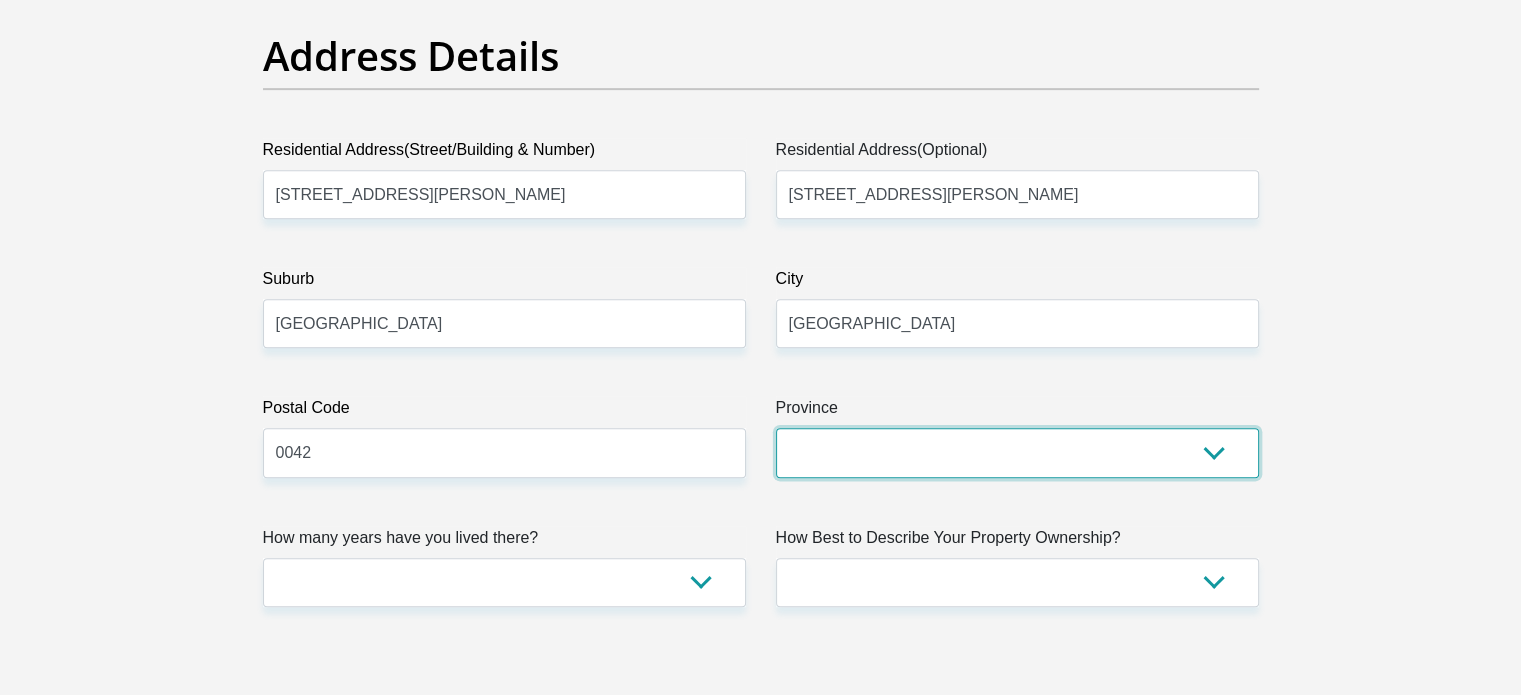click on "Eastern Cape
Free State
Gauteng
KwaZulu-Natal
Limpopo
Mpumalanga
Northern Cape
North West
Western Cape" at bounding box center (1017, 452) 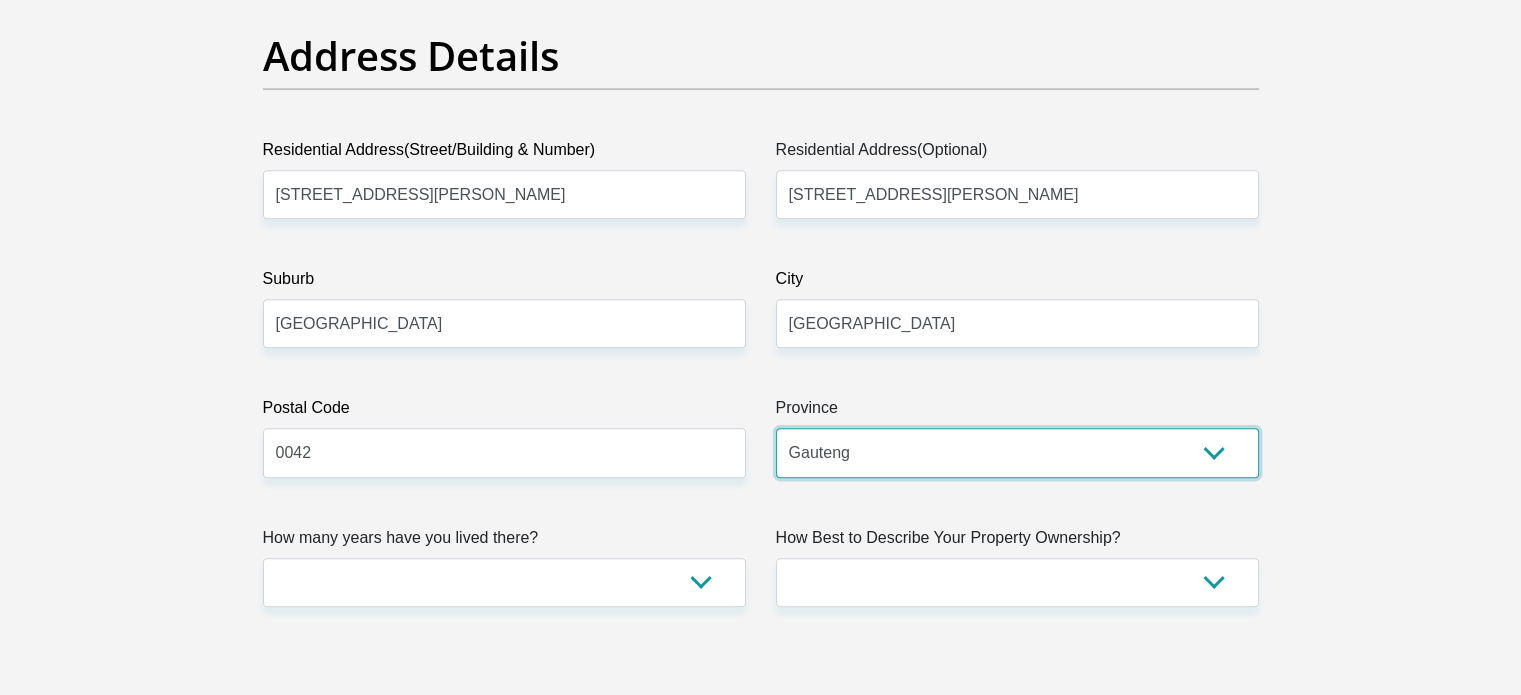 click on "Eastern Cape
Free State
Gauteng
KwaZulu-Natal
Limpopo
Mpumalanga
Northern Cape
North West
Western Cape" at bounding box center (1017, 452) 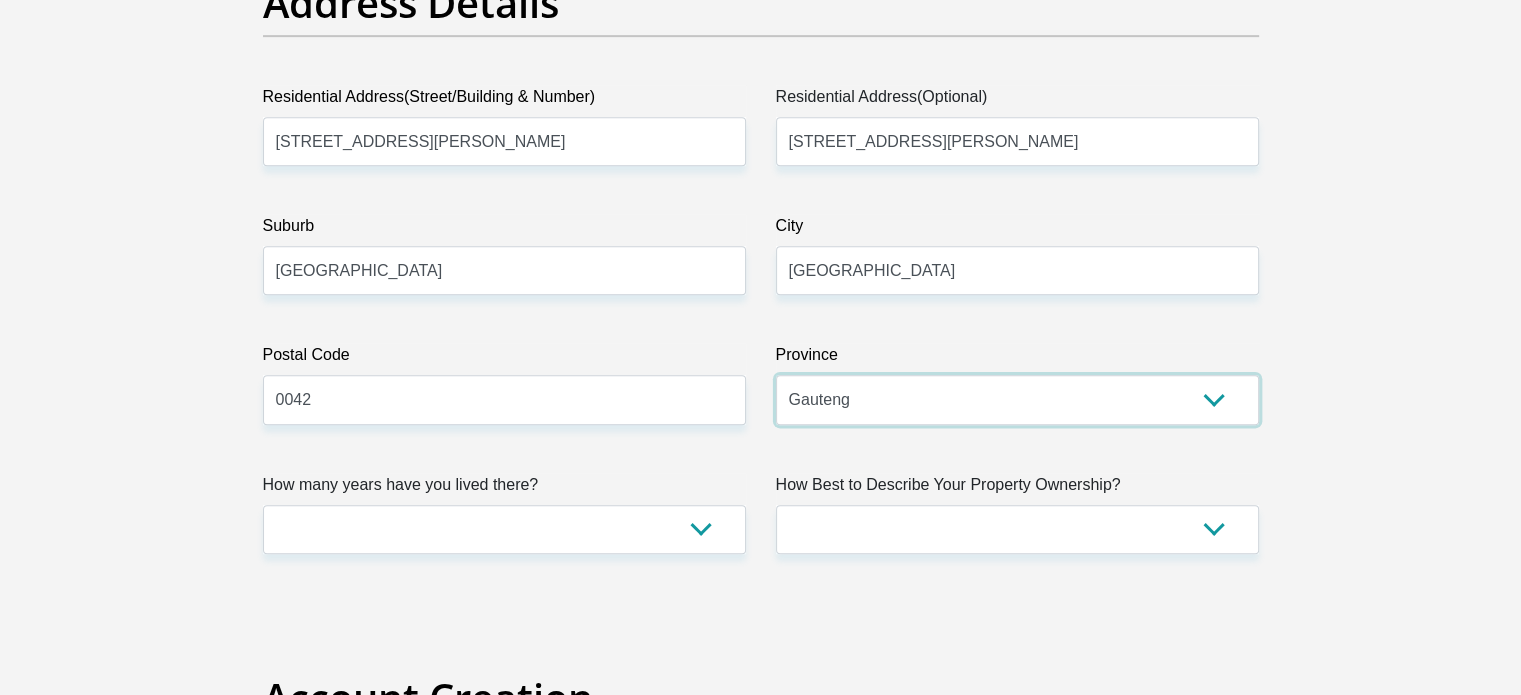 scroll, scrollTop: 1100, scrollLeft: 0, axis: vertical 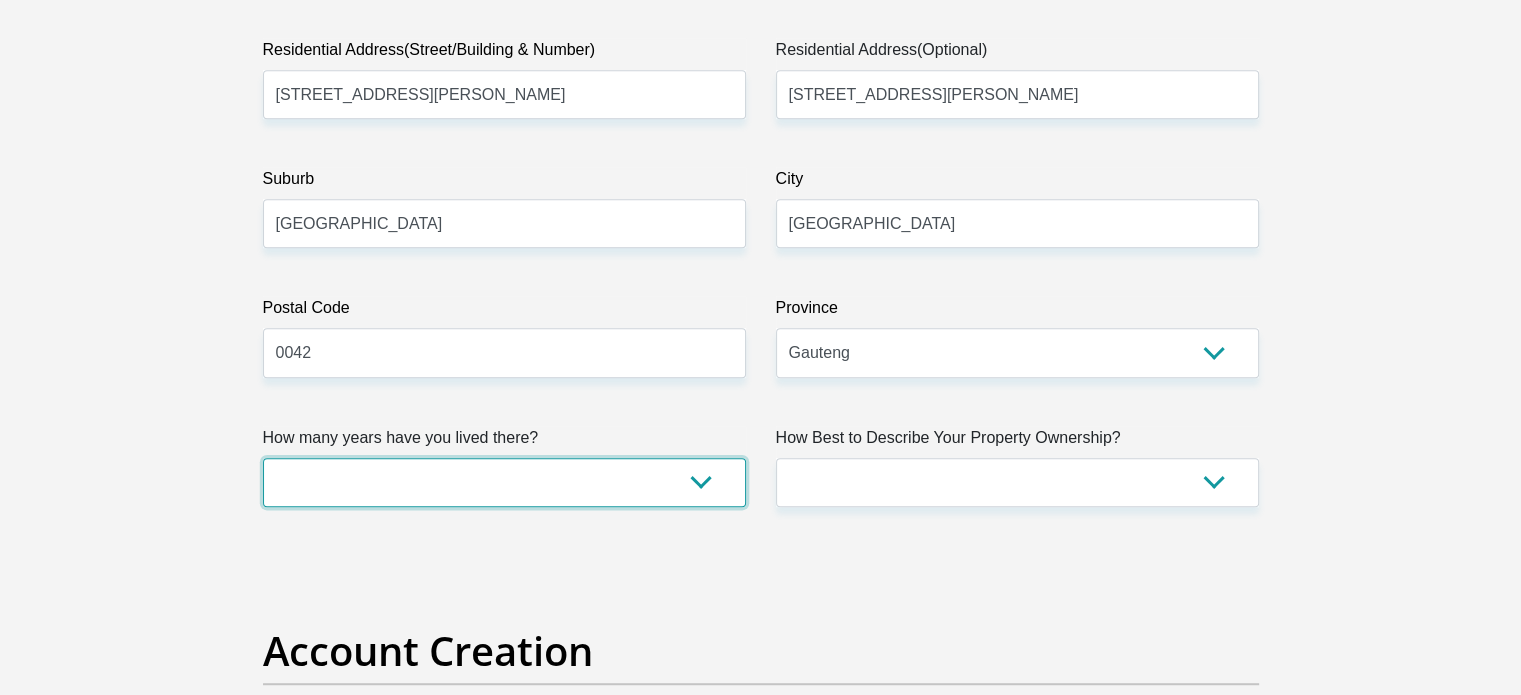 click on "less than 1 year
1-3 years
3-5 years
5+ years" at bounding box center [504, 482] 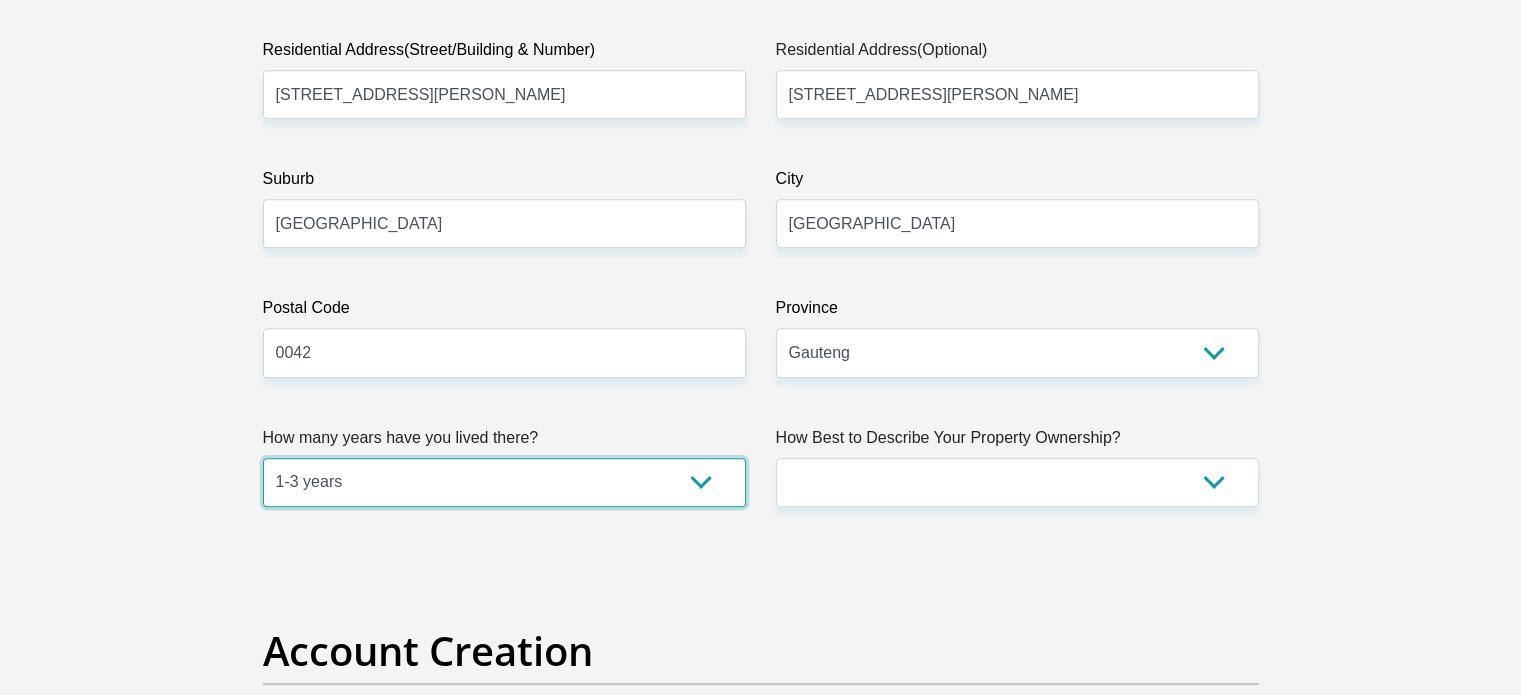 click on "less than 1 year
1-3 years
3-5 years
5+ years" at bounding box center (504, 482) 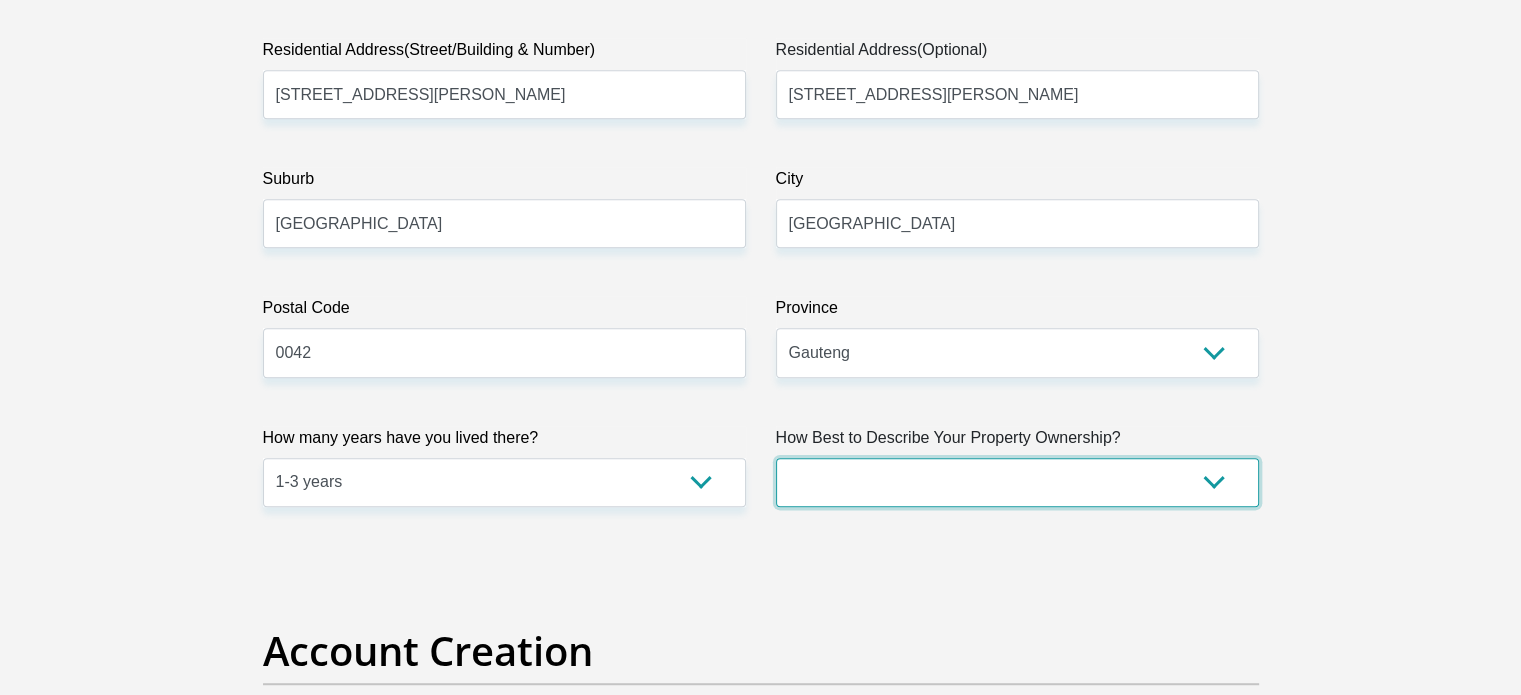 click on "Owned
Rented
Family Owned
Company Dwelling" at bounding box center (1017, 482) 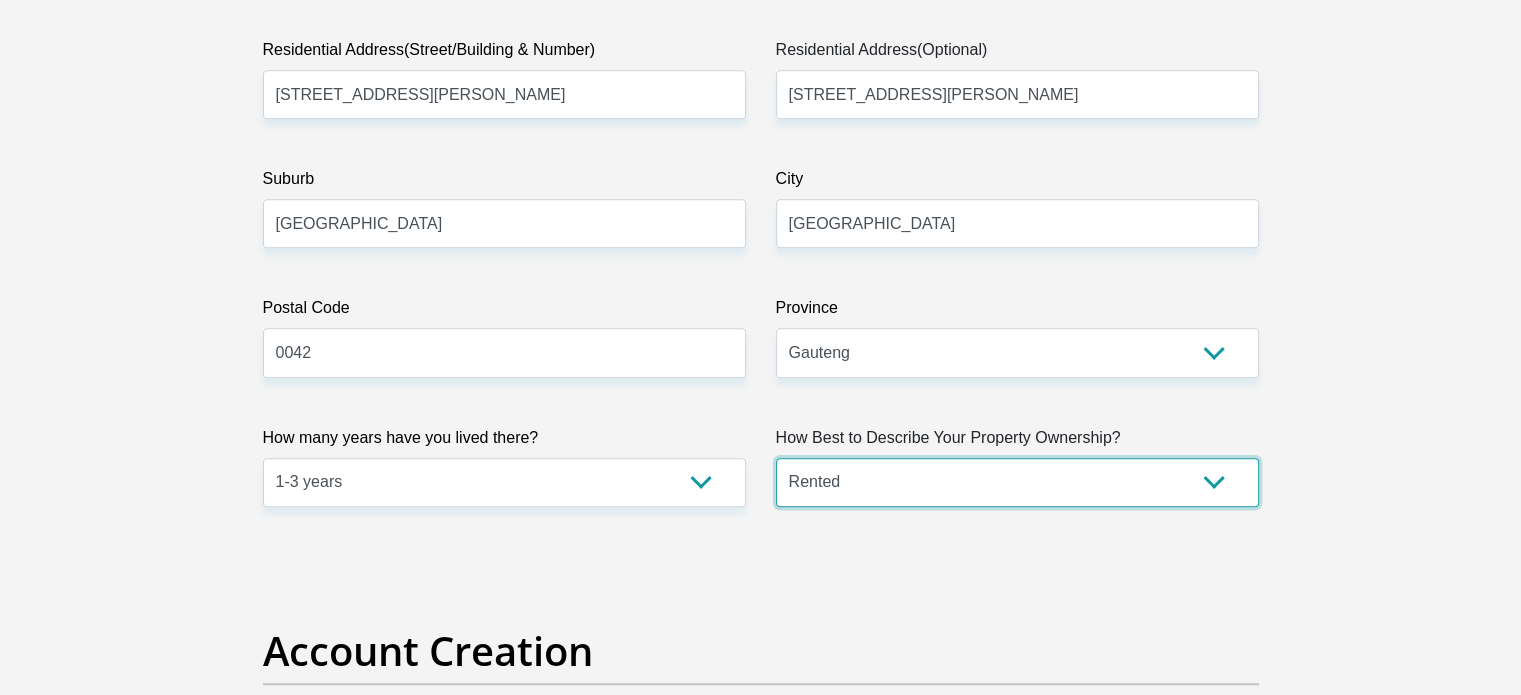 click on "Owned
Rented
Family Owned
Company Dwelling" at bounding box center (1017, 482) 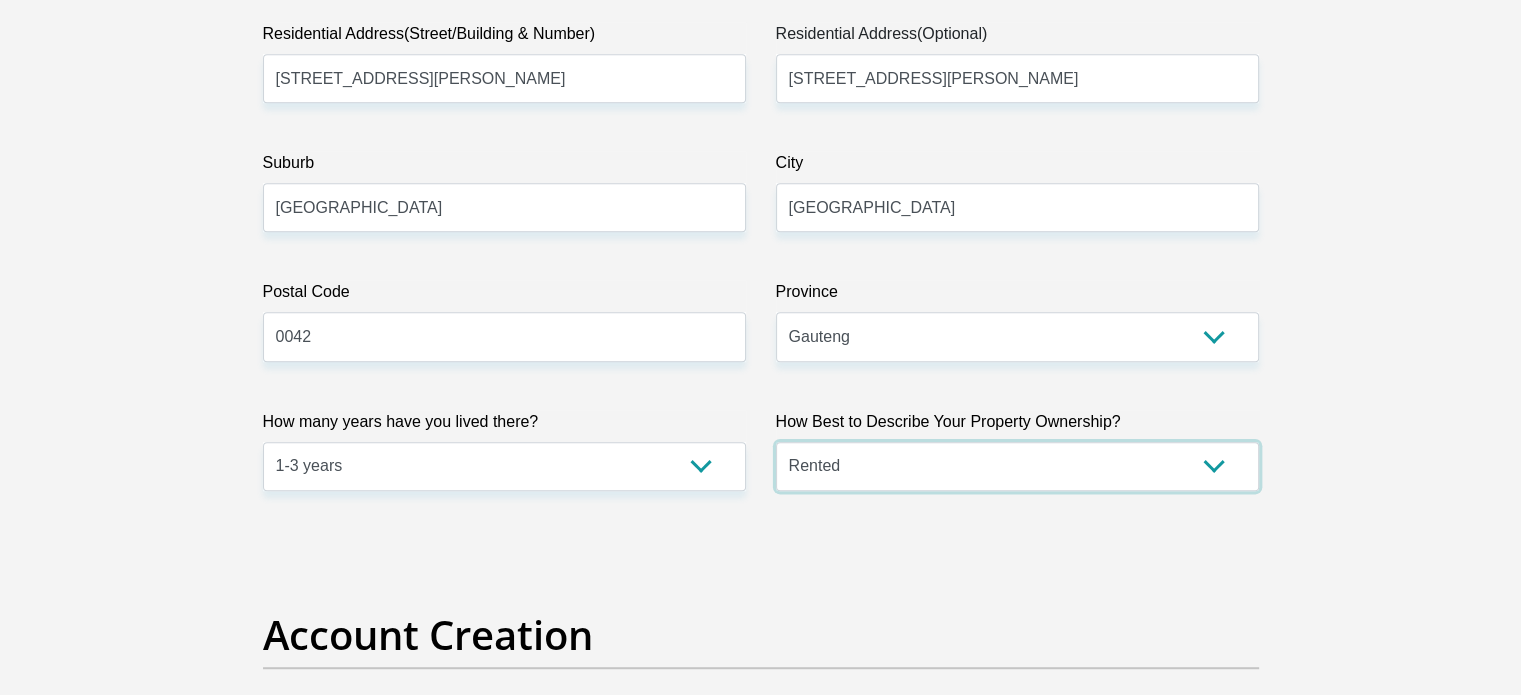 scroll, scrollTop: 1400, scrollLeft: 0, axis: vertical 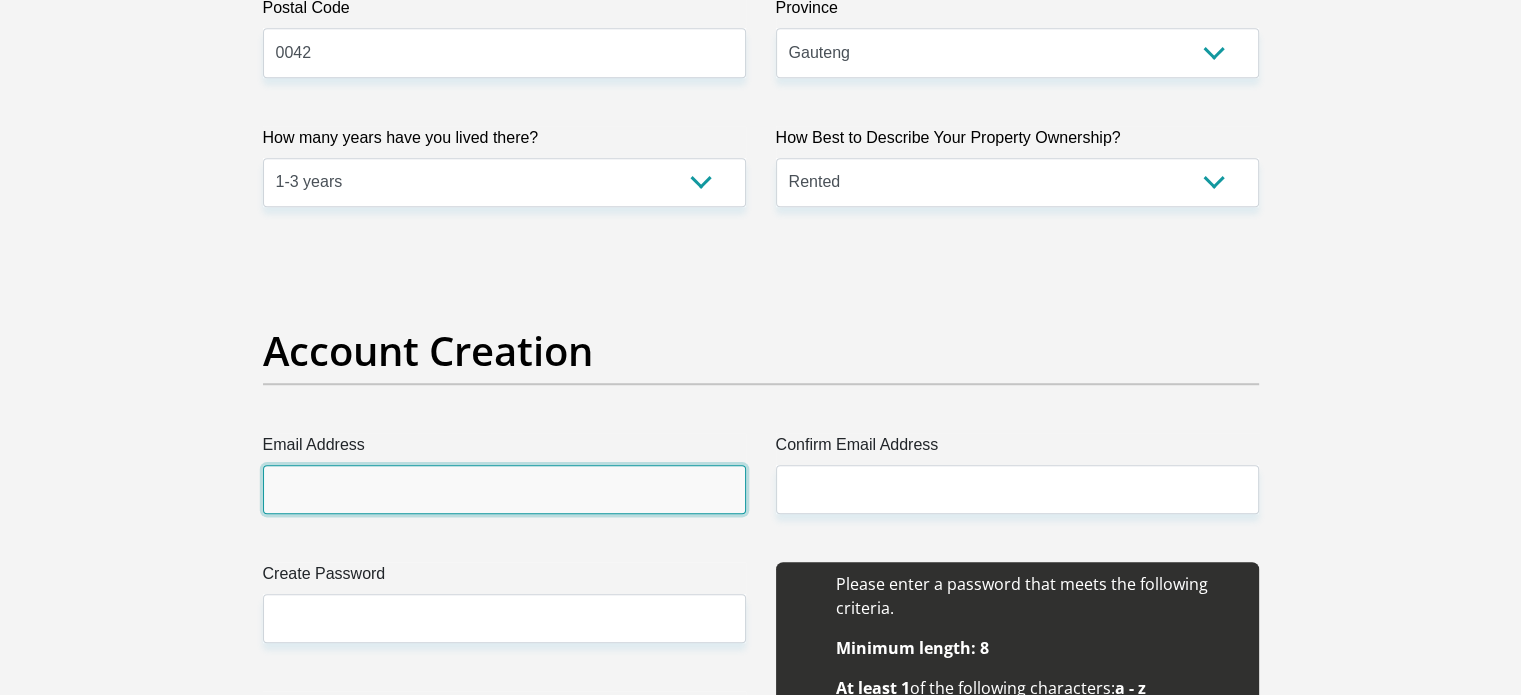 click on "Email Address" at bounding box center (504, 489) 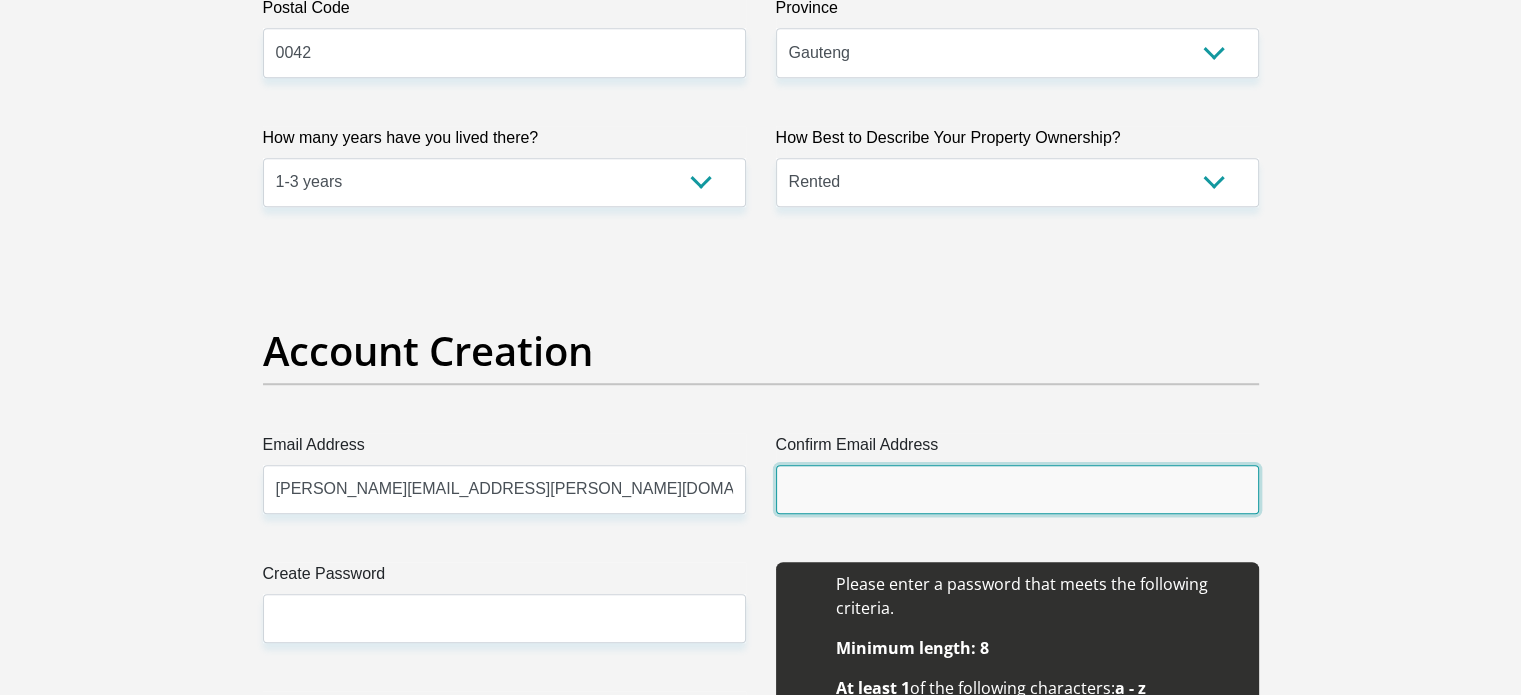 type on "alicha.terblanche@yahoo.com" 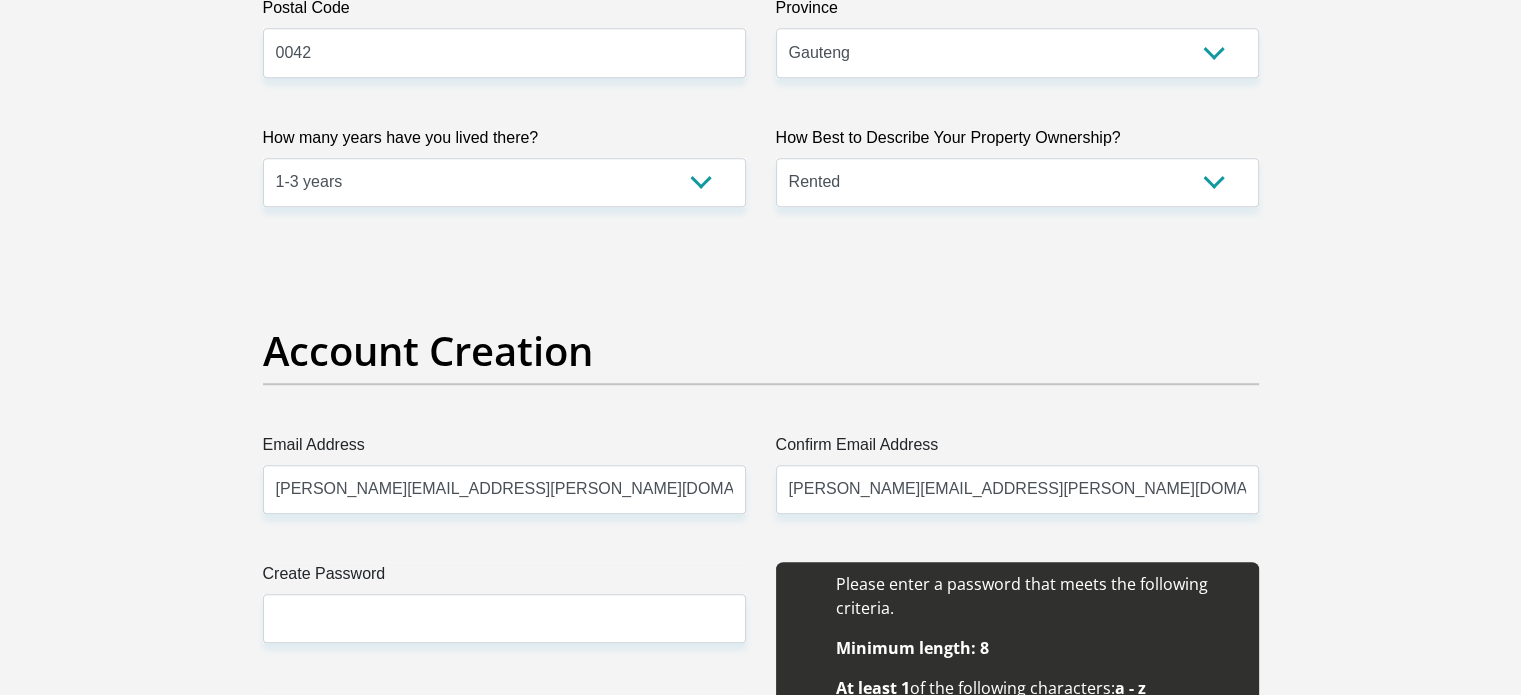 type 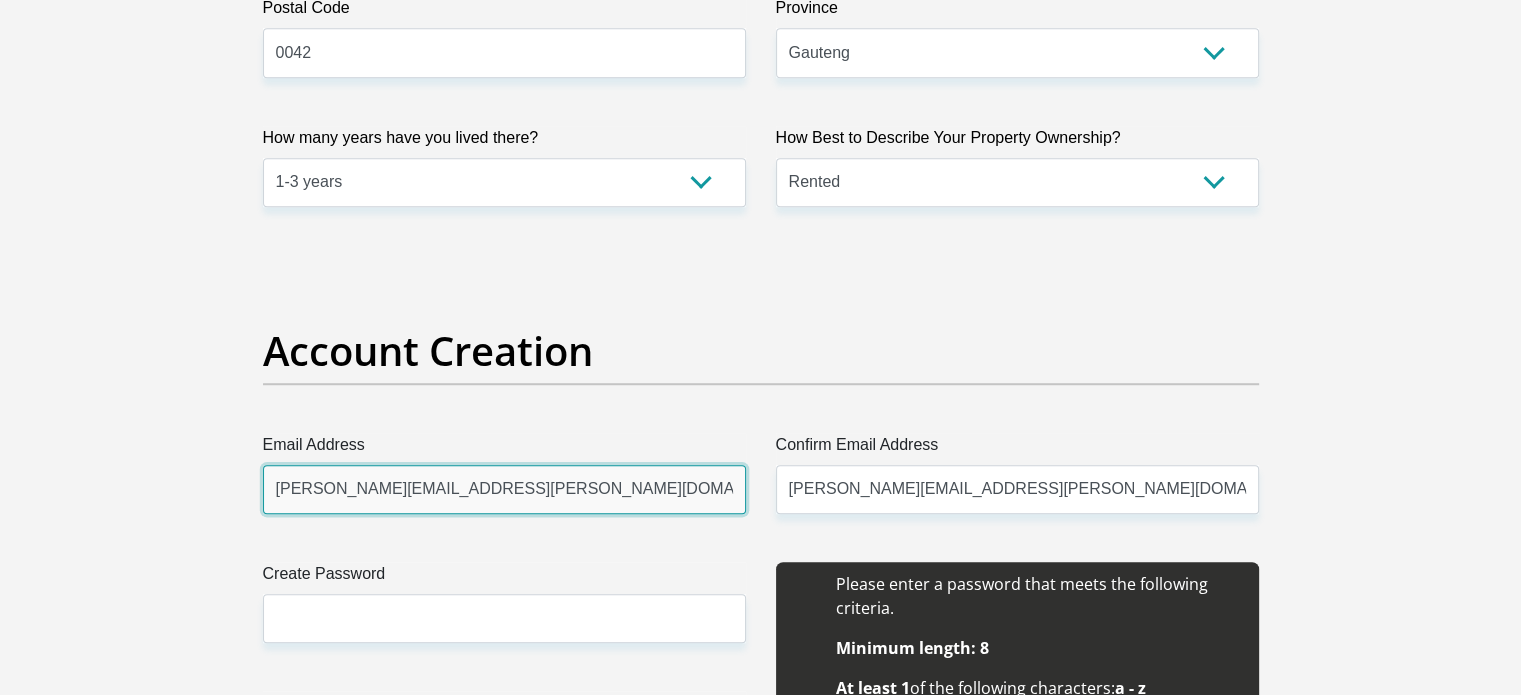 type 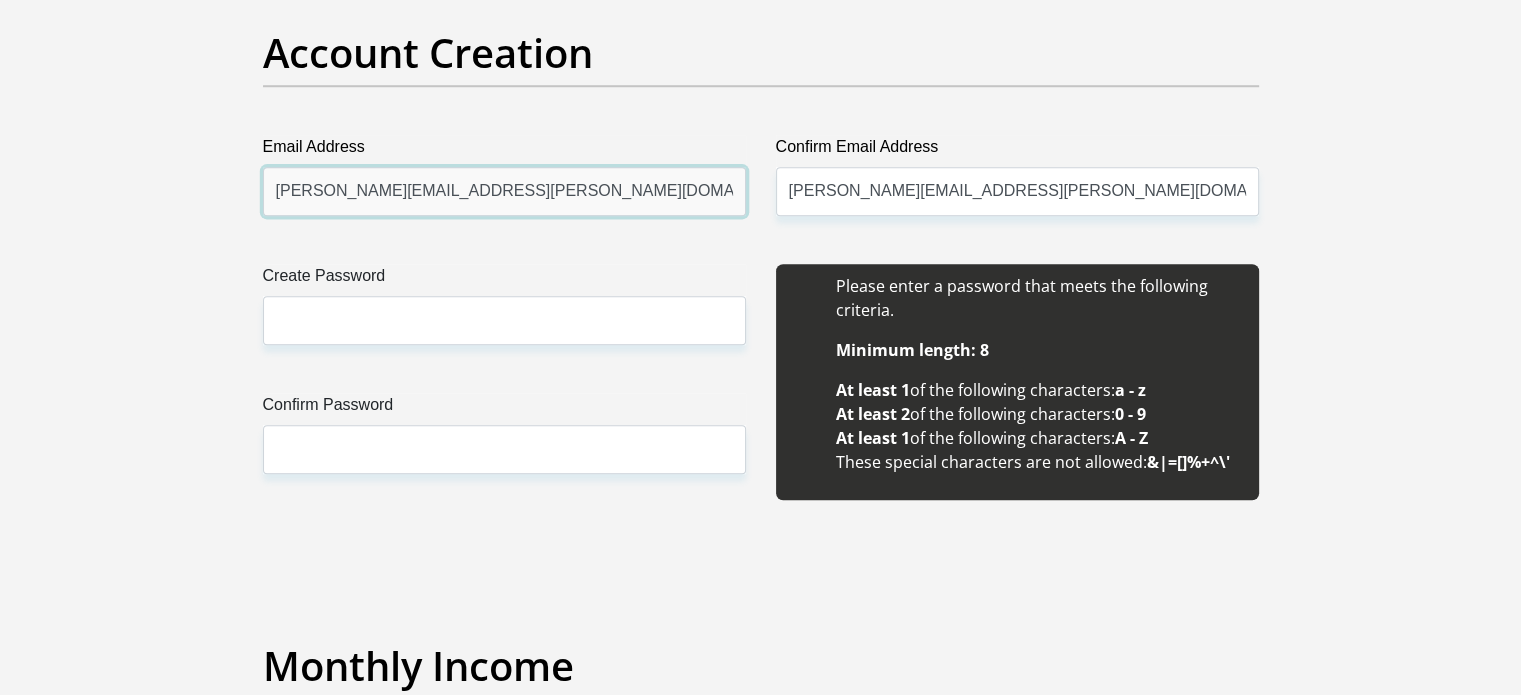 scroll, scrollTop: 1700, scrollLeft: 0, axis: vertical 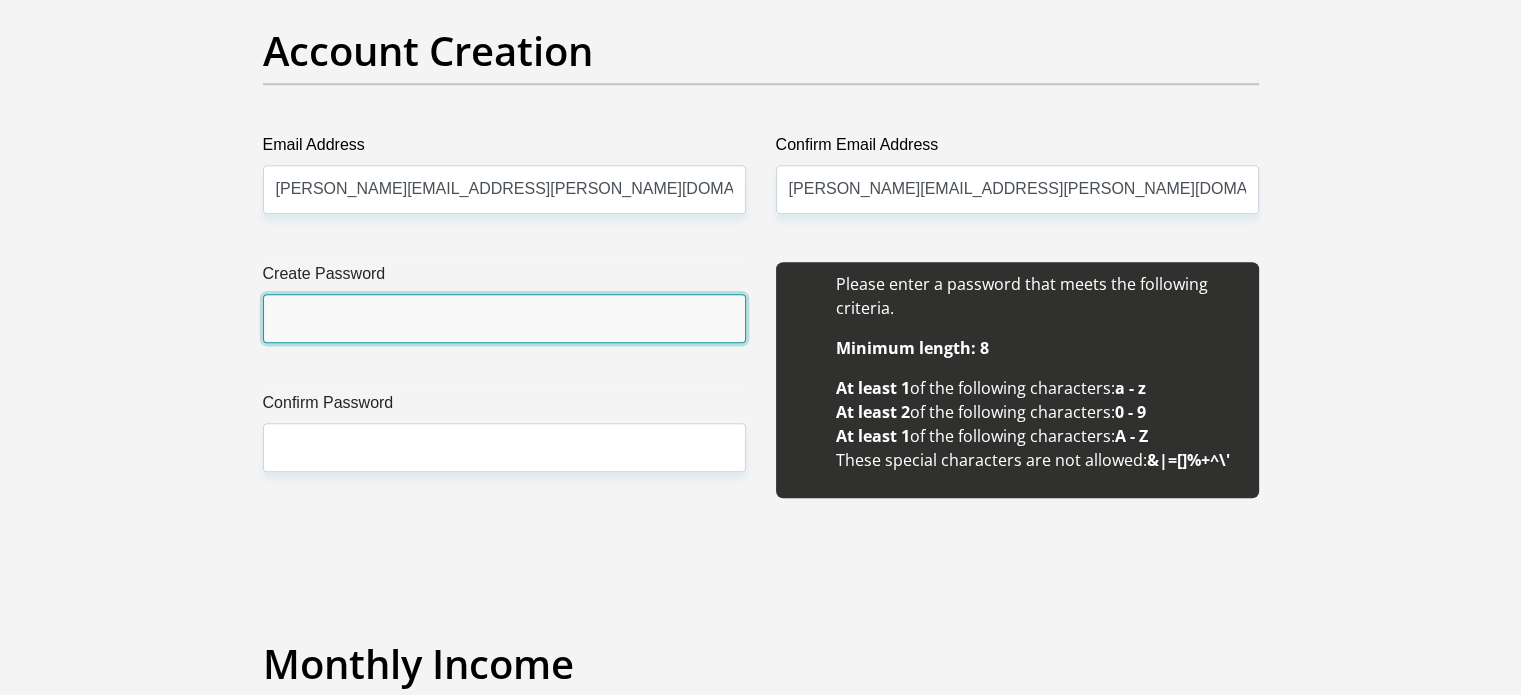 click on "Create Password" at bounding box center (504, 318) 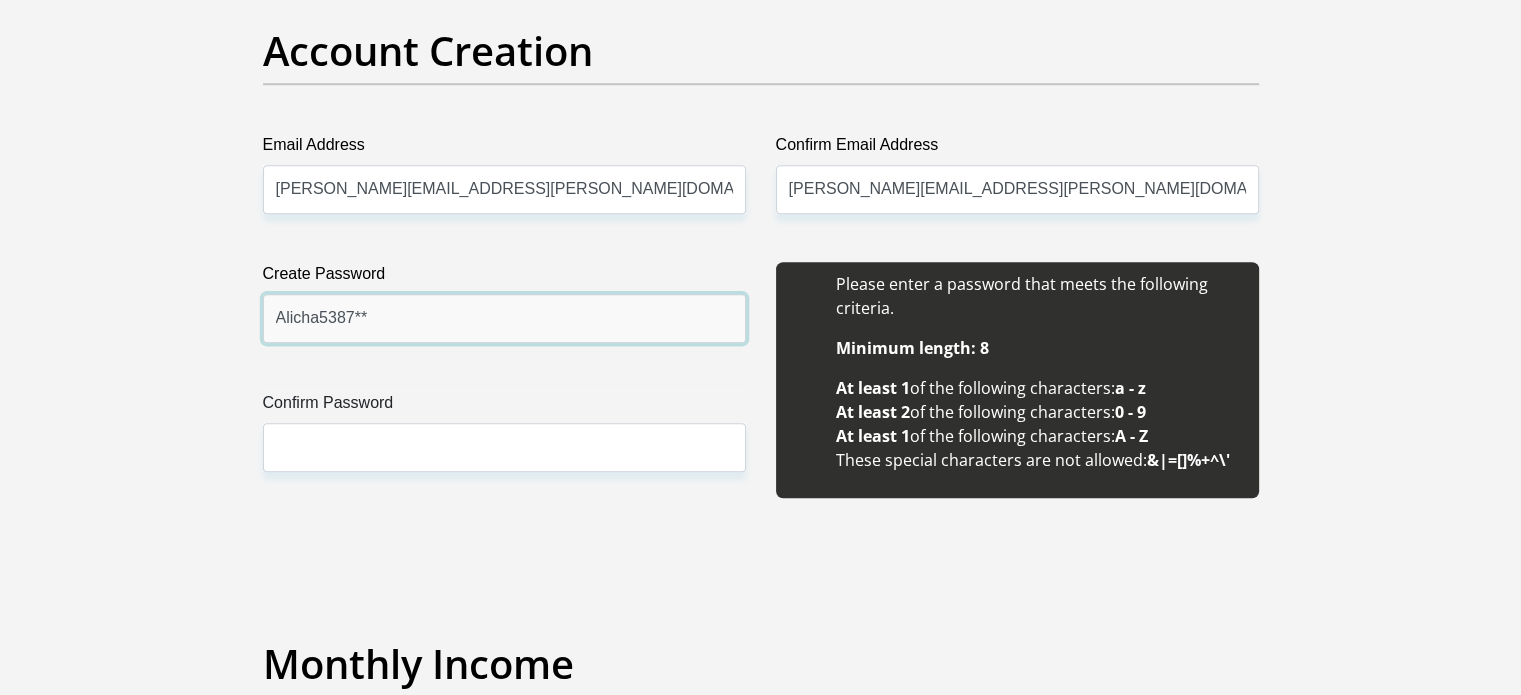type on "Alicha5387**" 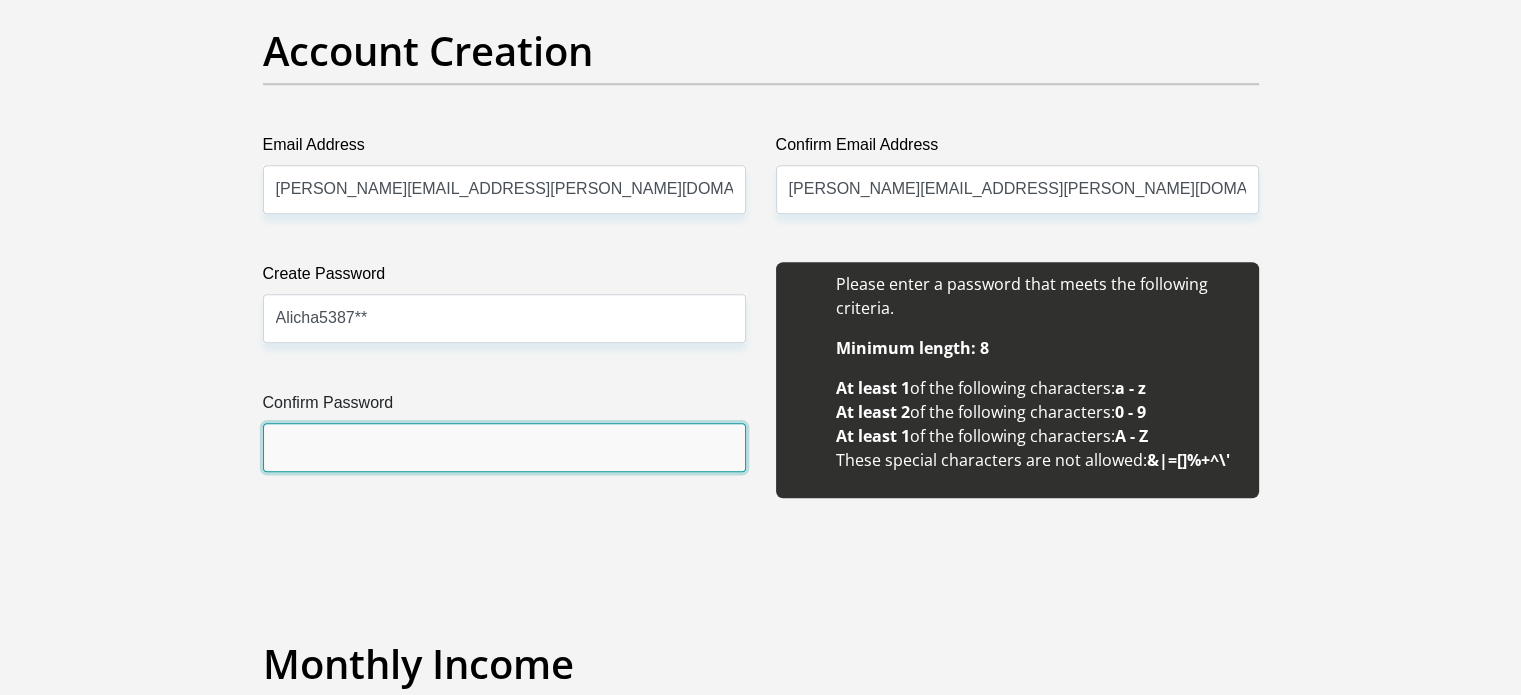 click on "Confirm Password" at bounding box center (504, 447) 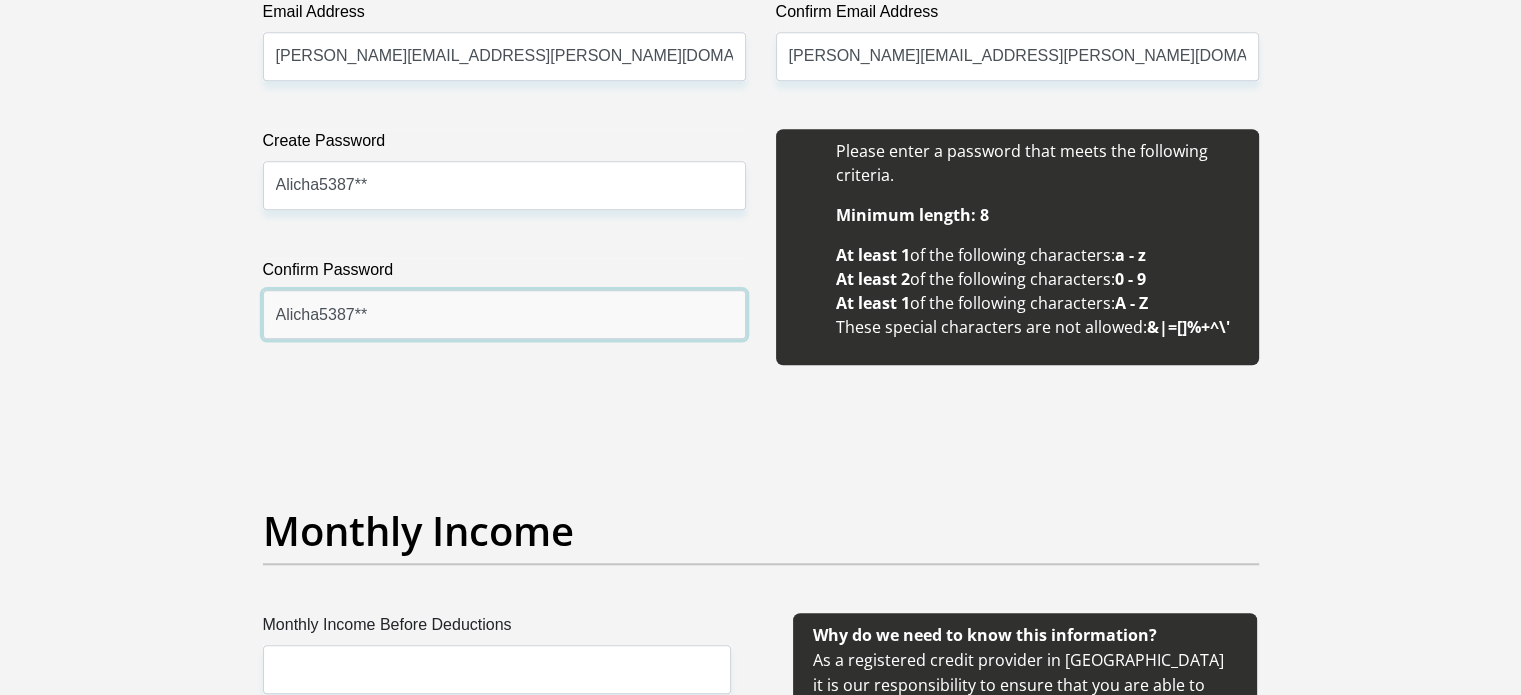 scroll, scrollTop: 2000, scrollLeft: 0, axis: vertical 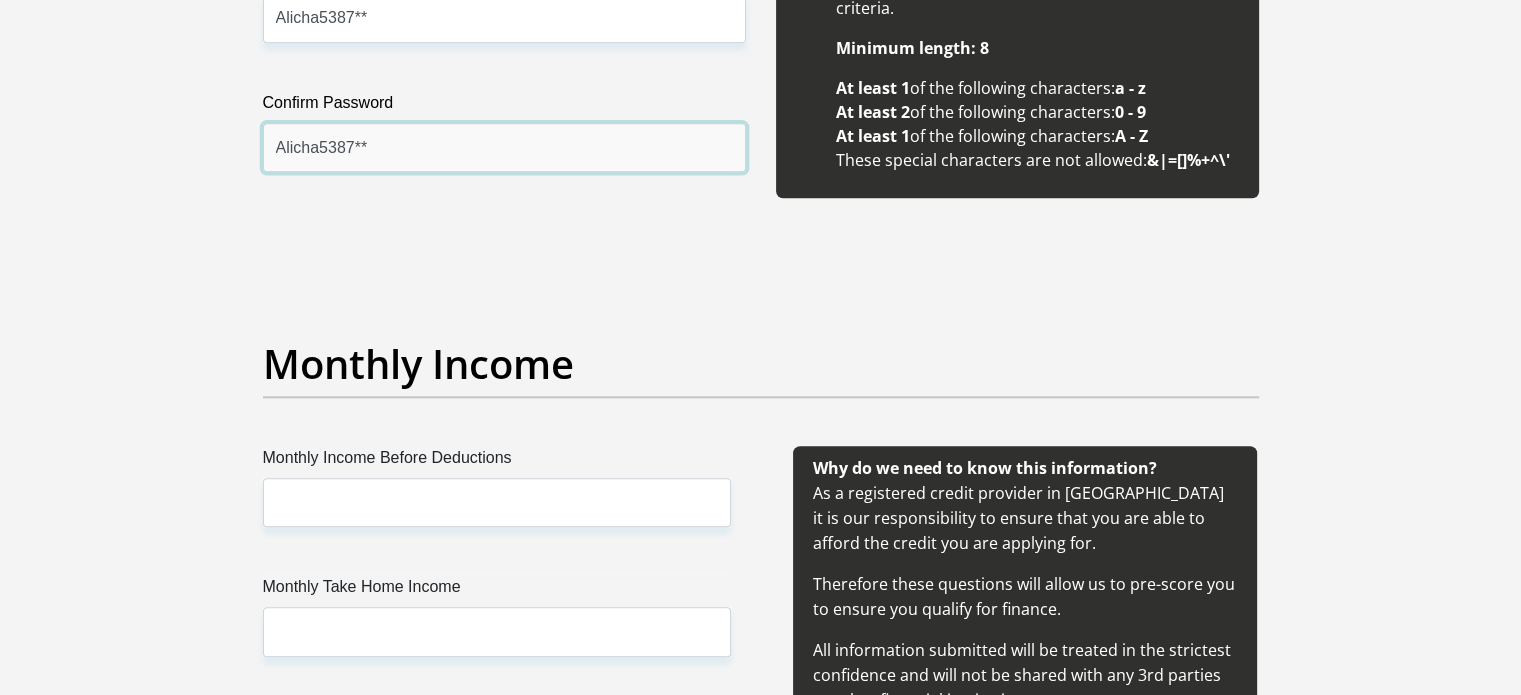 type on "Alicha5387**" 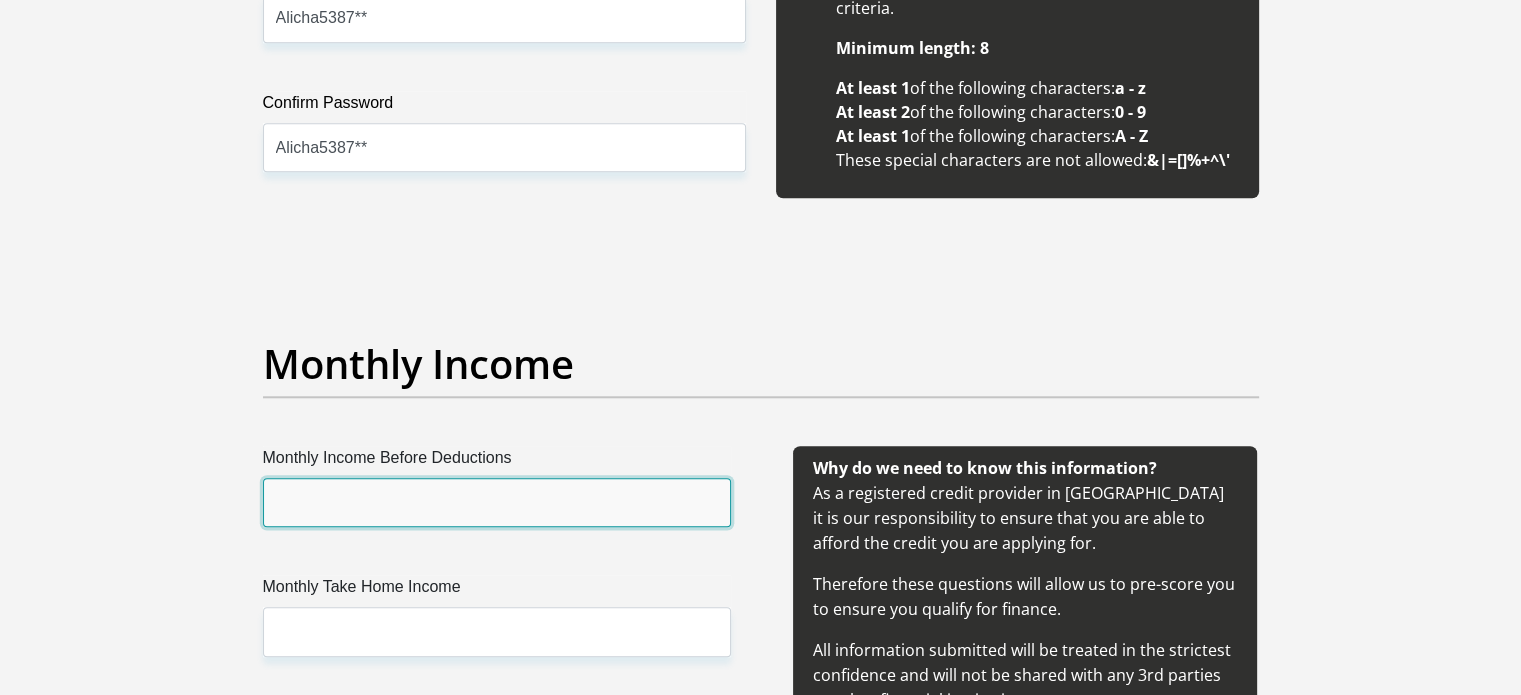 click on "Monthly Income Before Deductions" at bounding box center [497, 502] 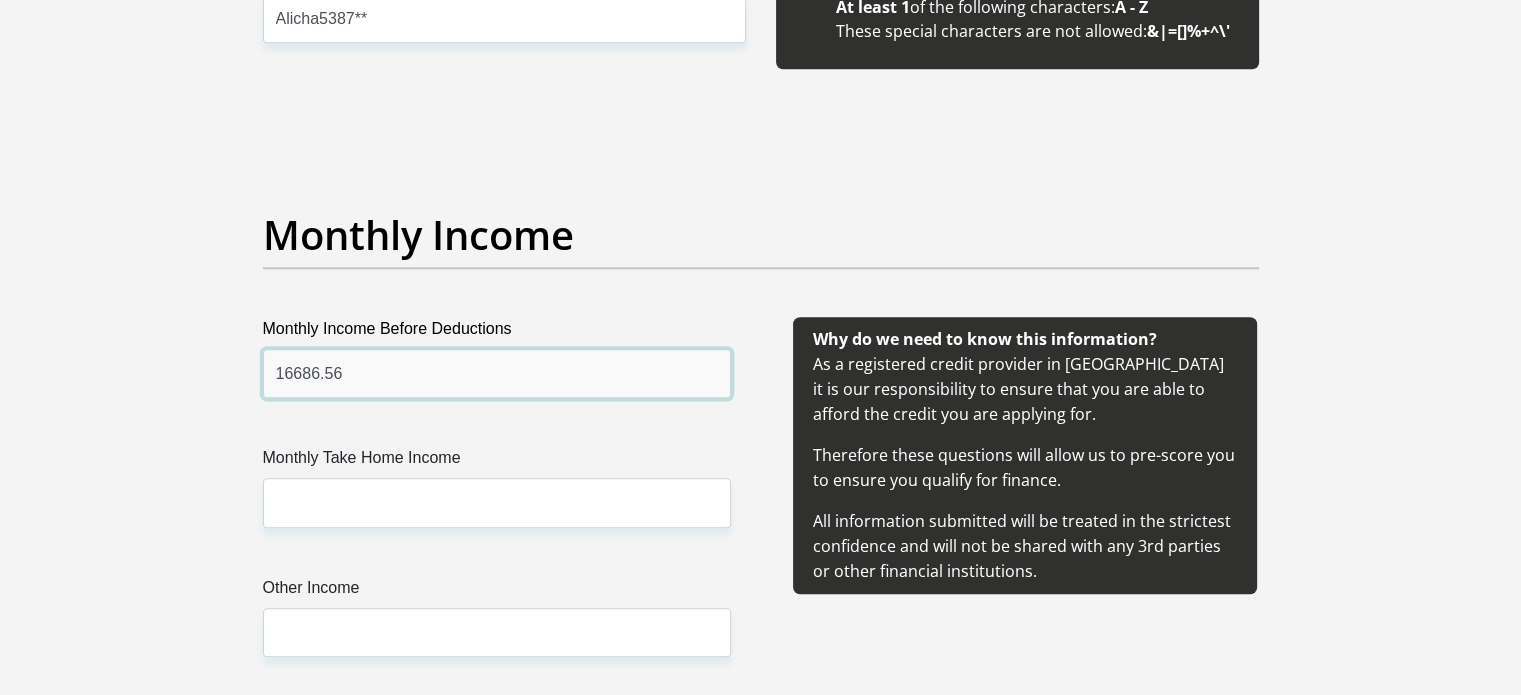 scroll, scrollTop: 2300, scrollLeft: 0, axis: vertical 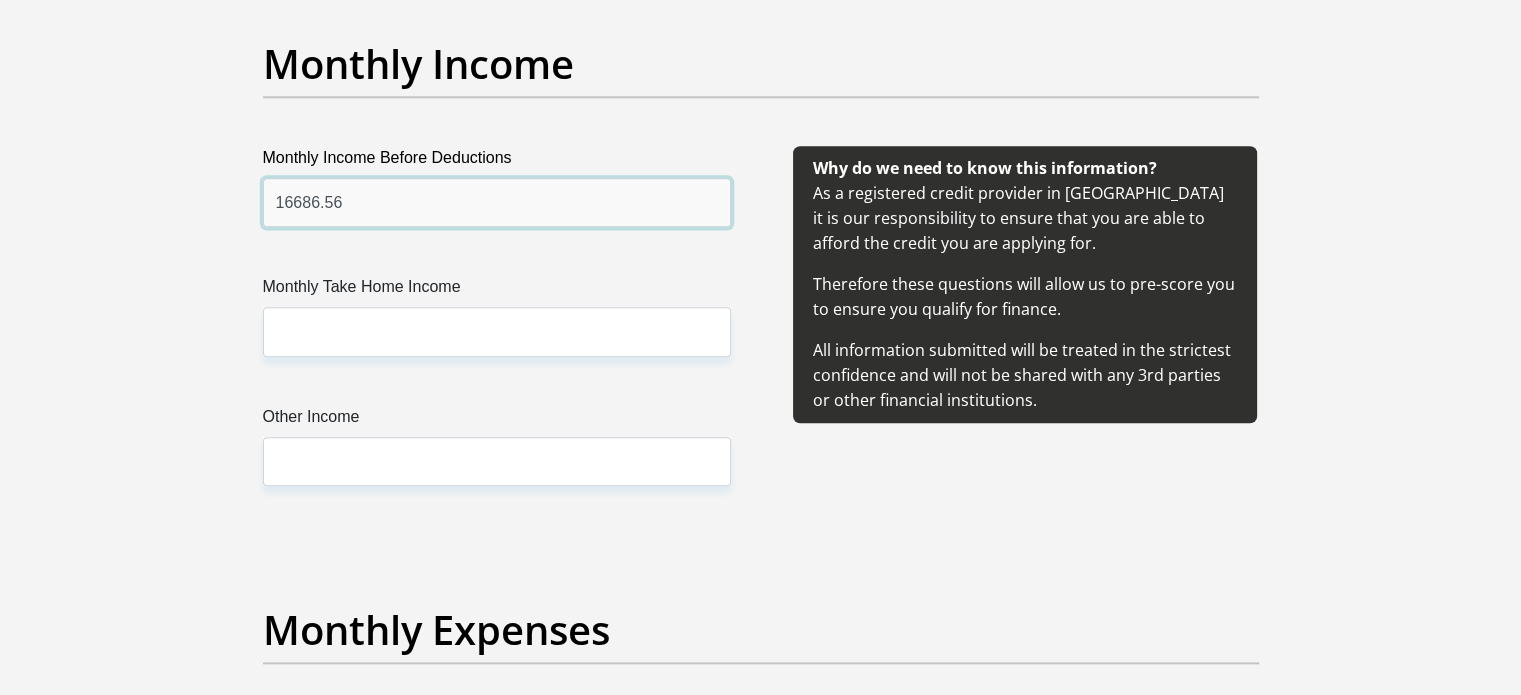 type on "16686.56" 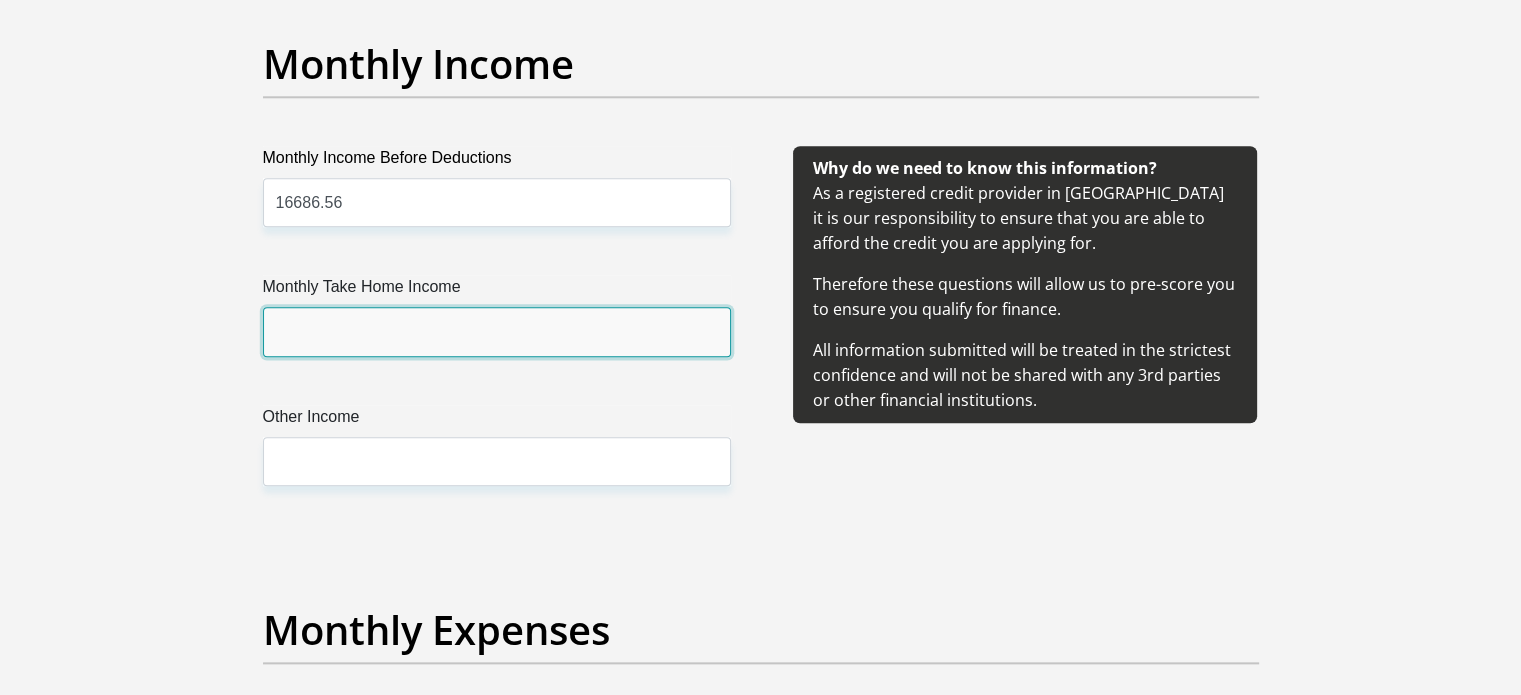 click on "Monthly Take Home Income" at bounding box center (497, 331) 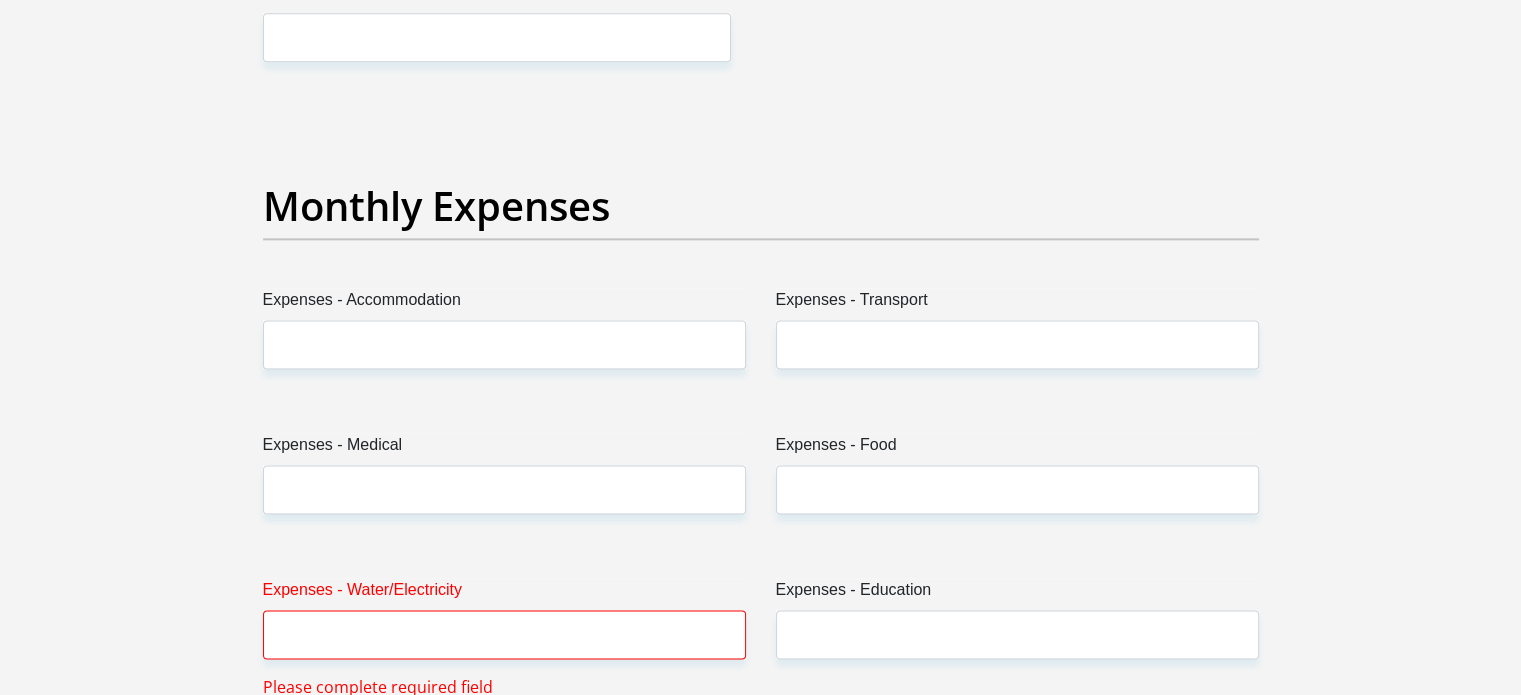 scroll, scrollTop: 2900, scrollLeft: 0, axis: vertical 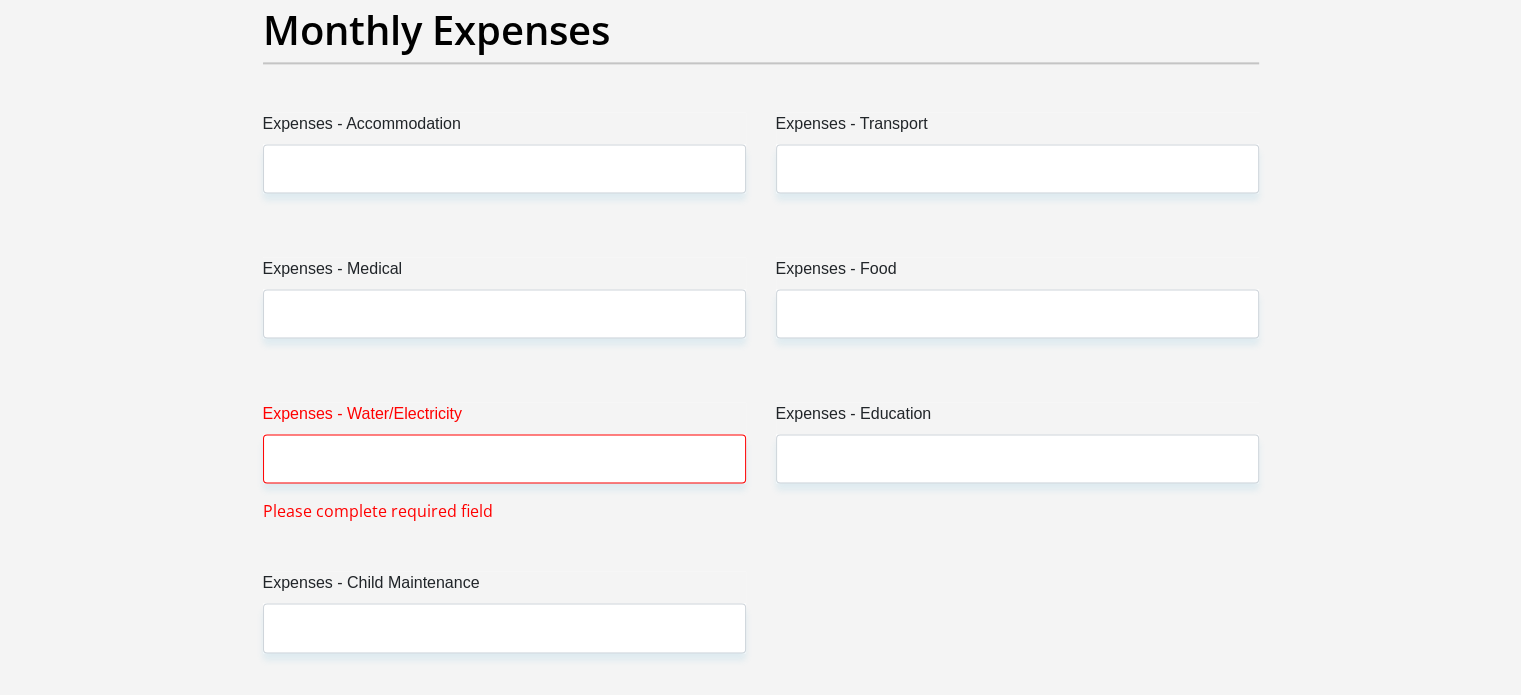 type on "14685.72" 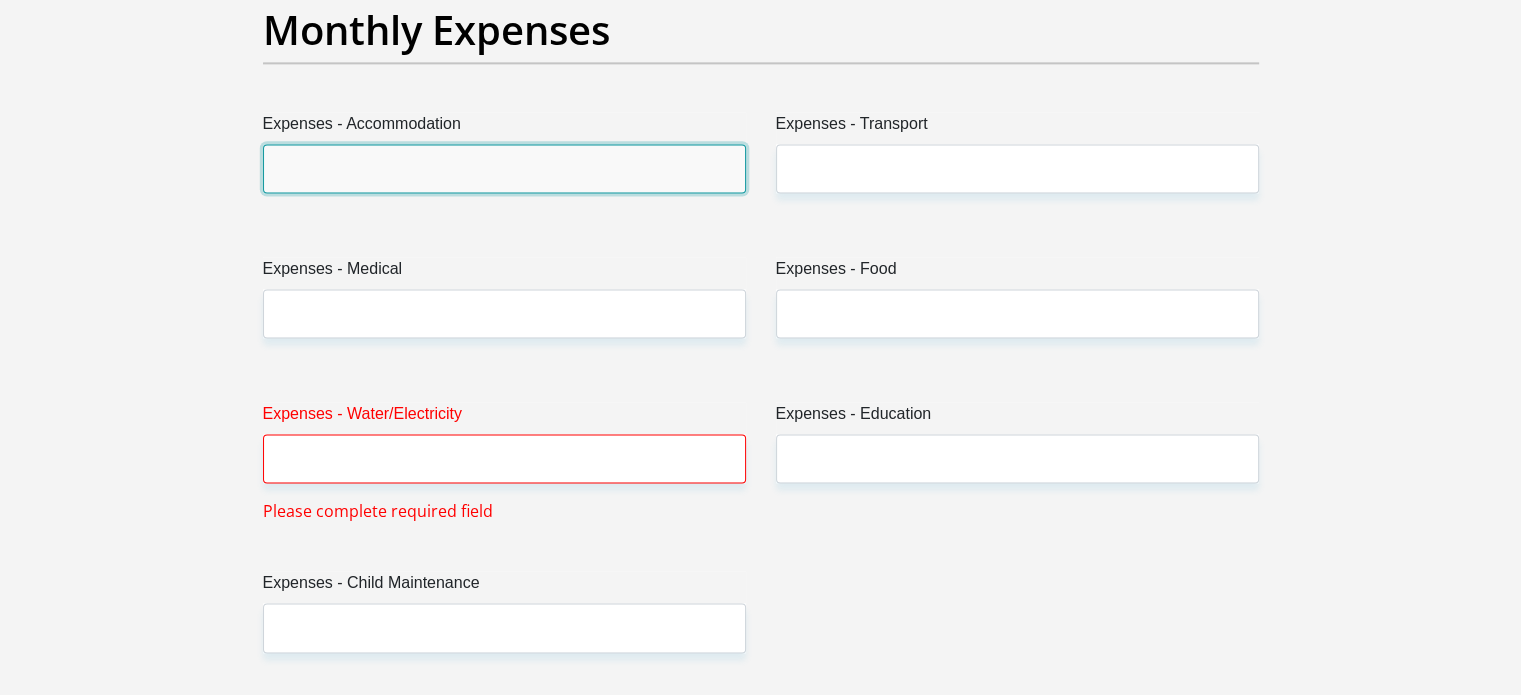 click on "Expenses - Accommodation" at bounding box center (504, 168) 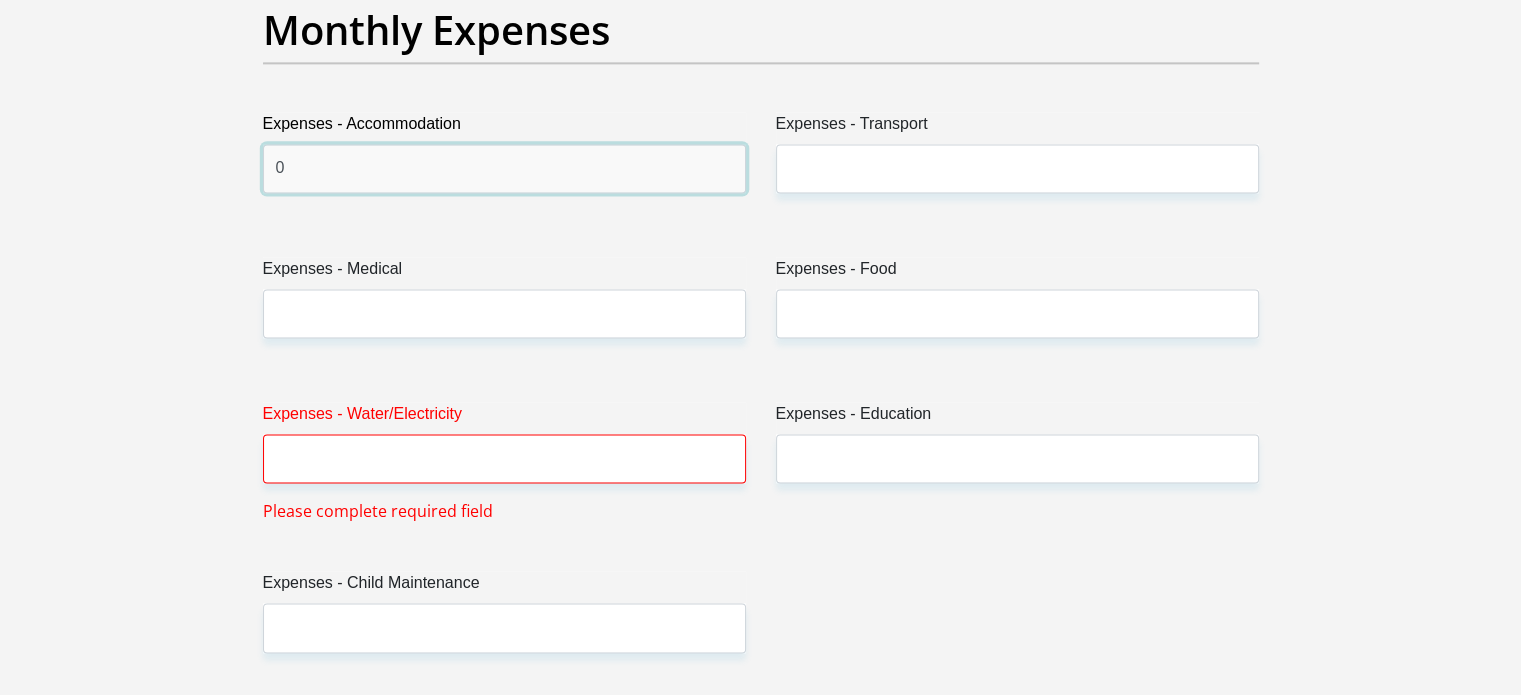 type on "0" 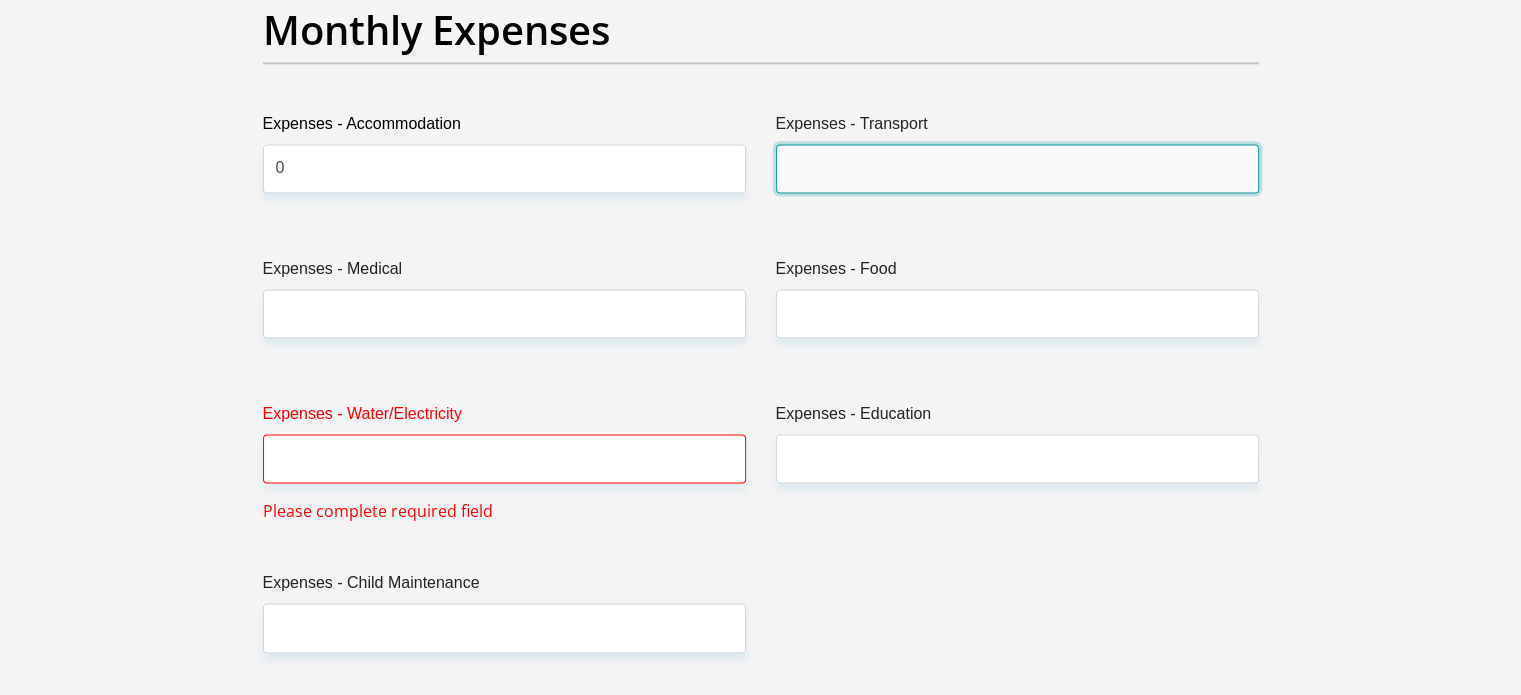 click on "Expenses - Transport" at bounding box center [1017, 168] 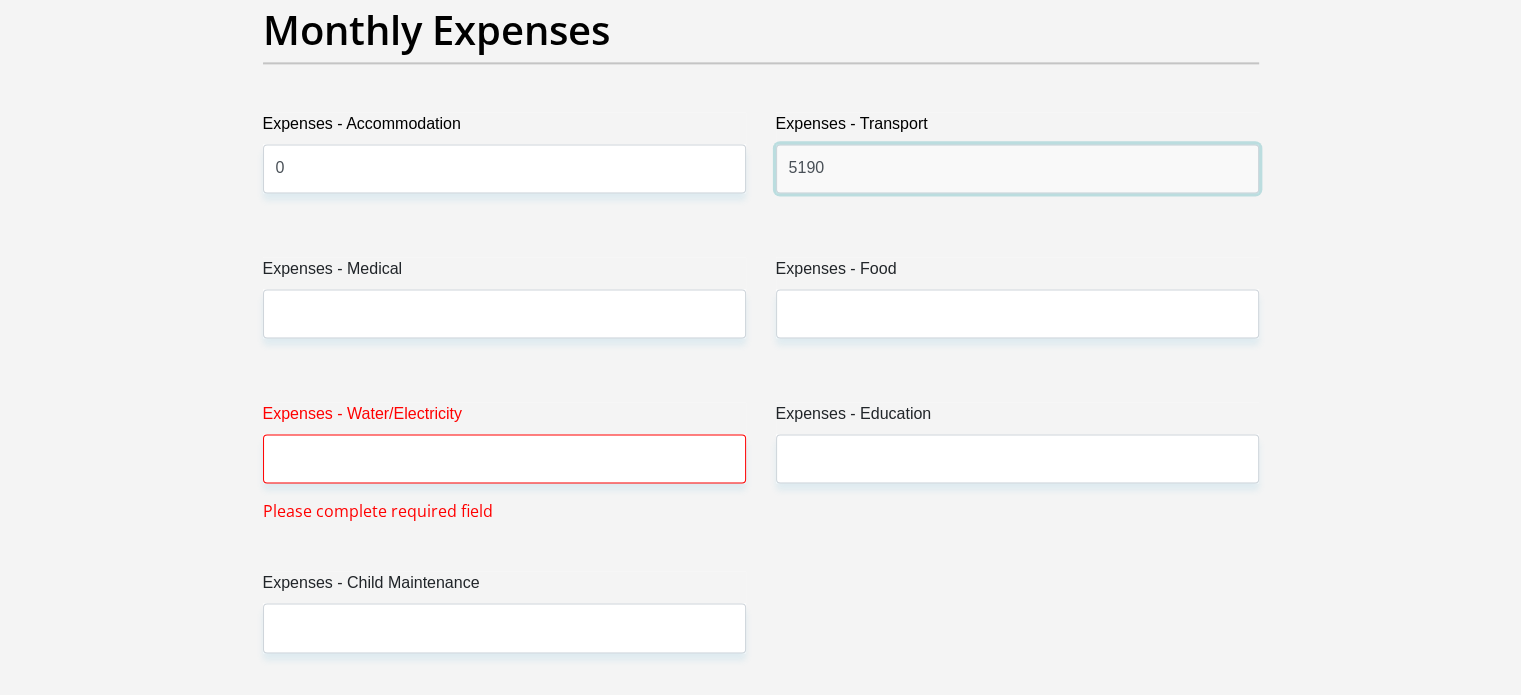 type on "5190" 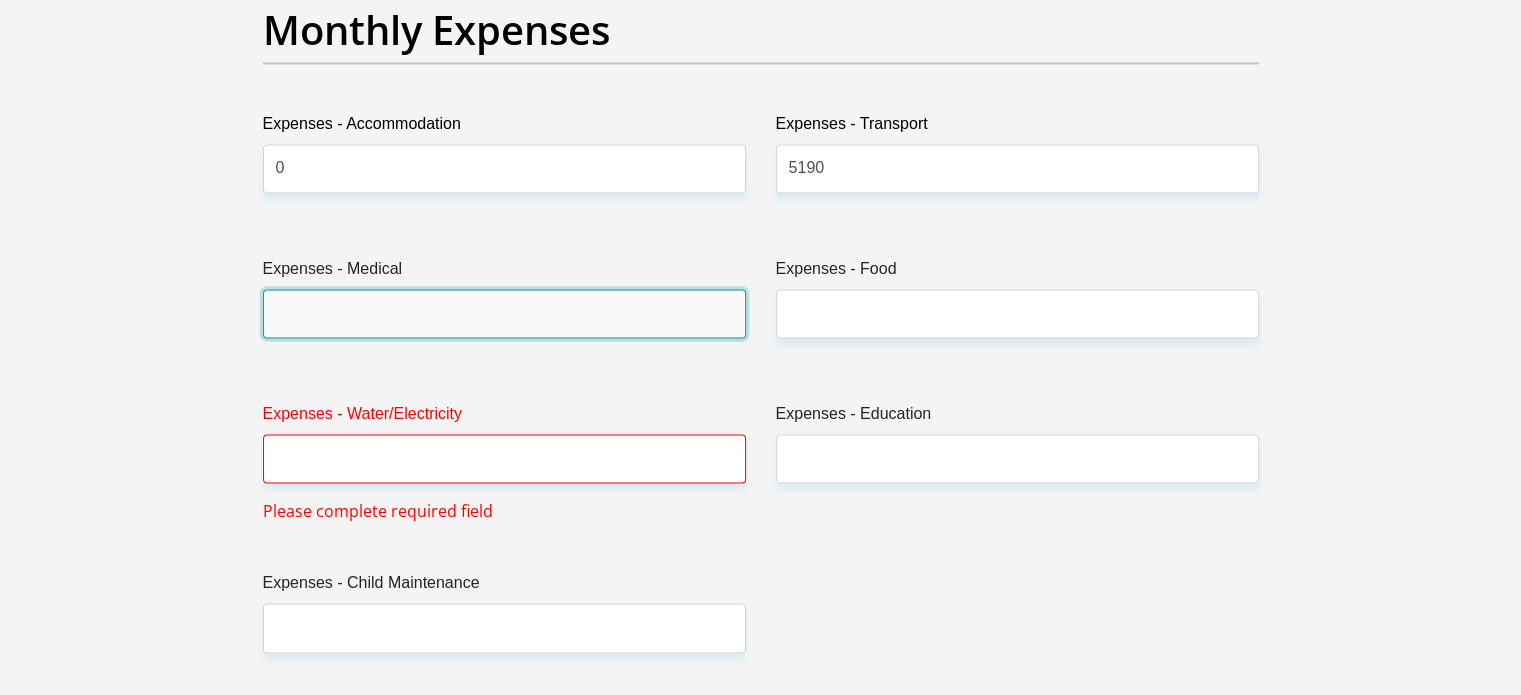 click on "Expenses - Medical" at bounding box center (504, 313) 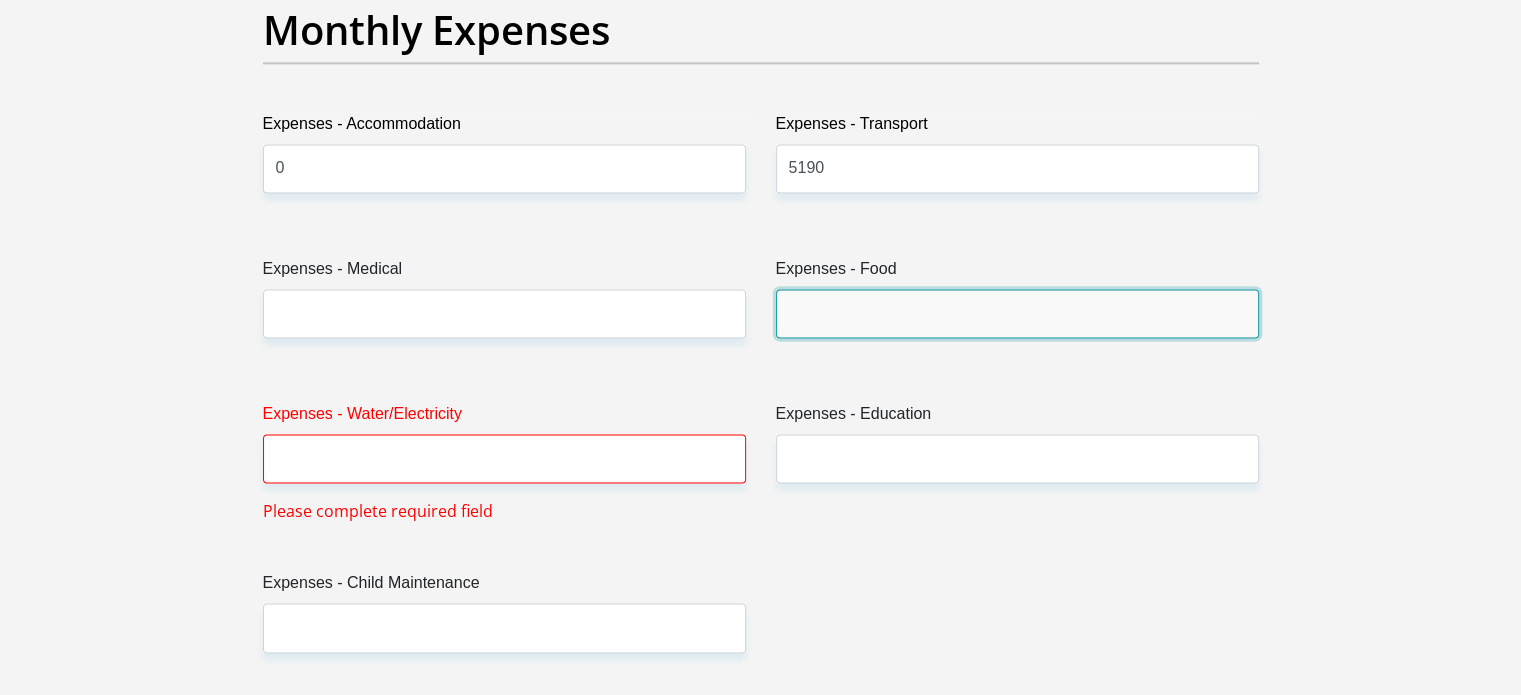 click on "Expenses - Food" at bounding box center [1017, 313] 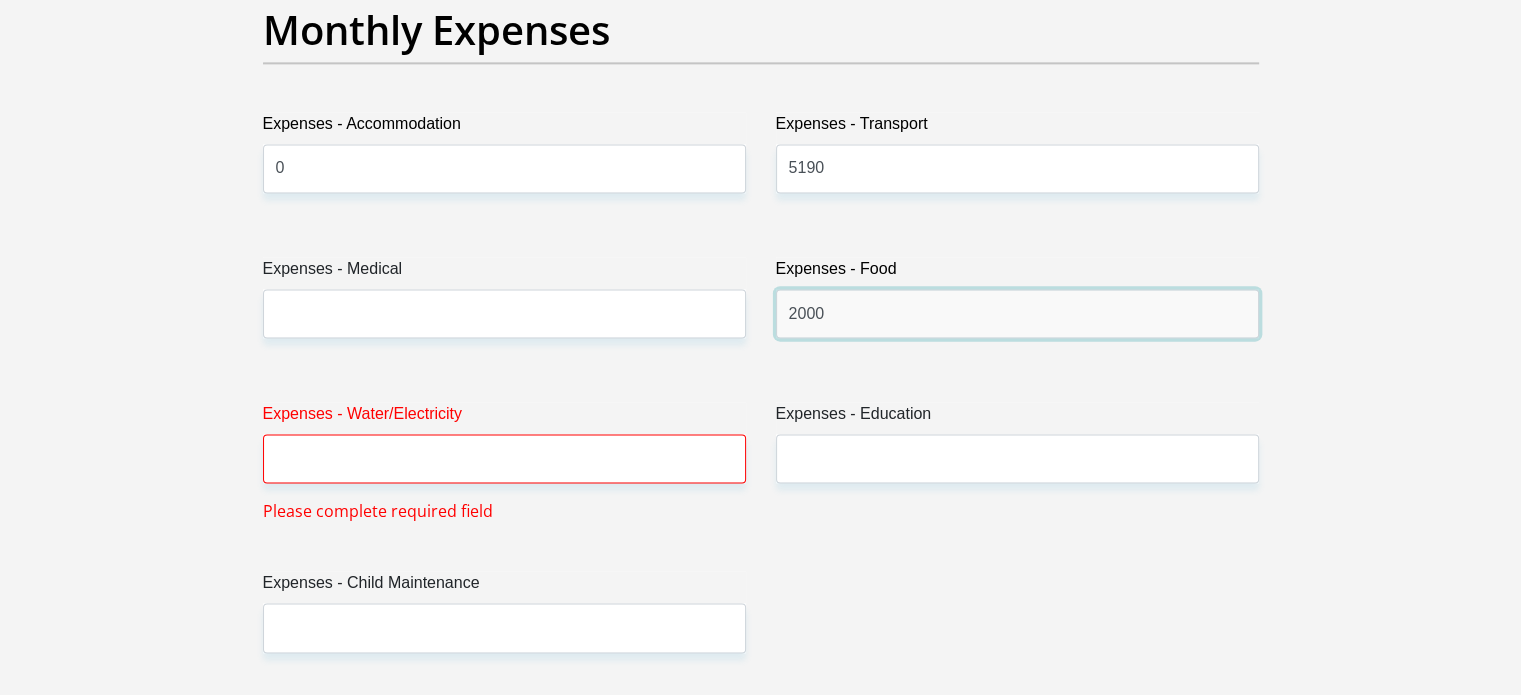 type on "2000" 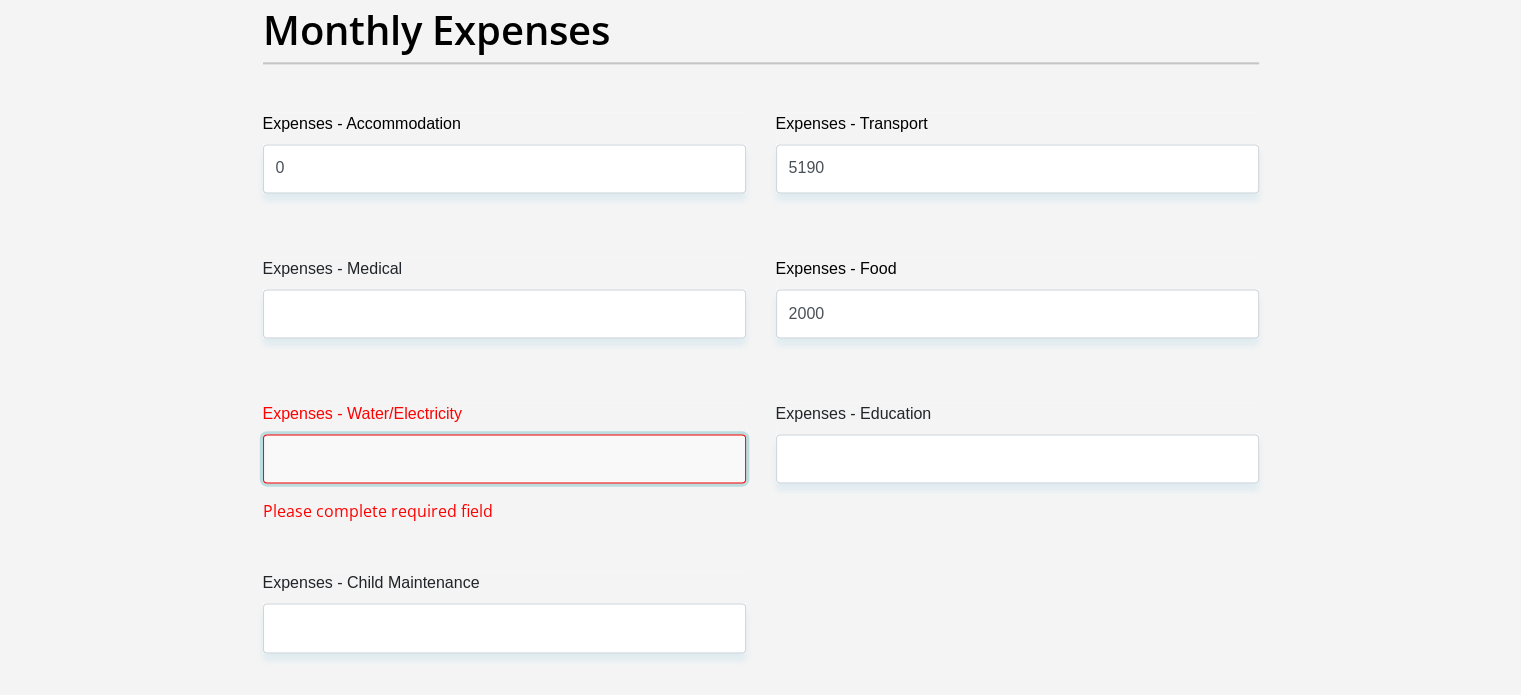 click on "Expenses - Water/Electricity" at bounding box center [504, 458] 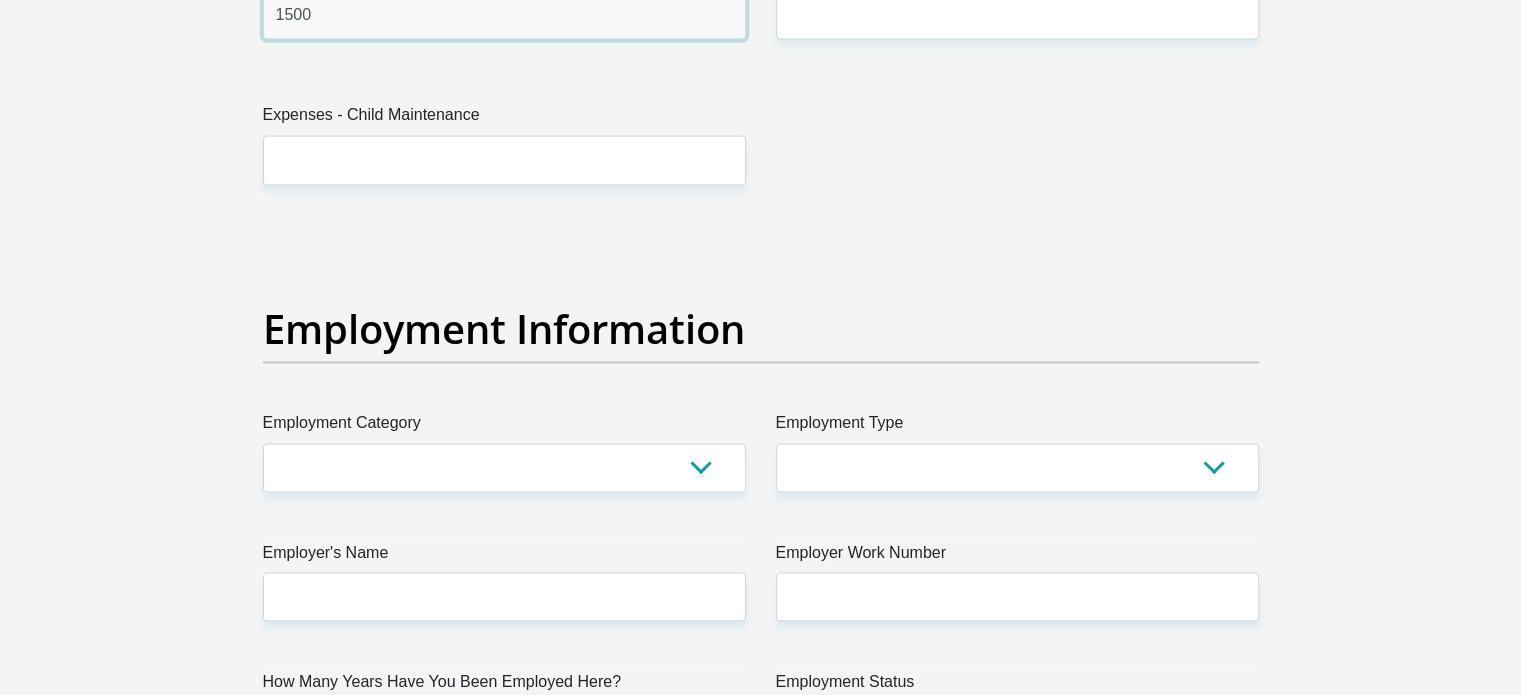 scroll, scrollTop: 3400, scrollLeft: 0, axis: vertical 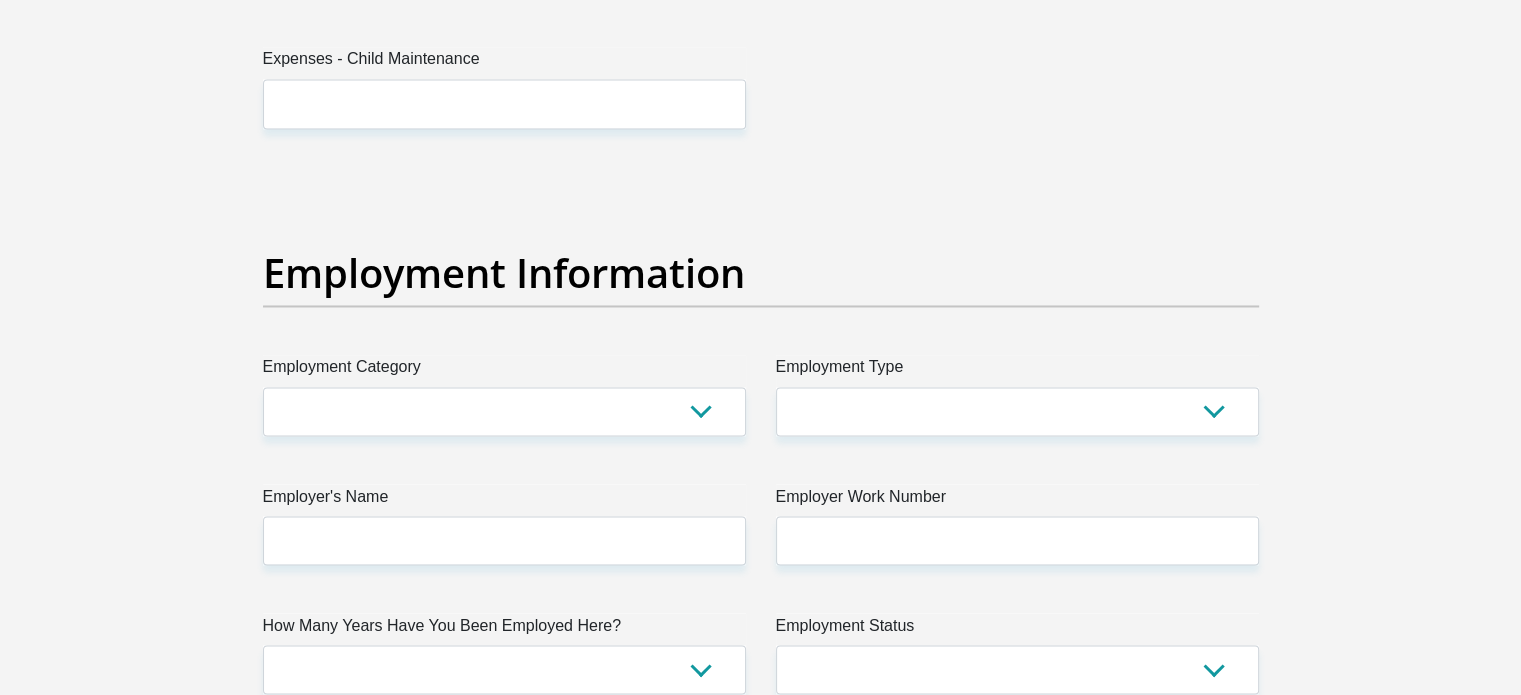 type on "1500" 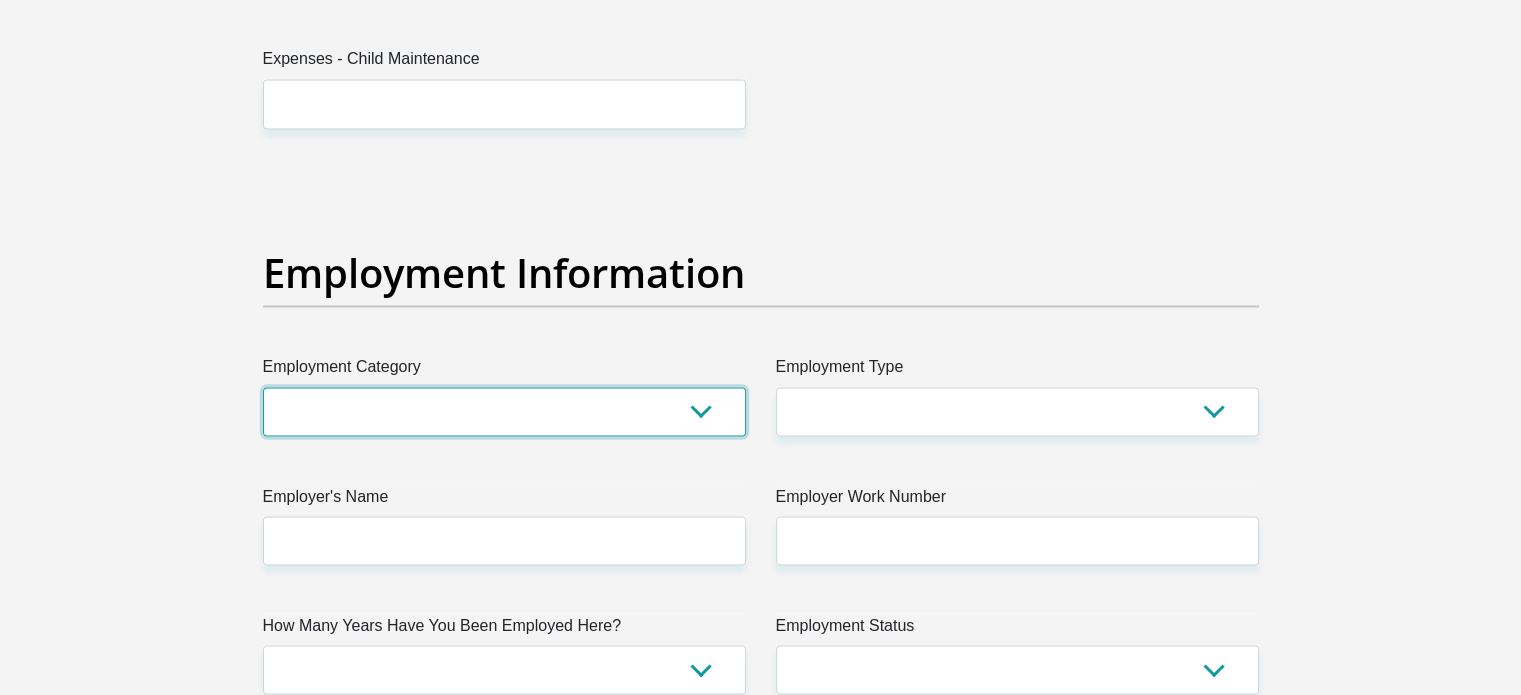 click on "AGRICULTURE
ALCOHOL & TOBACCO
CONSTRUCTION MATERIALS
METALLURGY
EQUIPMENT FOR RENEWABLE ENERGY
SPECIALIZED CONTRACTORS
CAR
GAMING (INCL. INTERNET
OTHER WHOLESALE
UNLICENSED PHARMACEUTICALS
CURRENCY EXCHANGE HOUSES
OTHER FINANCIAL INSTITUTIONS & INSURANCE
REAL ESTATE AGENTS
OIL & GAS
OTHER MATERIALS (E.G. IRON ORE)
PRECIOUS STONES & PRECIOUS METALS
POLITICAL ORGANIZATIONS
RELIGIOUS ORGANIZATIONS(NOT SECTS)
ACTI. HAVING BUSINESS DEAL WITH PUBLIC ADMINISTRATION
LAUNDROMATS" at bounding box center (504, 411) 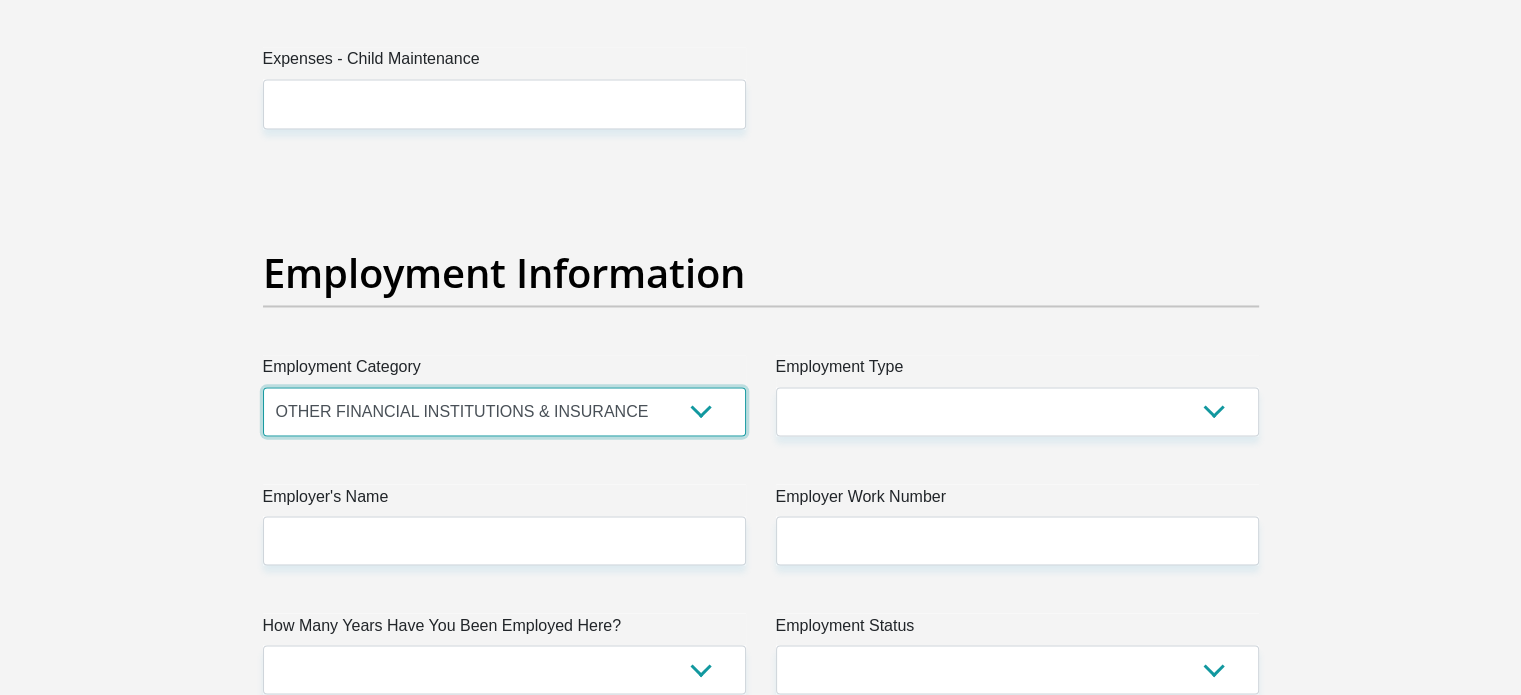 click on "AGRICULTURE
ALCOHOL & TOBACCO
CONSTRUCTION MATERIALS
METALLURGY
EQUIPMENT FOR RENEWABLE ENERGY
SPECIALIZED CONTRACTORS
CAR
GAMING (INCL. INTERNET
OTHER WHOLESALE
UNLICENSED PHARMACEUTICALS
CURRENCY EXCHANGE HOUSES
OTHER FINANCIAL INSTITUTIONS & INSURANCE
REAL ESTATE AGENTS
OIL & GAS
OTHER MATERIALS (E.G. IRON ORE)
PRECIOUS STONES & PRECIOUS METALS
POLITICAL ORGANIZATIONS
RELIGIOUS ORGANIZATIONS(NOT SECTS)
ACTI. HAVING BUSINESS DEAL WITH PUBLIC ADMINISTRATION
LAUNDROMATS" at bounding box center [504, 411] 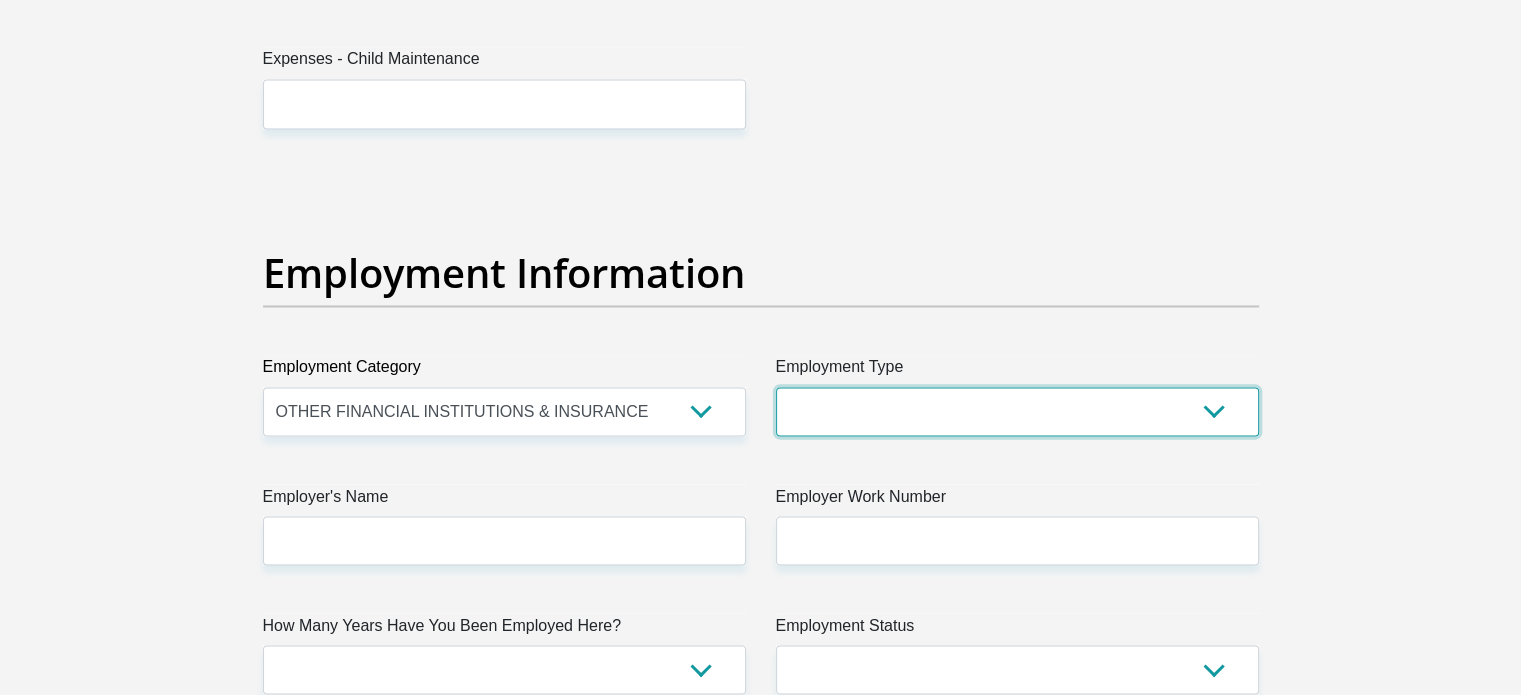 click on "College/Lecturer
Craft Seller
Creative
Driver
Executive
Farmer
Forces - Non Commissioned
Forces - Officer
Hawker
Housewife
Labourer
Licenced Professional
Manager
Miner
Non Licenced Professional
Office Staff/Clerk
Outside Worker
Pensioner
Permanent Teacher
Production/Manufacturing
Sales
Self-Employed
Semi-Professional Worker
Service Industry  Social Worker  Student" at bounding box center [1017, 411] 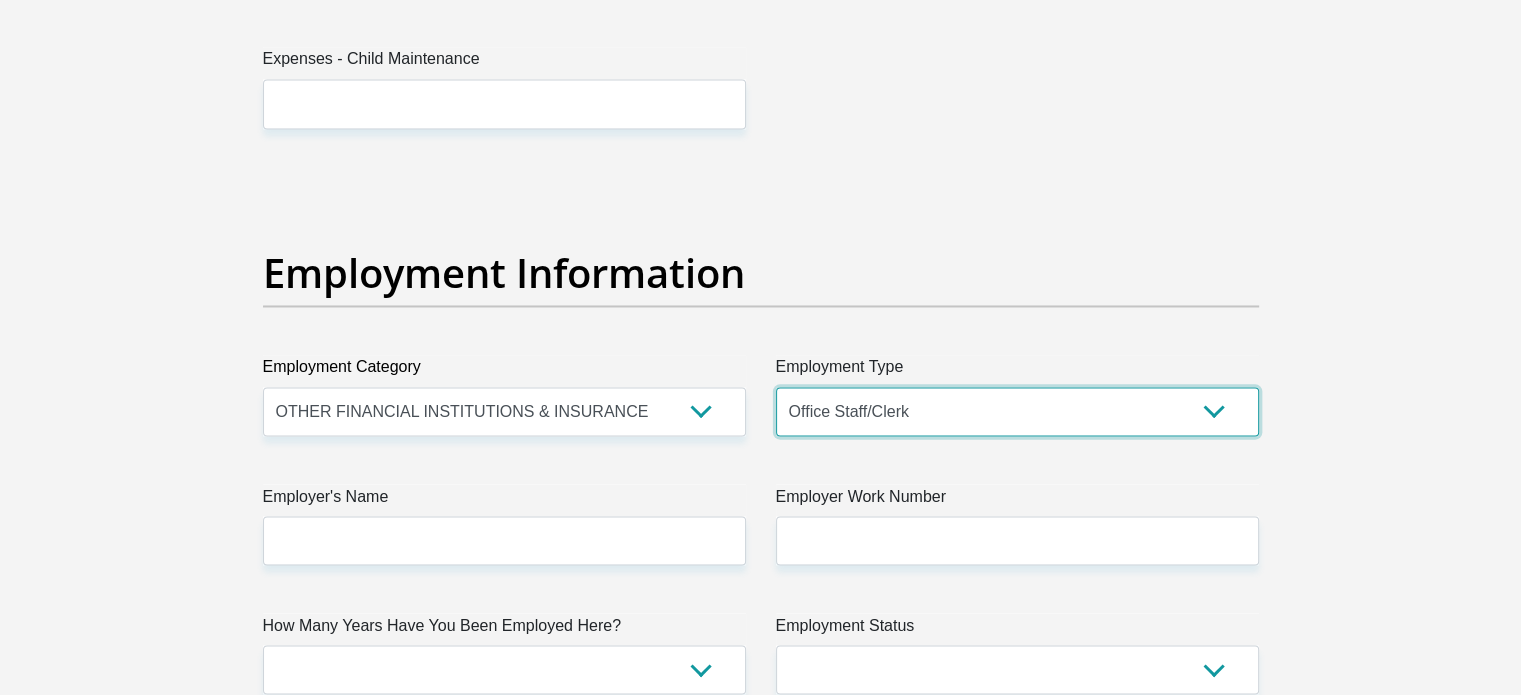 click on "College/Lecturer
Craft Seller
Creative
Driver
Executive
Farmer
Forces - Non Commissioned
Forces - Officer
Hawker
Housewife
Labourer
Licenced Professional
Manager
Miner
Non Licenced Professional
Office Staff/Clerk
Outside Worker
Pensioner
Permanent Teacher
Production/Manufacturing
Sales
Self-Employed
Semi-Professional Worker
Service Industry  Social Worker  Student" at bounding box center (1017, 411) 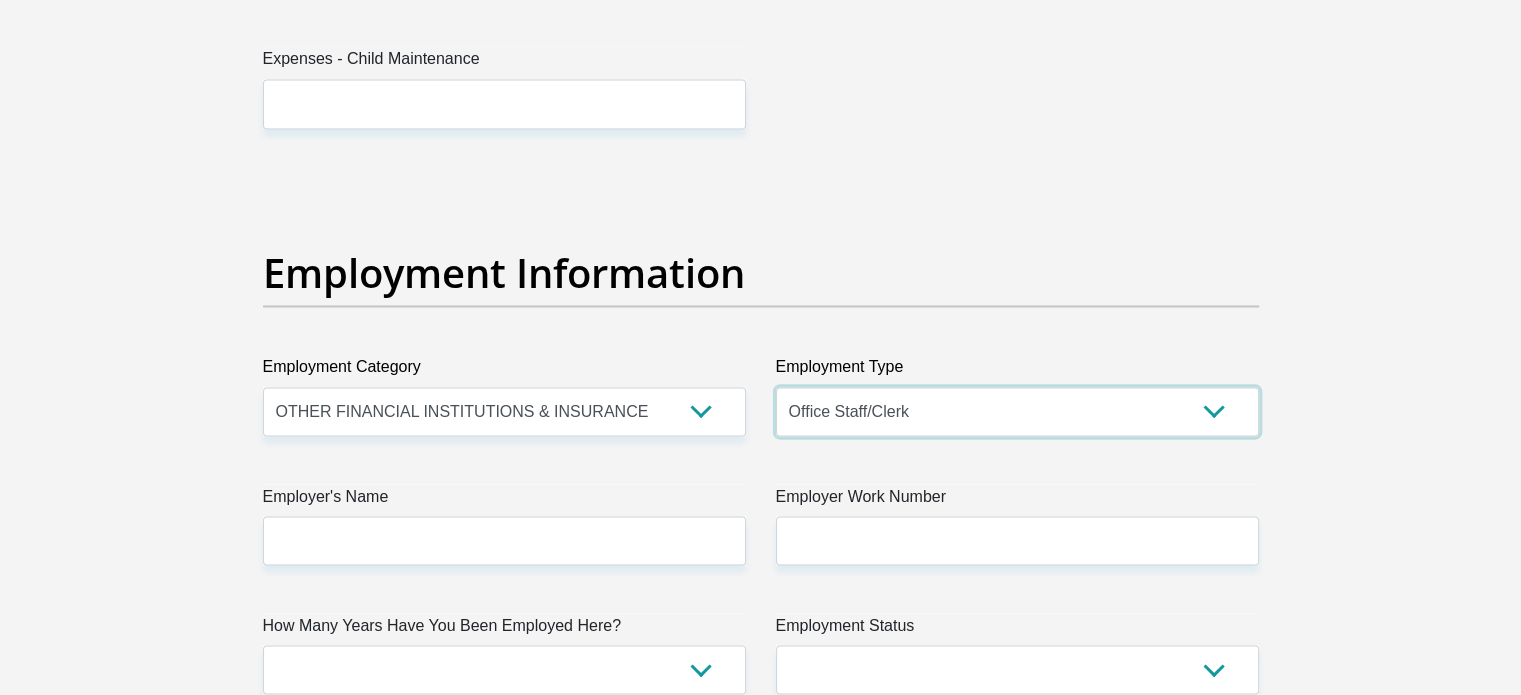 scroll, scrollTop: 3600, scrollLeft: 0, axis: vertical 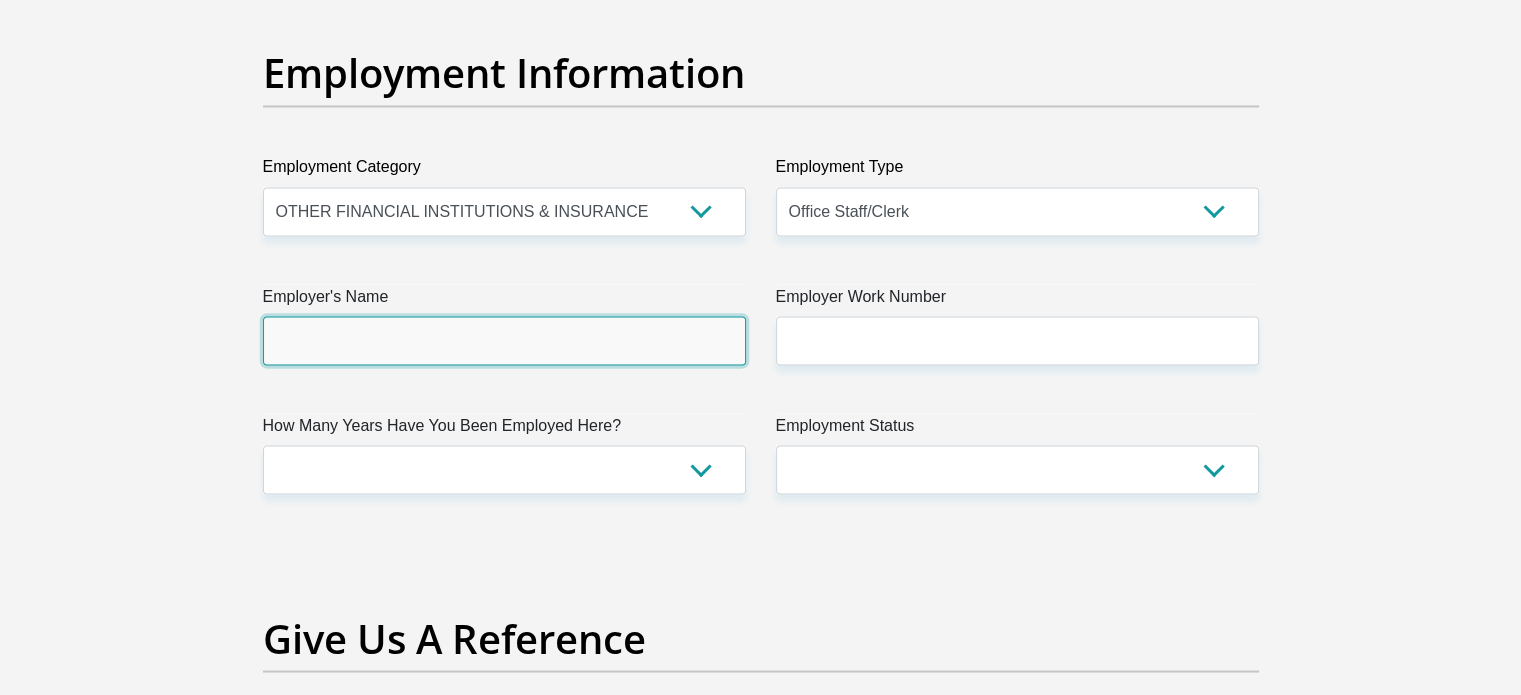 click on "Employer's Name" at bounding box center (504, 340) 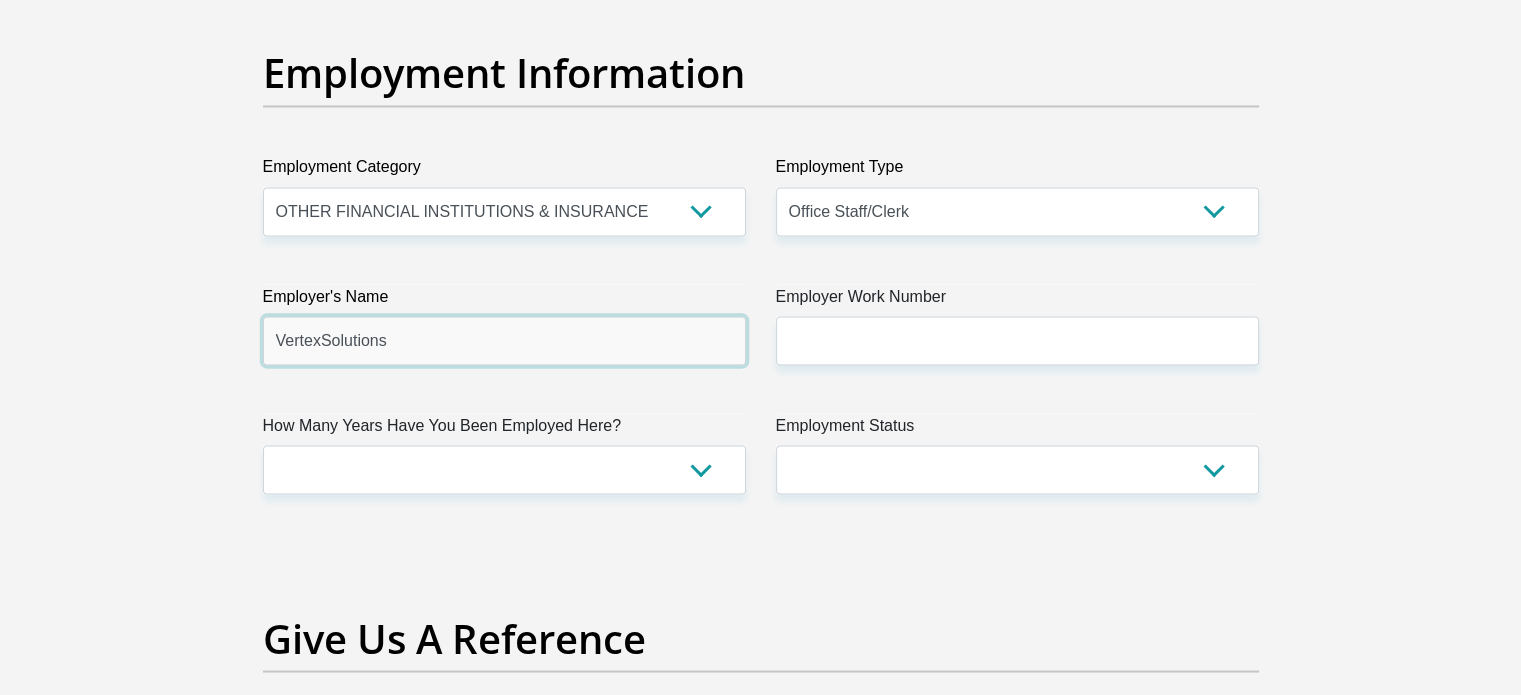 type on "VertexSolutions" 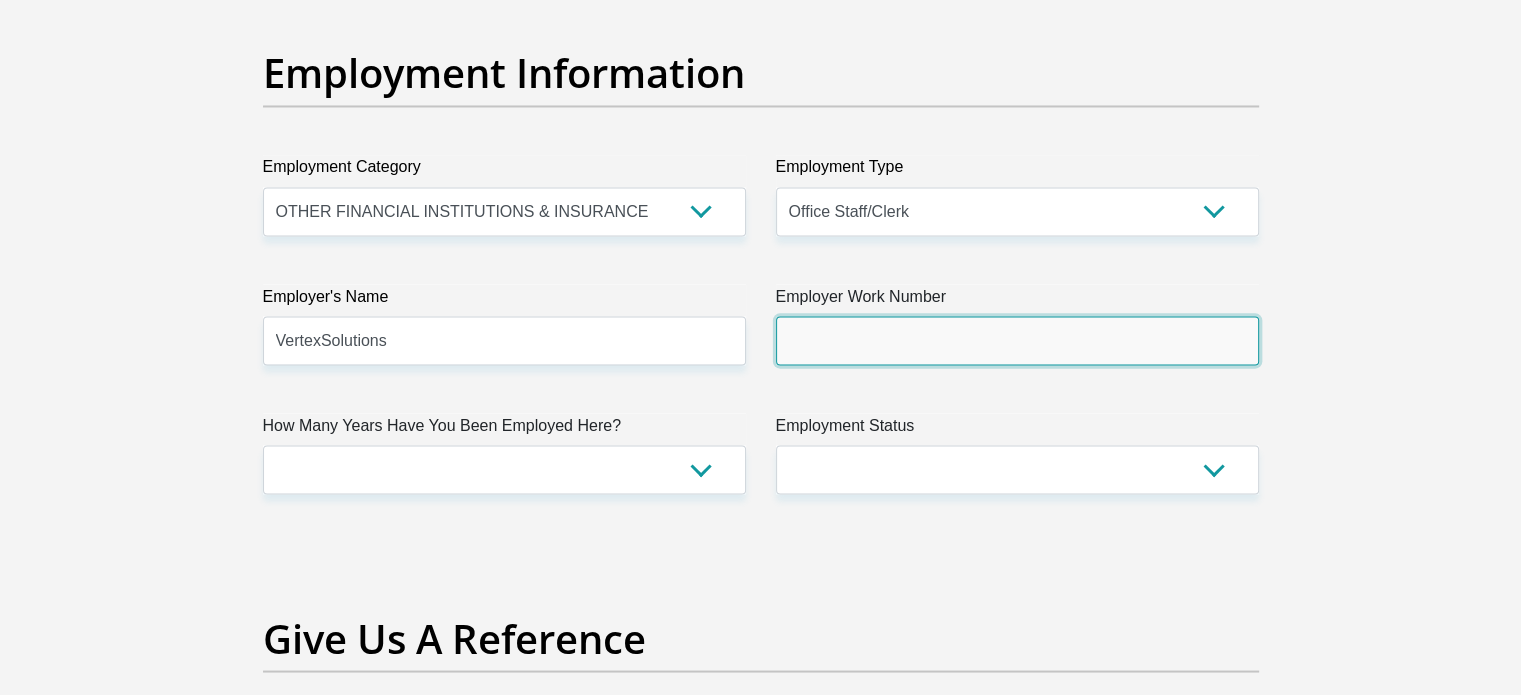 click on "Employer Work Number" at bounding box center [1017, 340] 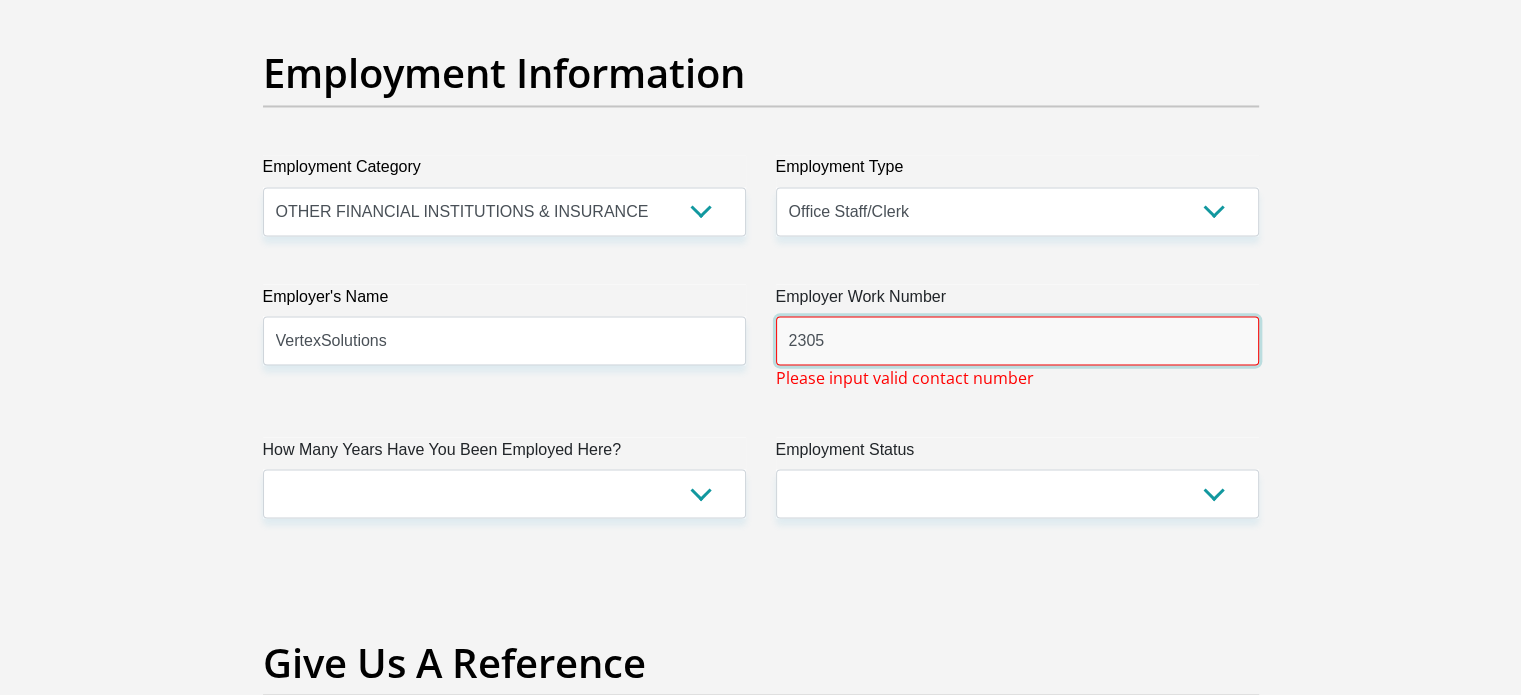 type on "2305" 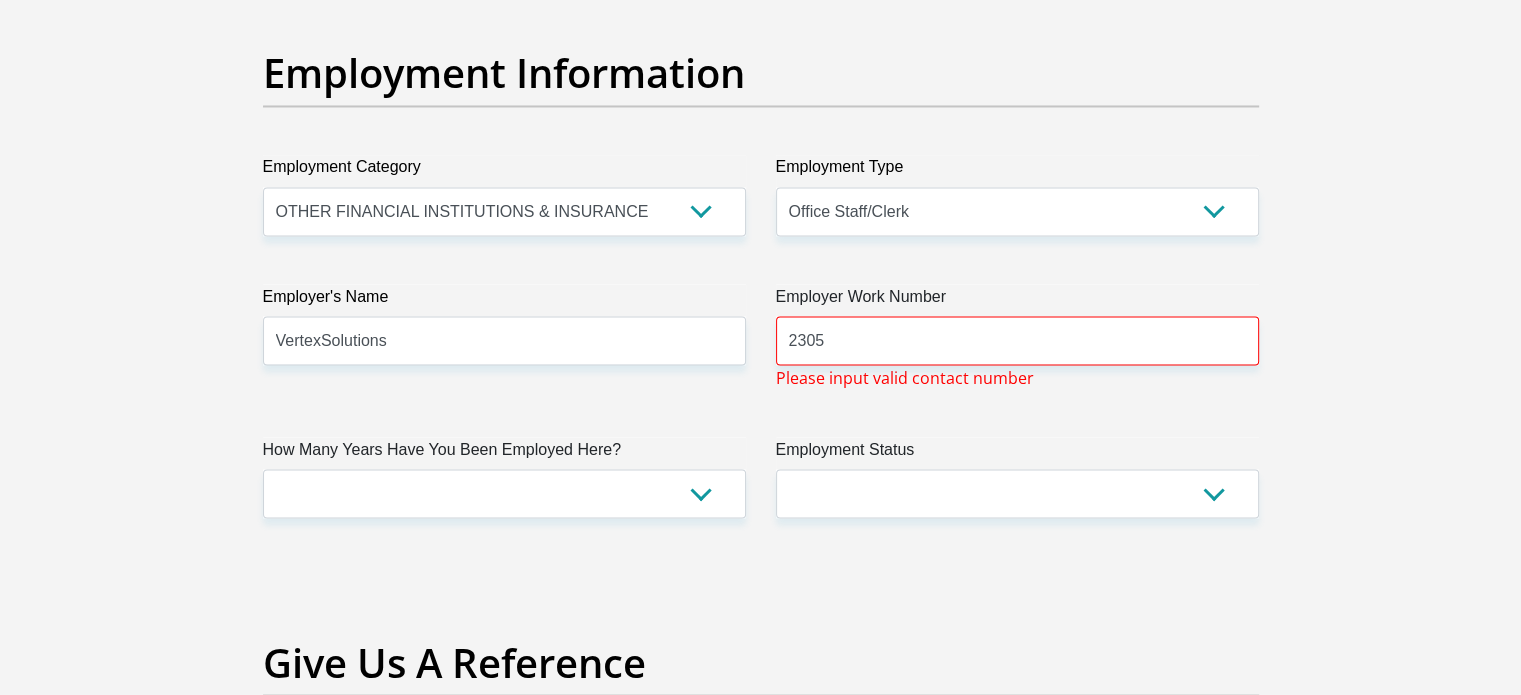 click on "How Many Years Have You Been Employed Here?" at bounding box center [504, 453] 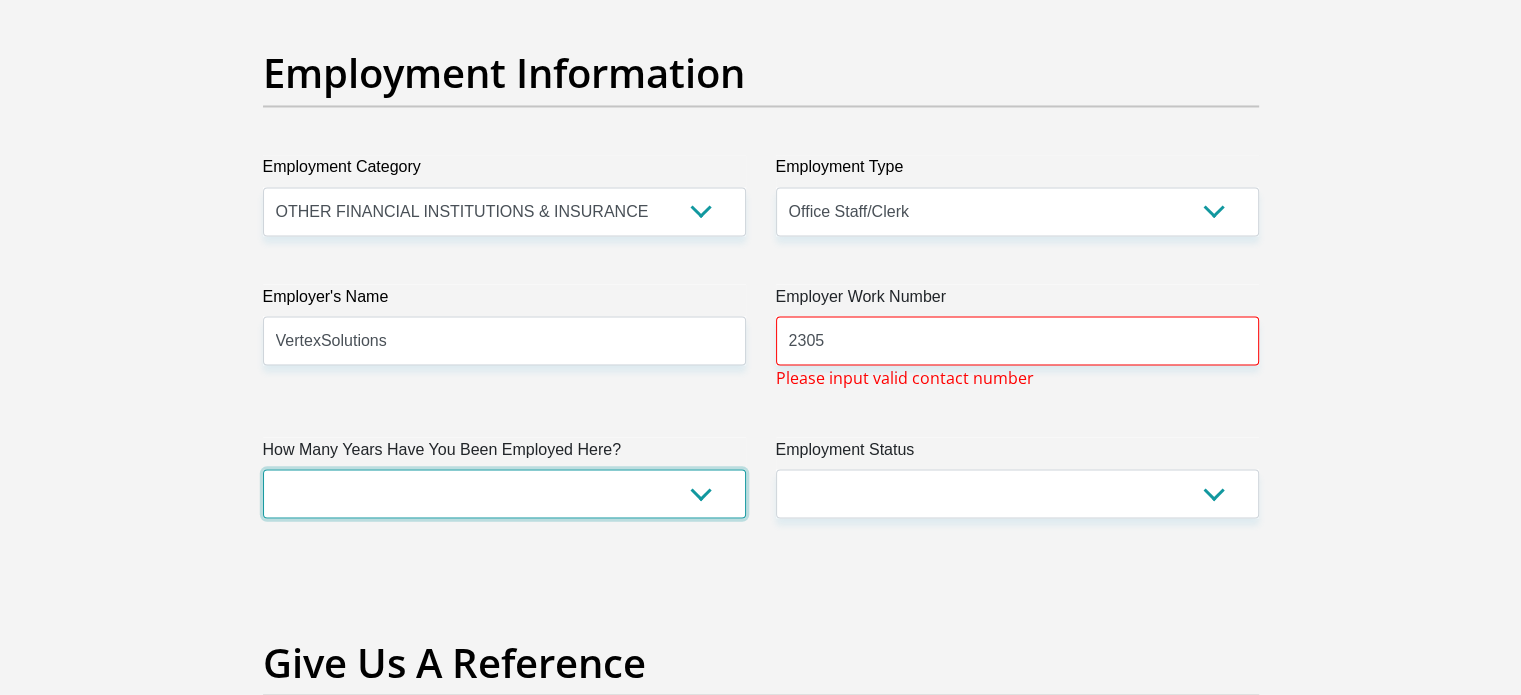 click on "less than 1 year
1-3 years
3-5 years
5+ years" at bounding box center [504, 493] 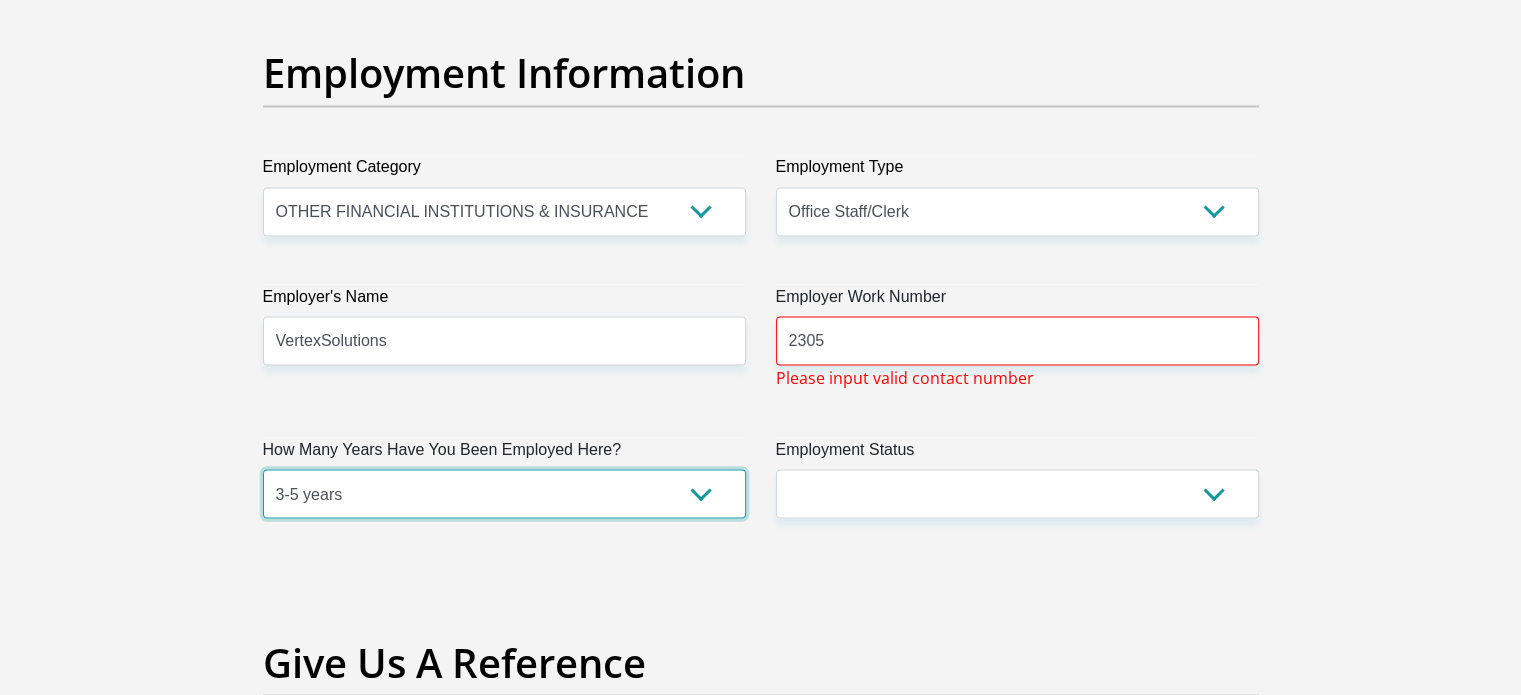 click on "less than 1 year
1-3 years
3-5 years
5+ years" at bounding box center (504, 493) 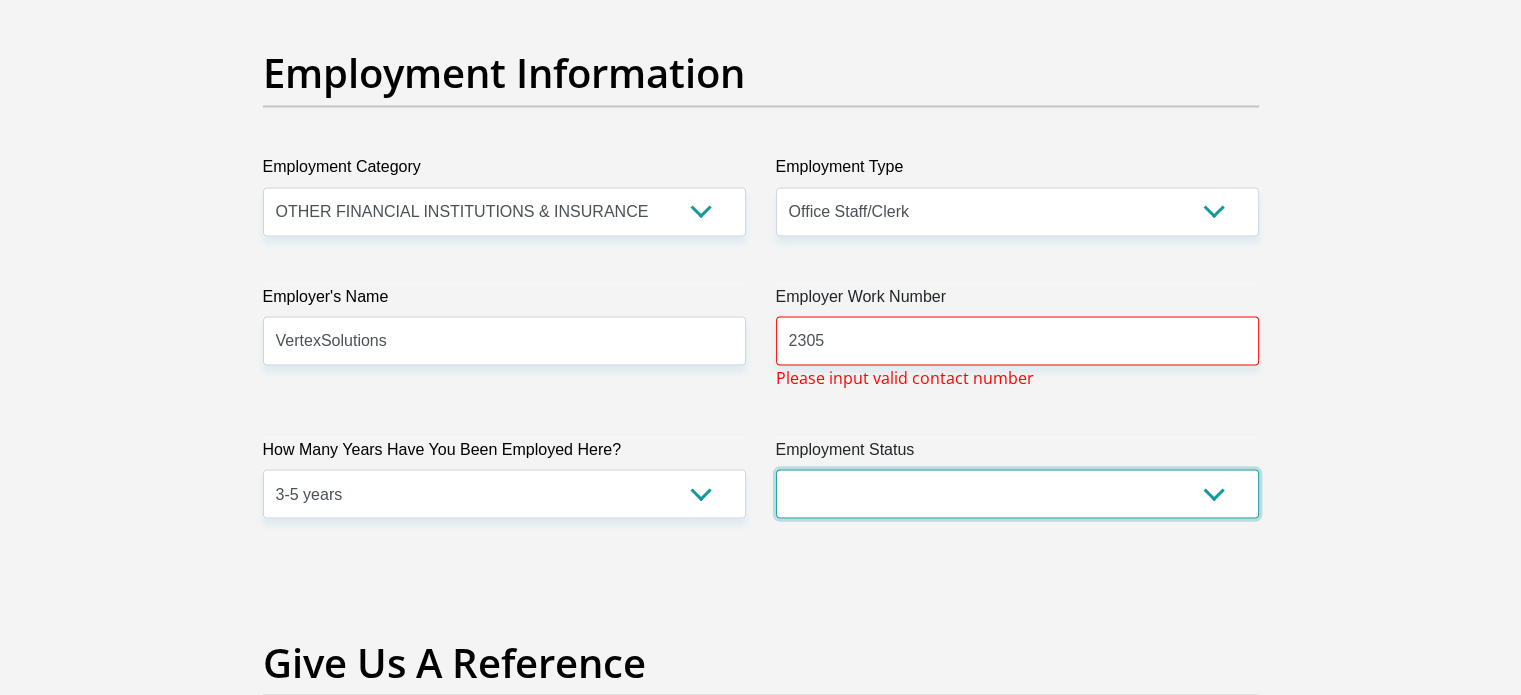 click on "Permanent/Full-time
Part-time/Casual
Contract Worker
Self-Employed
Housewife
Retired
Student
Medically Boarded
Disability
Unemployed" at bounding box center (1017, 493) 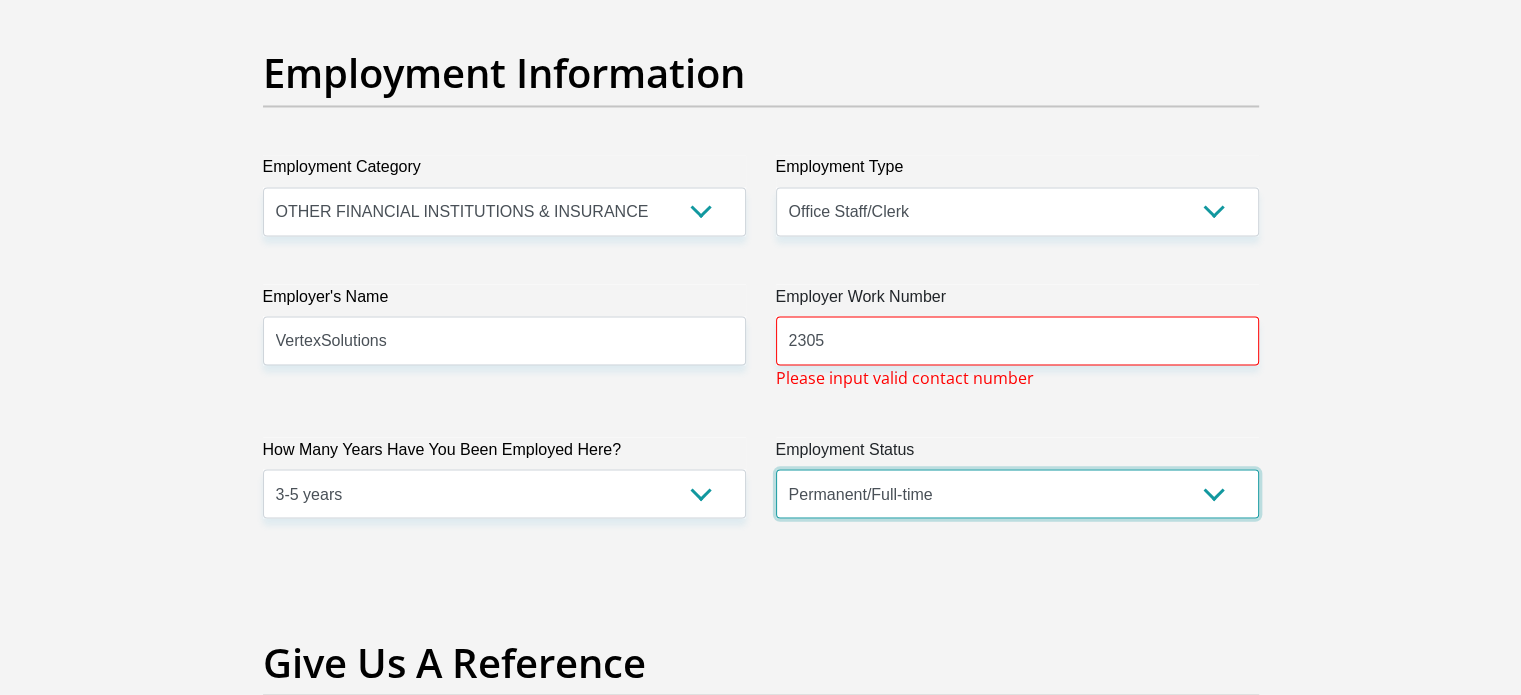 click on "Permanent/Full-time
Part-time/Casual
Contract Worker
Self-Employed
Housewife
Retired
Student
Medically Boarded
Disability
Unemployed" at bounding box center [1017, 493] 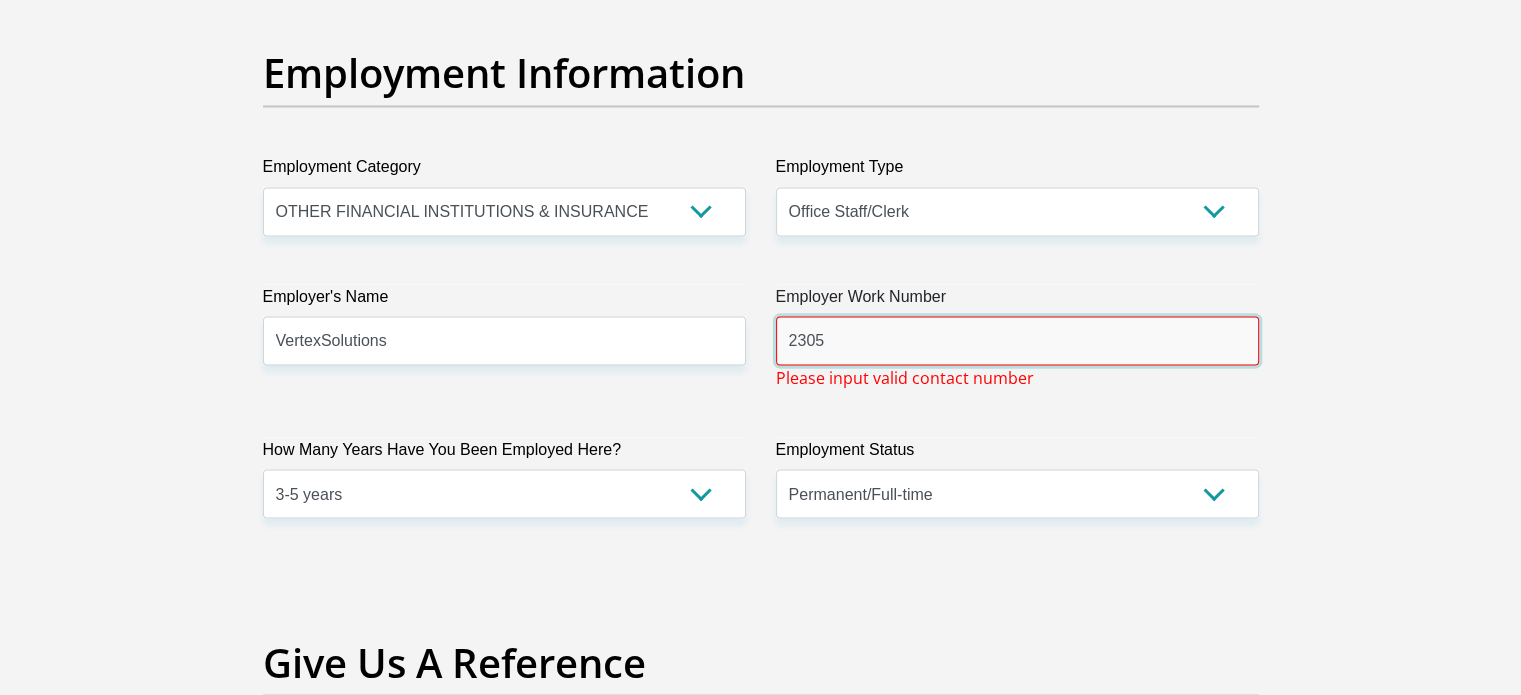 click on "2305" at bounding box center [1017, 340] 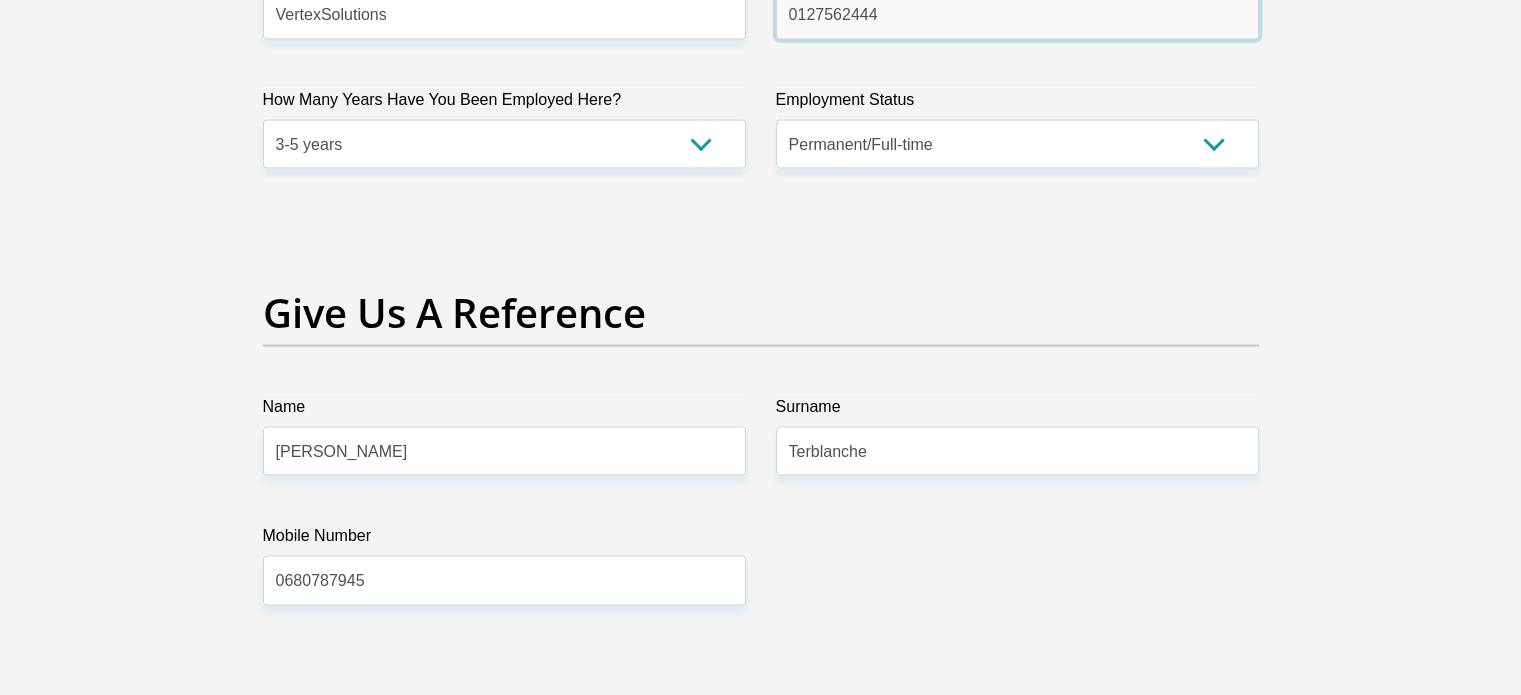 scroll, scrollTop: 4000, scrollLeft: 0, axis: vertical 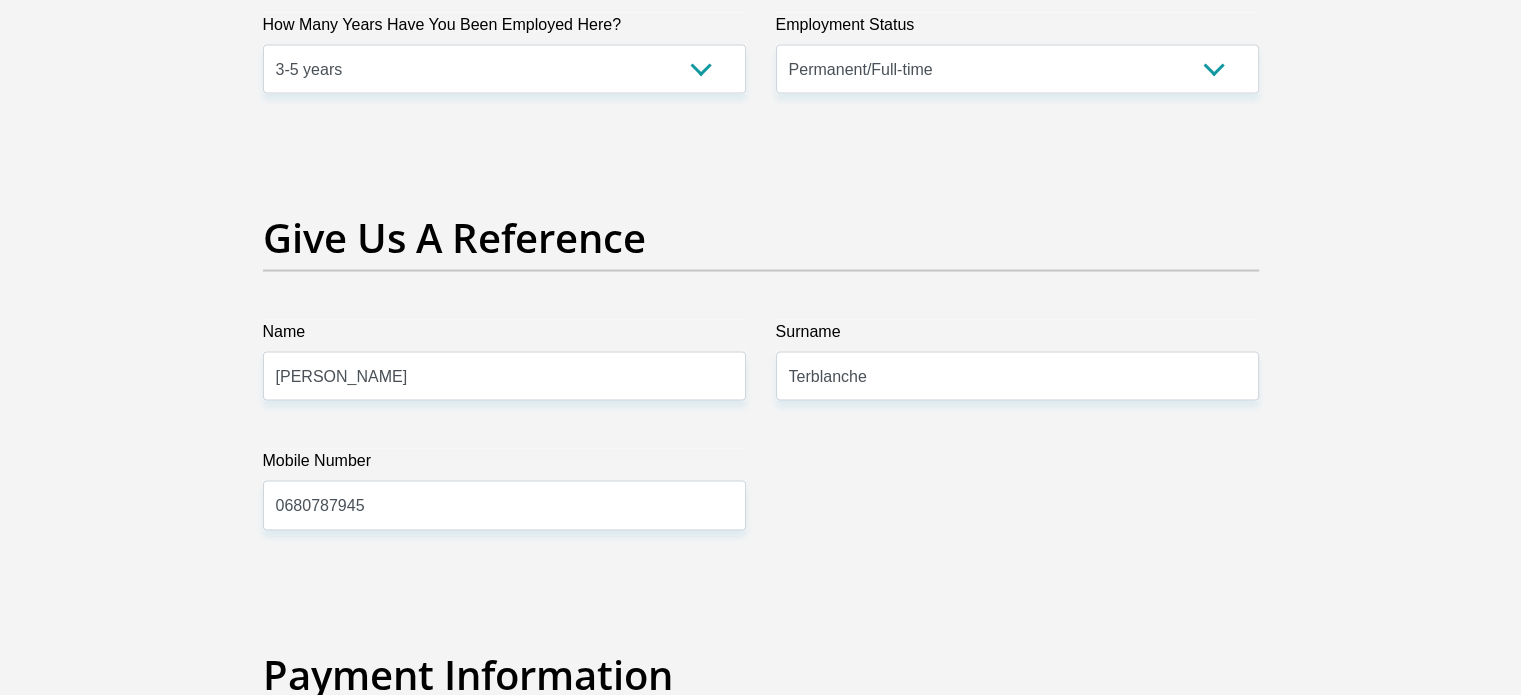 type on "0127562444" 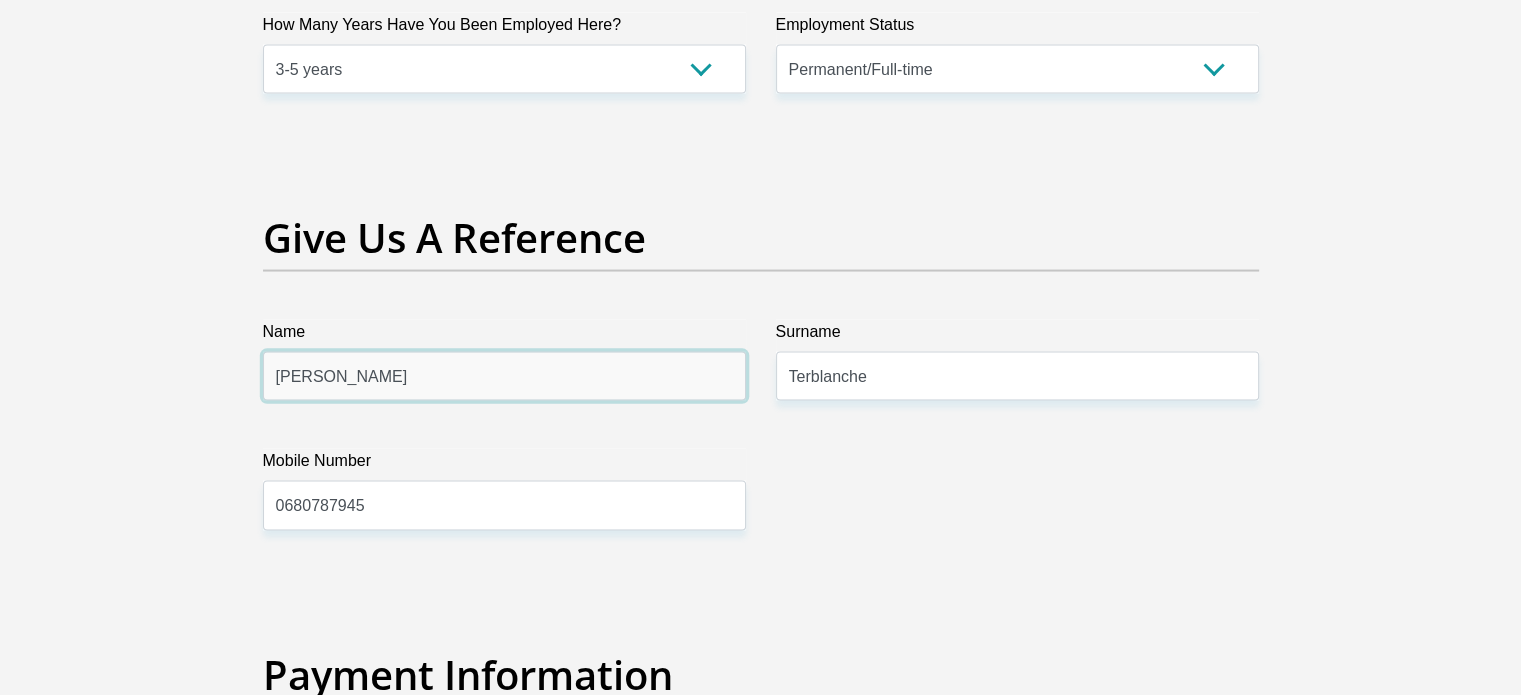 drag, startPoint x: 409, startPoint y: 384, endPoint x: 136, endPoint y: 385, distance: 273.00183 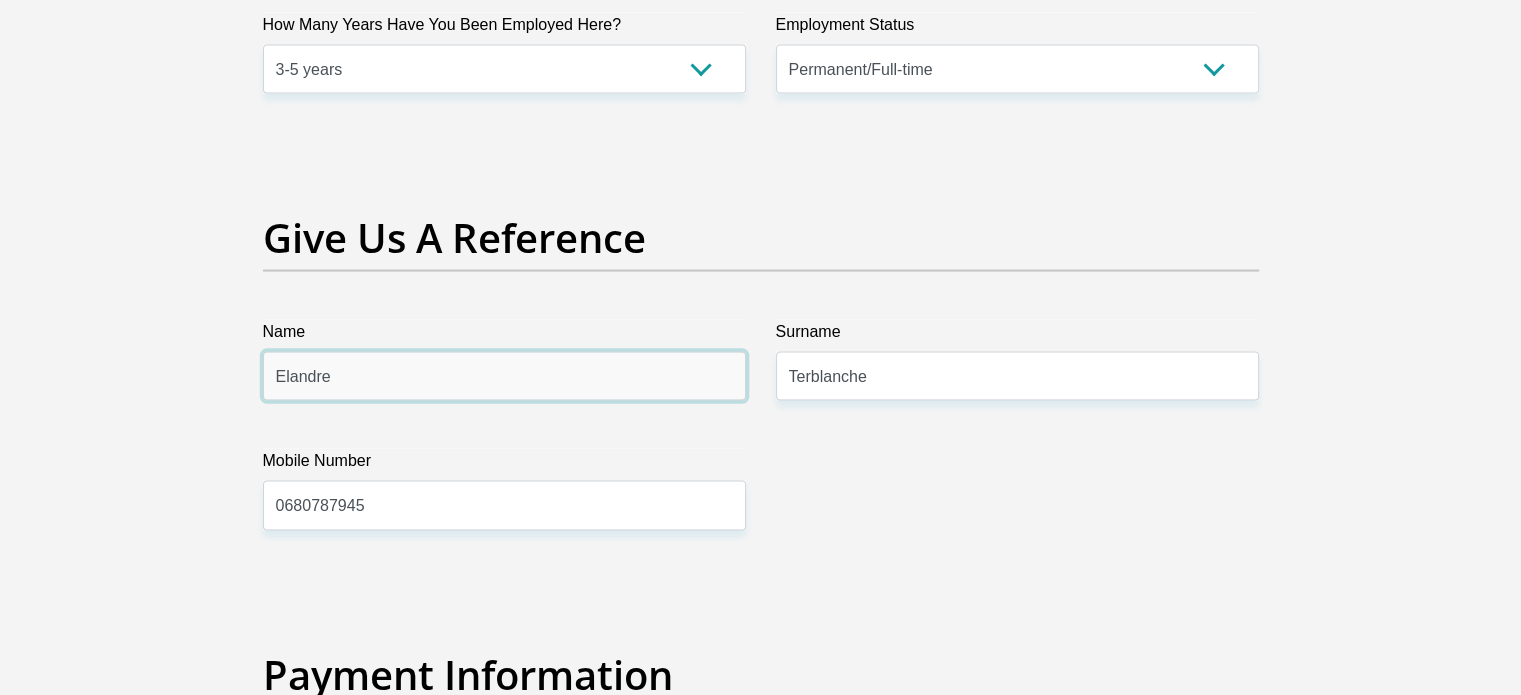 type on "Elandre" 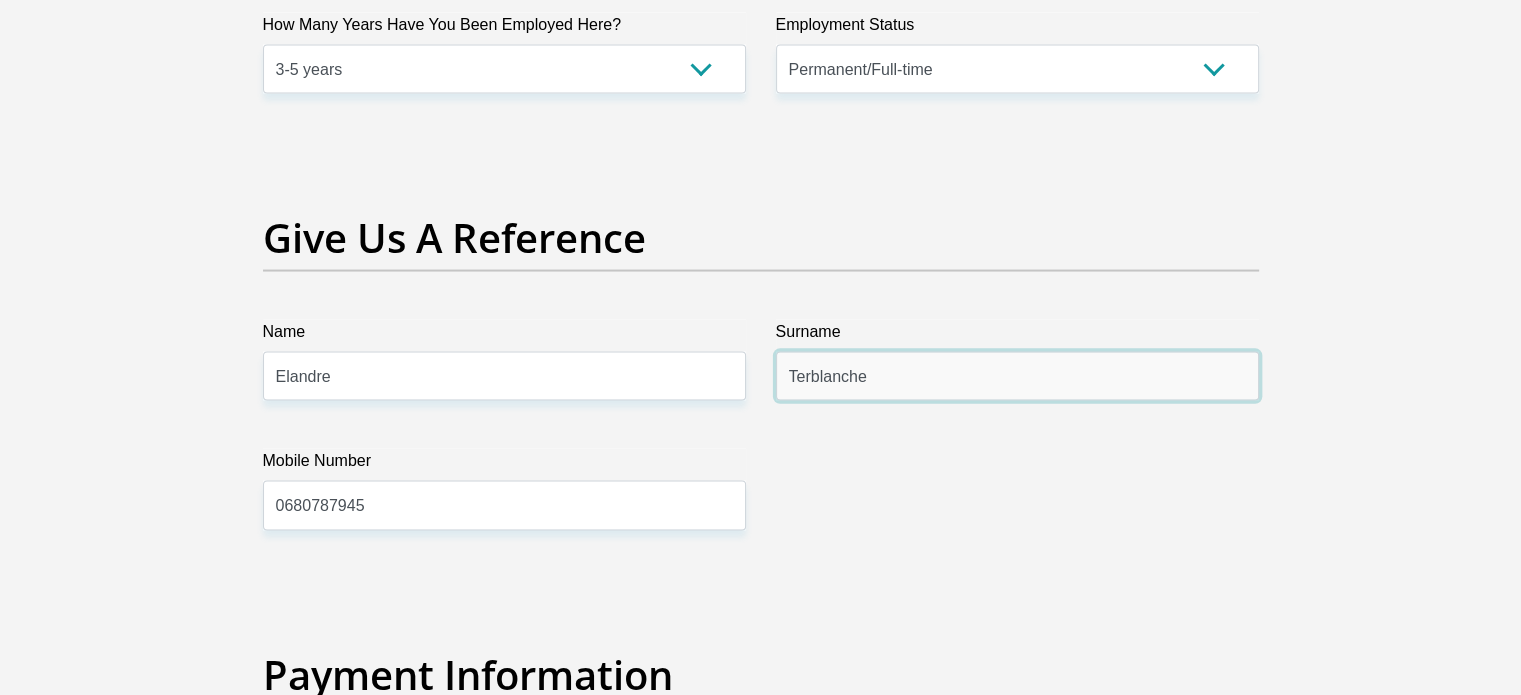drag, startPoint x: 942, startPoint y: 359, endPoint x: 473, endPoint y: 371, distance: 469.1535 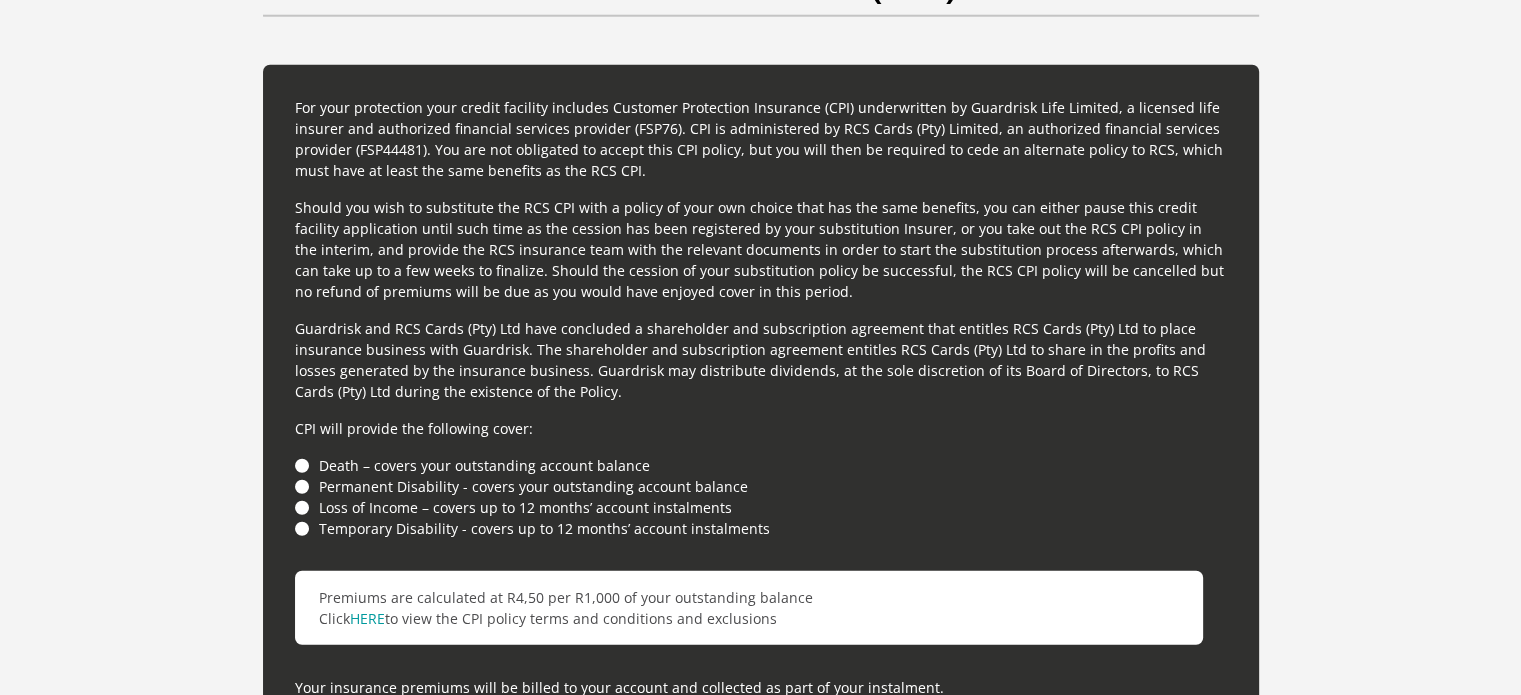 scroll, scrollTop: 5200, scrollLeft: 0, axis: vertical 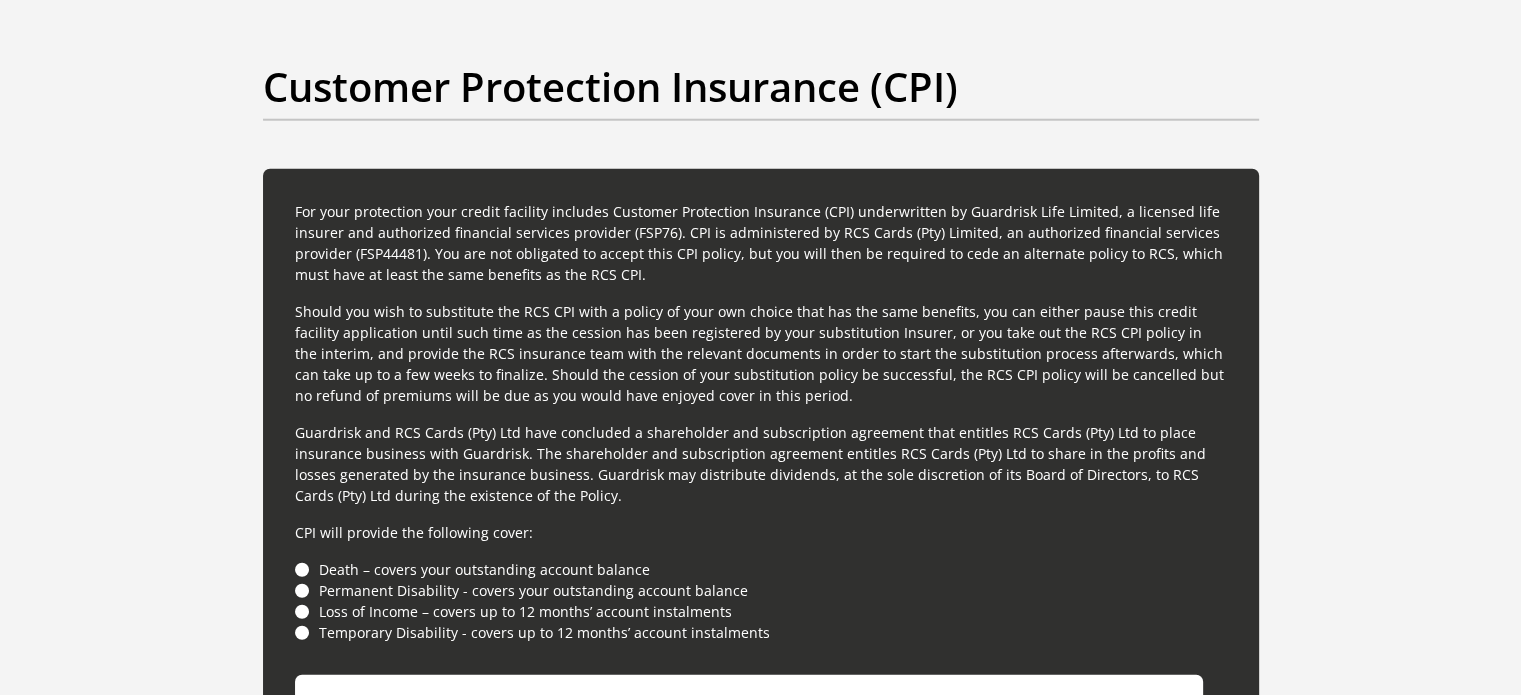 type on "Malan" 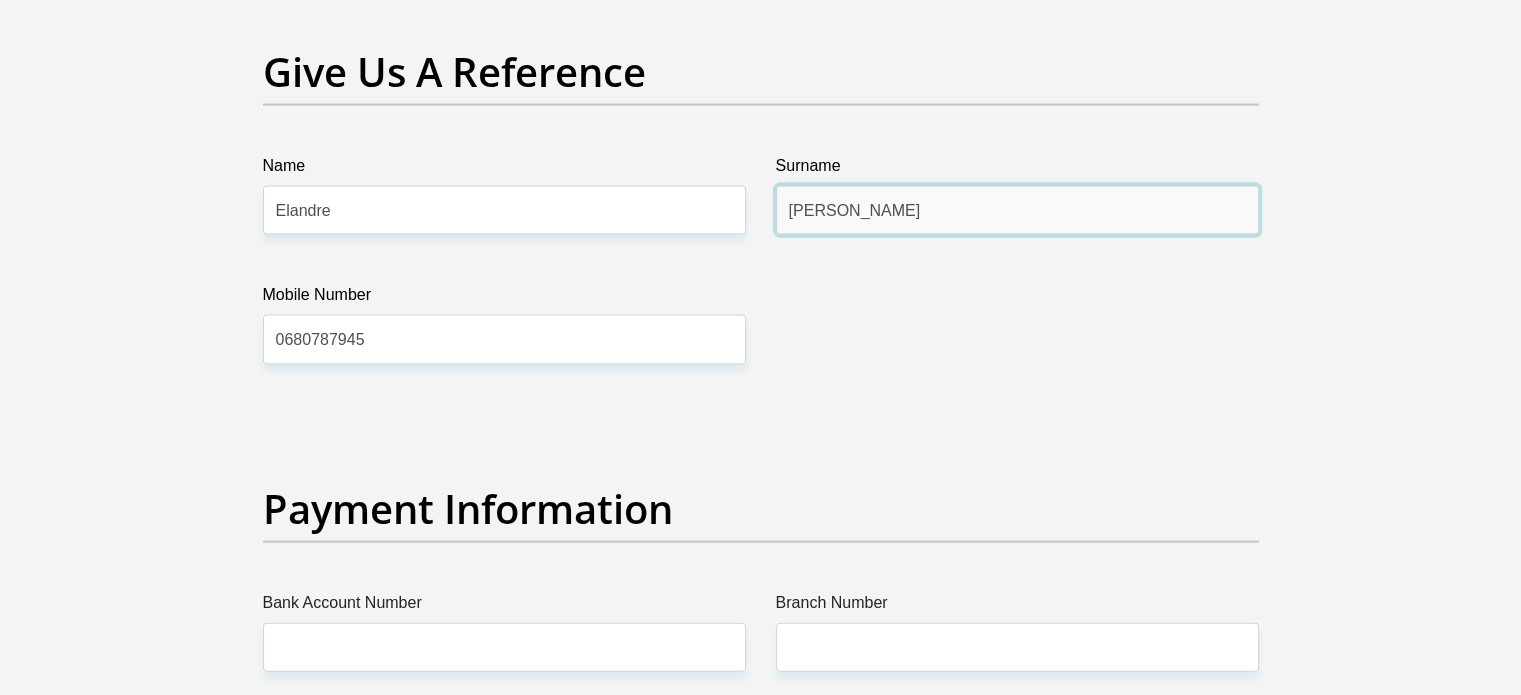 scroll, scrollTop: 4100, scrollLeft: 0, axis: vertical 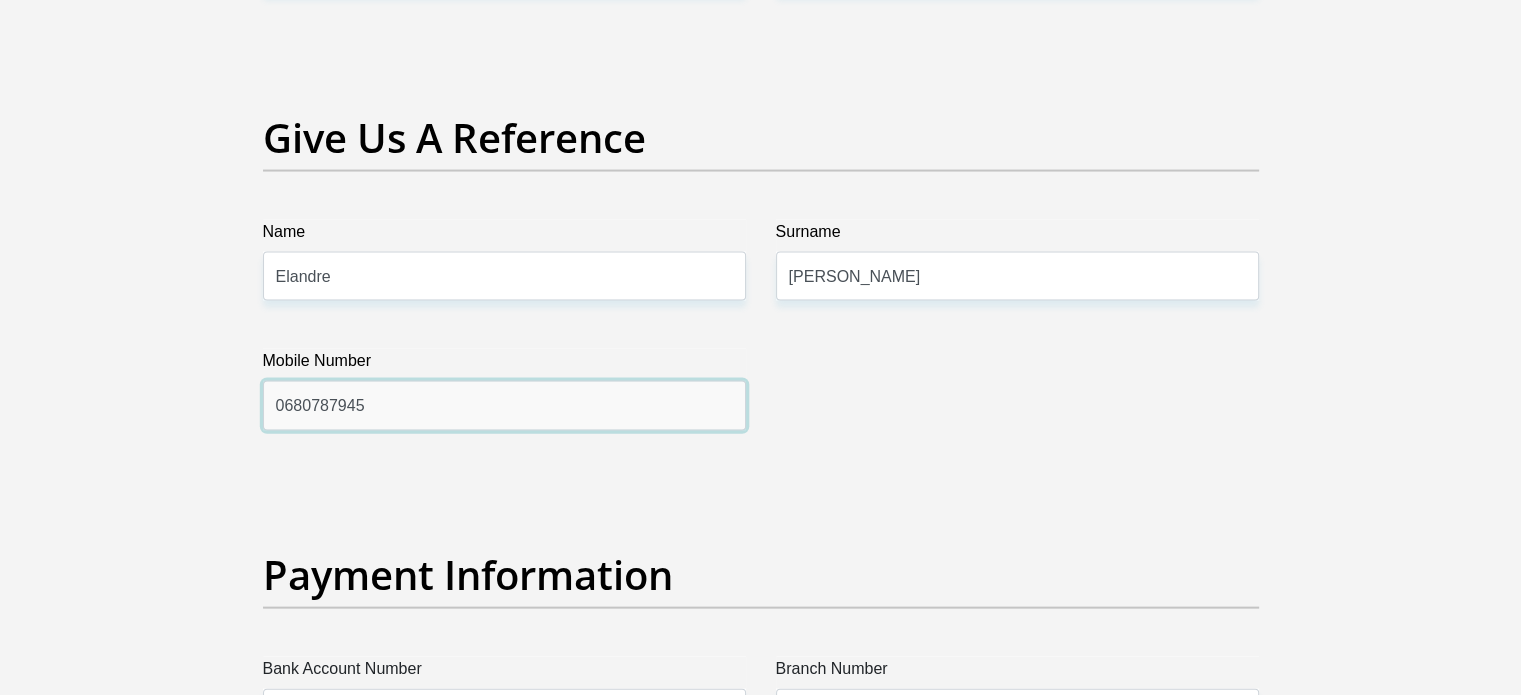 drag, startPoint x: 492, startPoint y: 407, endPoint x: 116, endPoint y: 395, distance: 376.19144 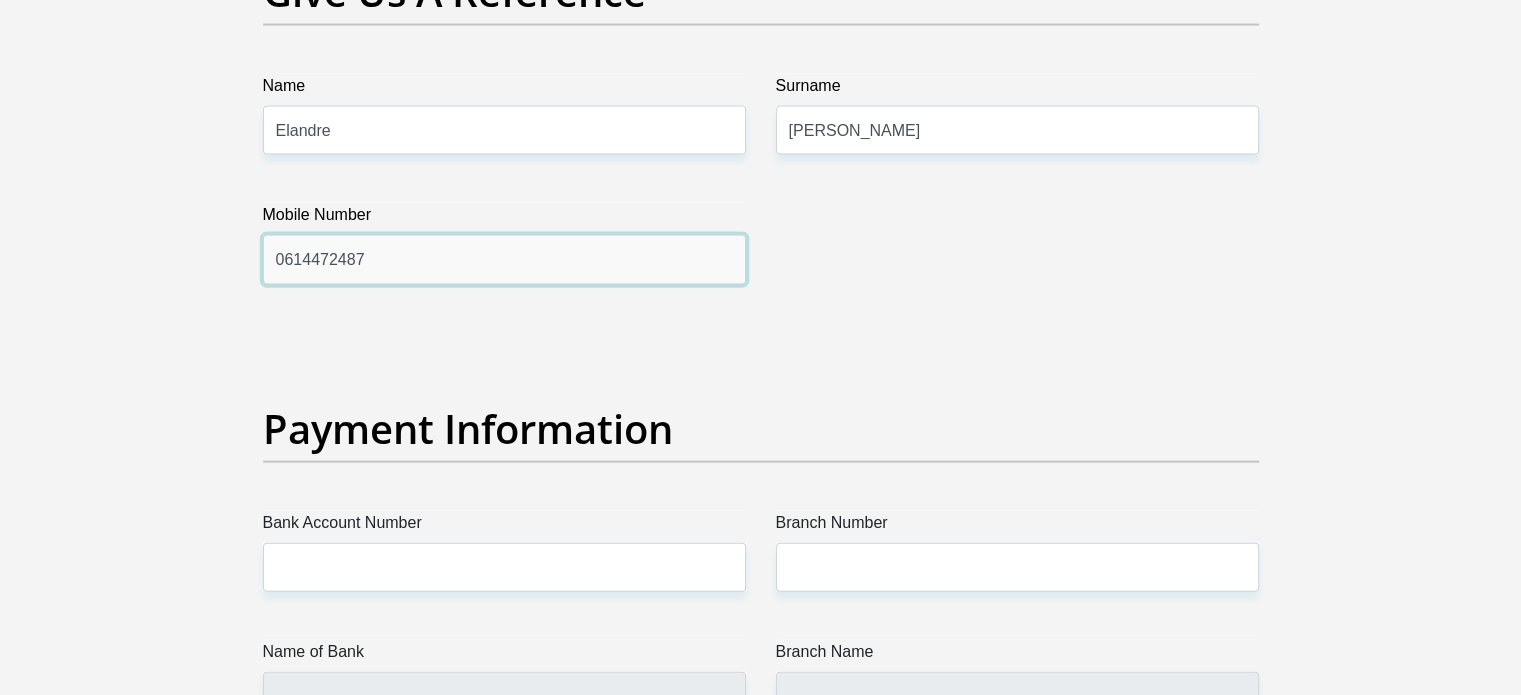 scroll, scrollTop: 4400, scrollLeft: 0, axis: vertical 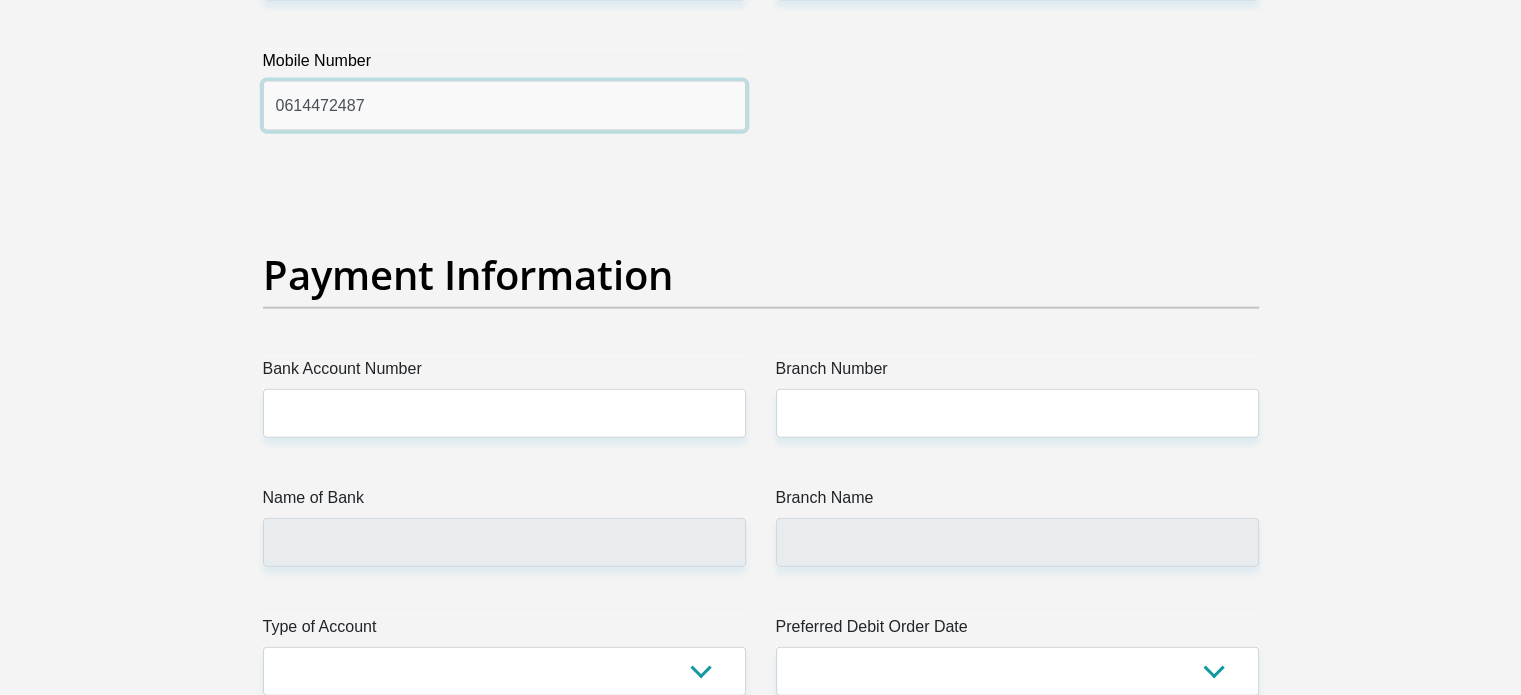 type on "0614472487" 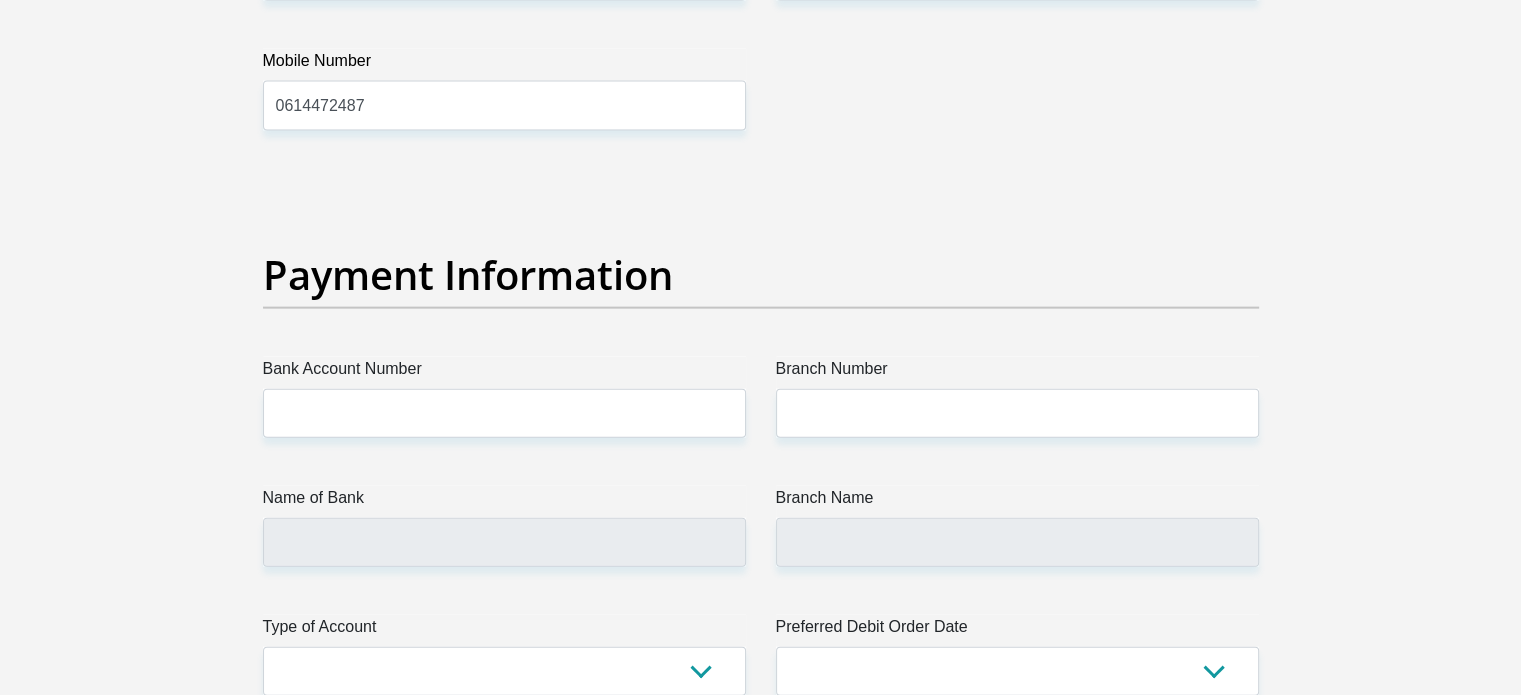 drag, startPoint x: 412, startPoint y: 439, endPoint x: 416, endPoint y: 411, distance: 28.284271 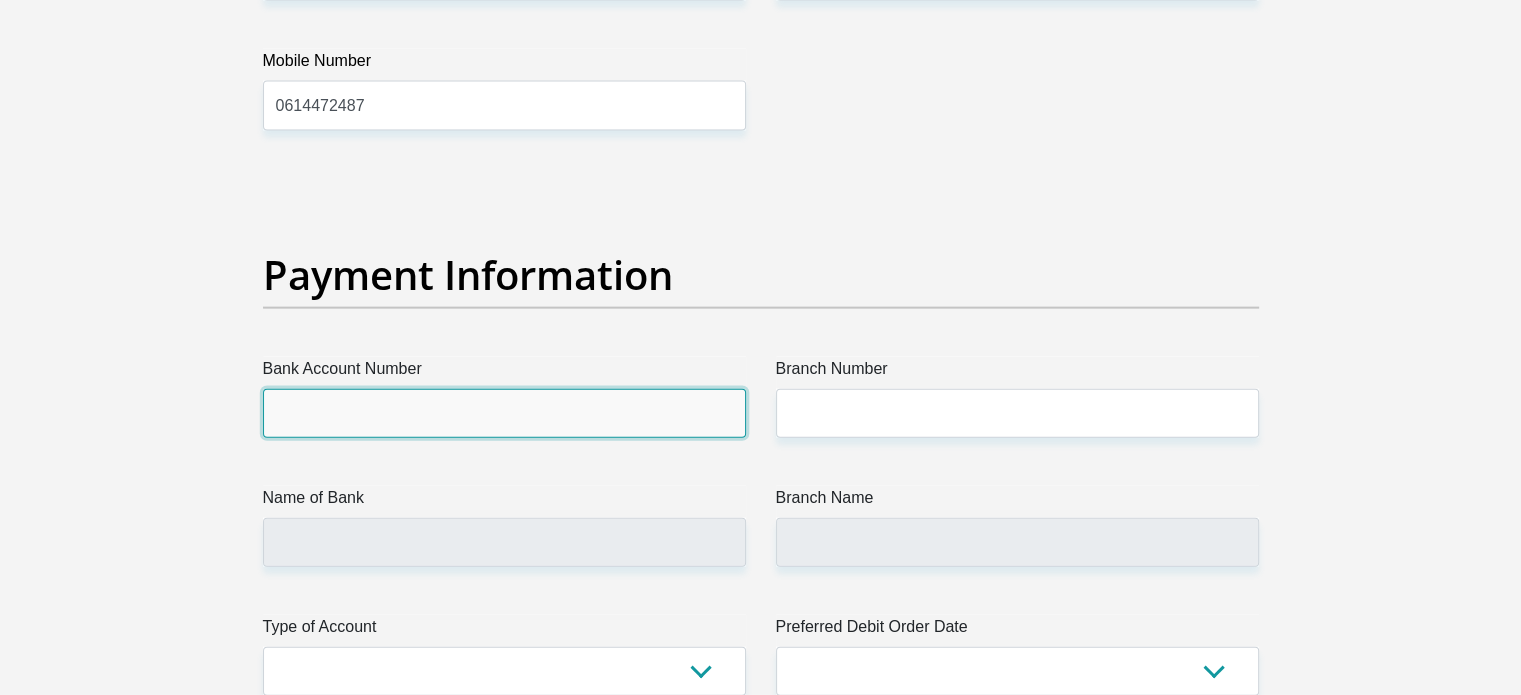 click on "Bank Account Number" at bounding box center [504, 413] 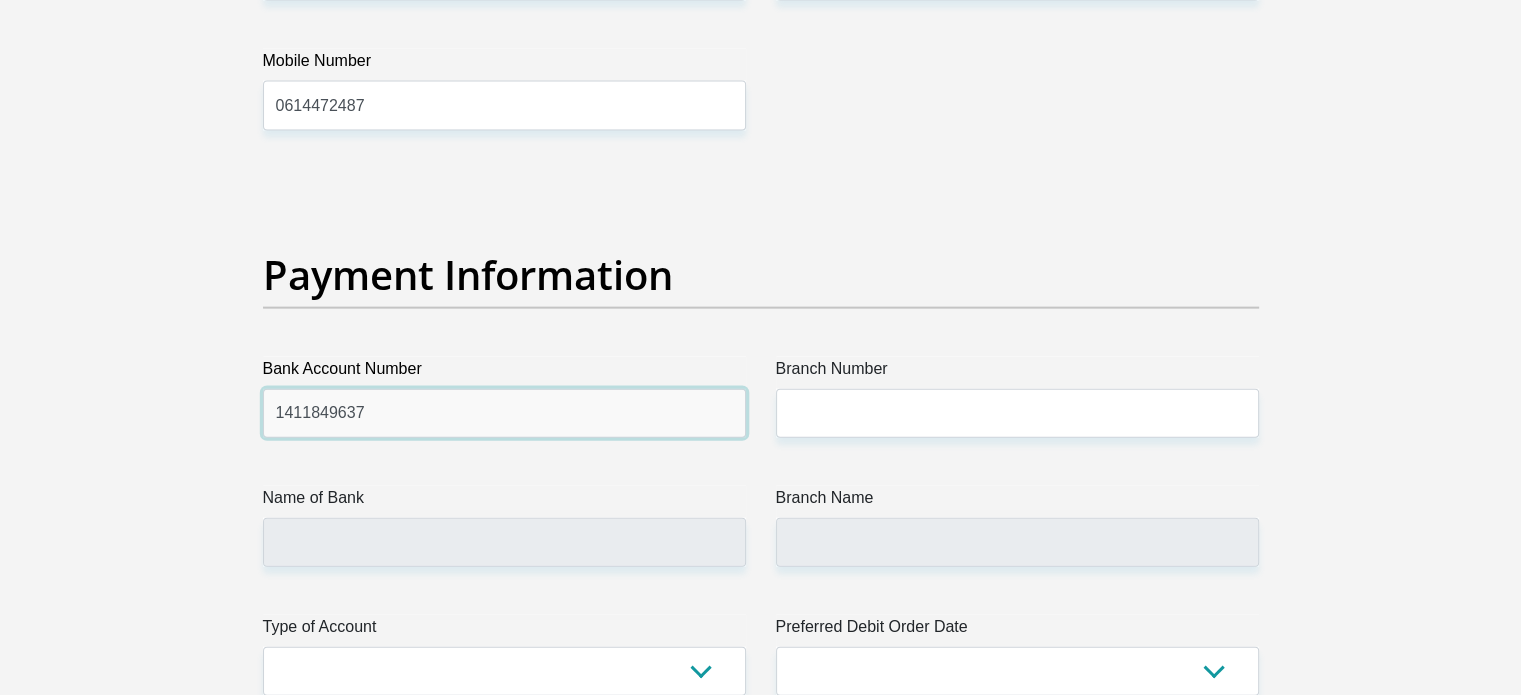 type on "1411849637" 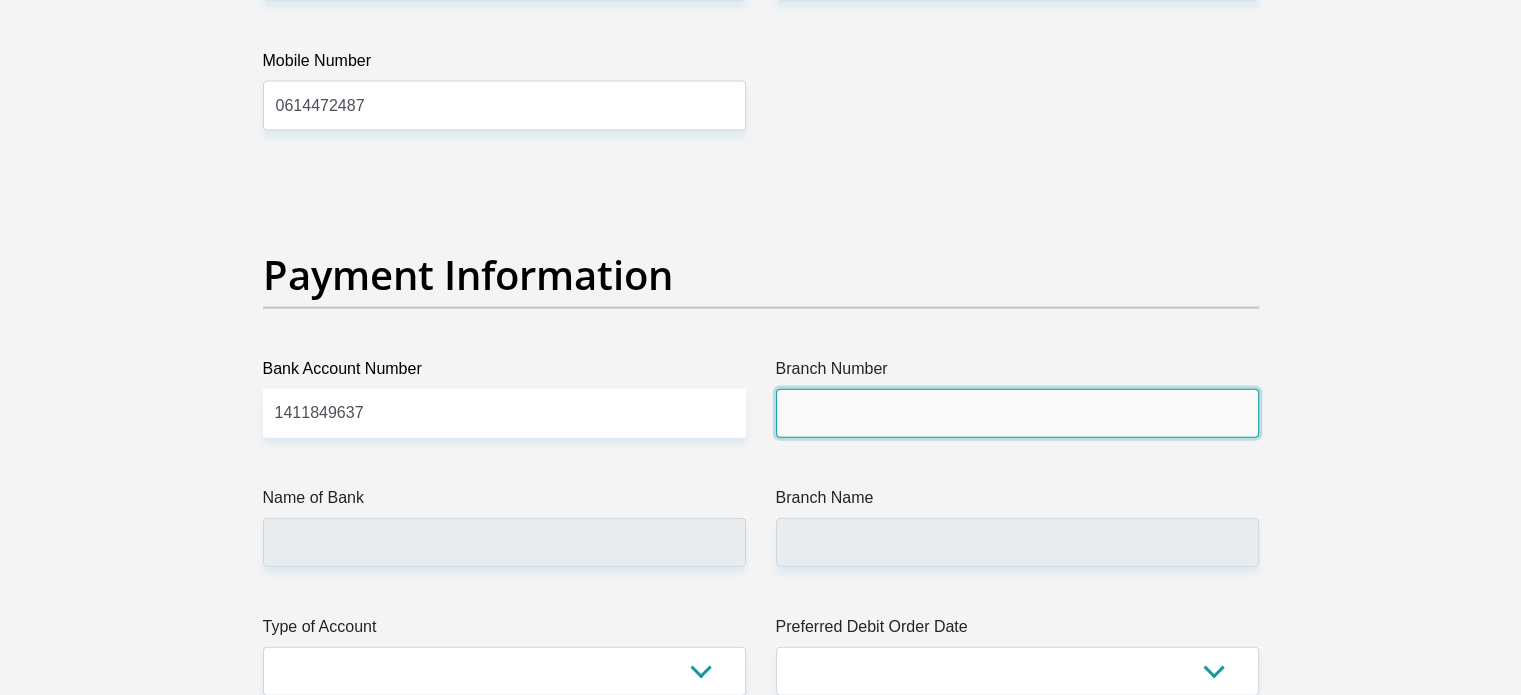 click on "Branch Number" at bounding box center [1017, 413] 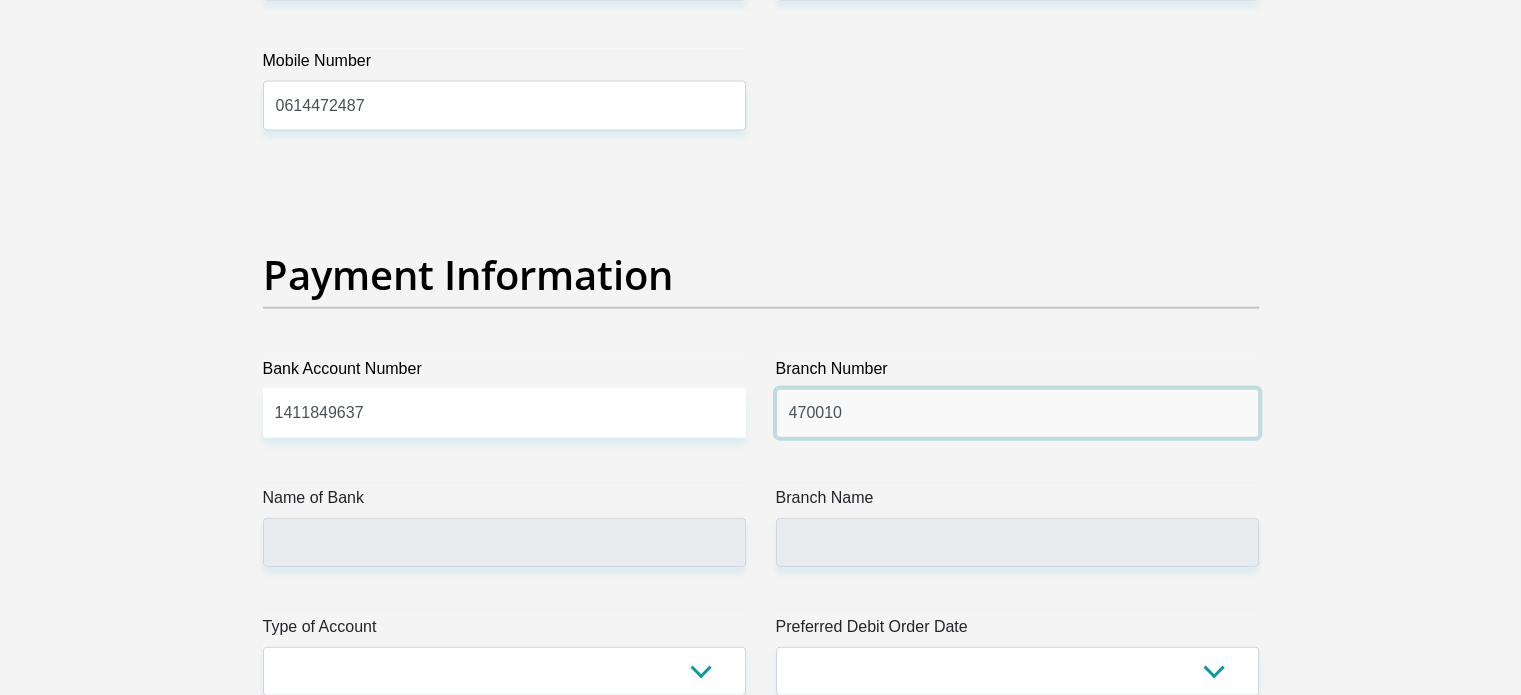 type on "470010" 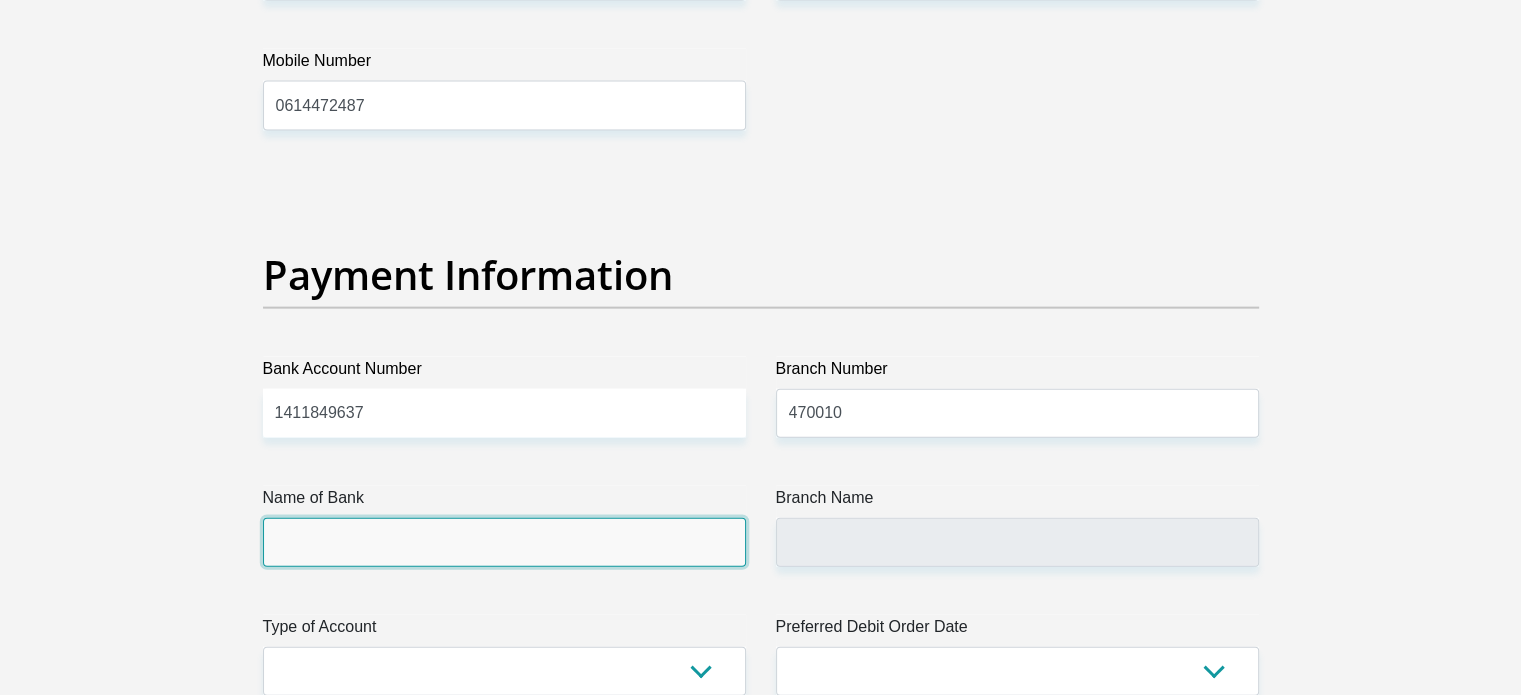 click on "Name of Bank" at bounding box center [504, 542] 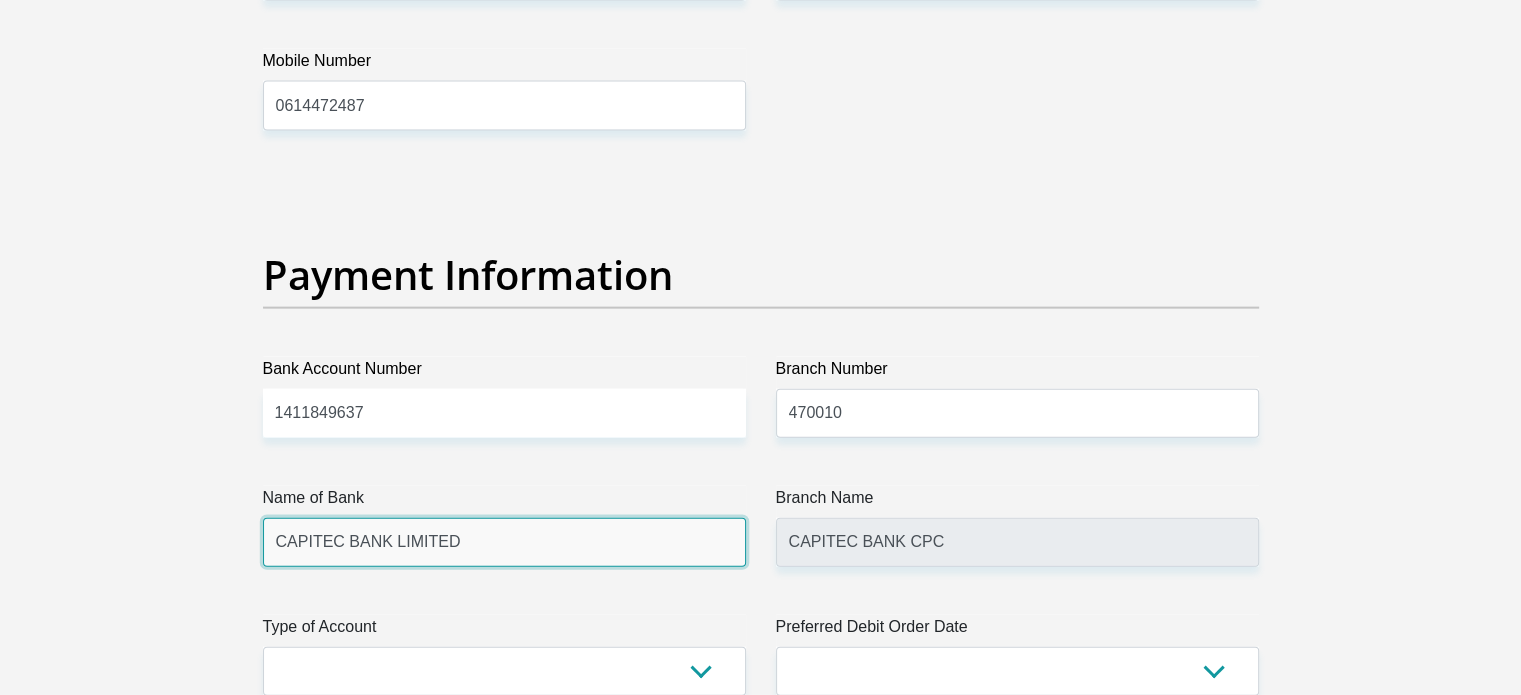 scroll, scrollTop: 4600, scrollLeft: 0, axis: vertical 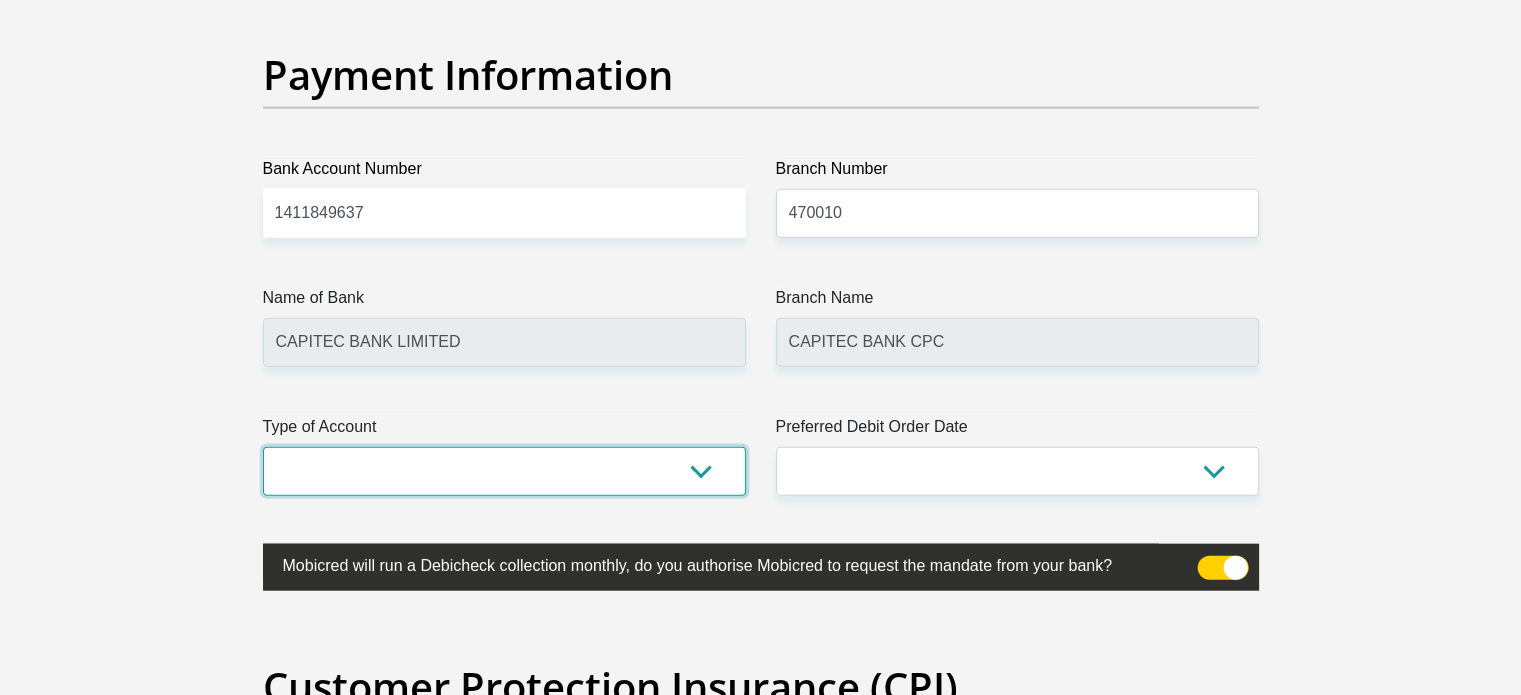 click on "Cheque
Savings" at bounding box center [504, 471] 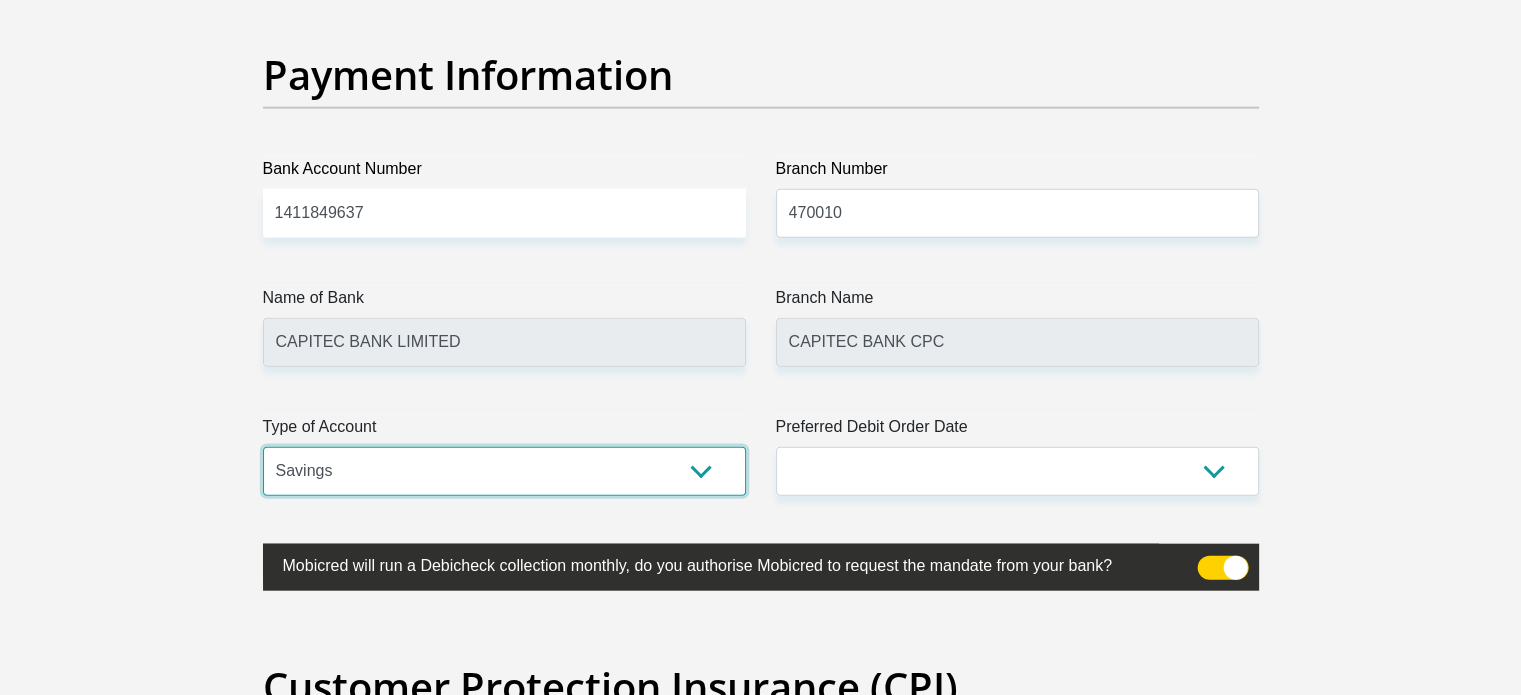click on "Cheque
Savings" at bounding box center (504, 471) 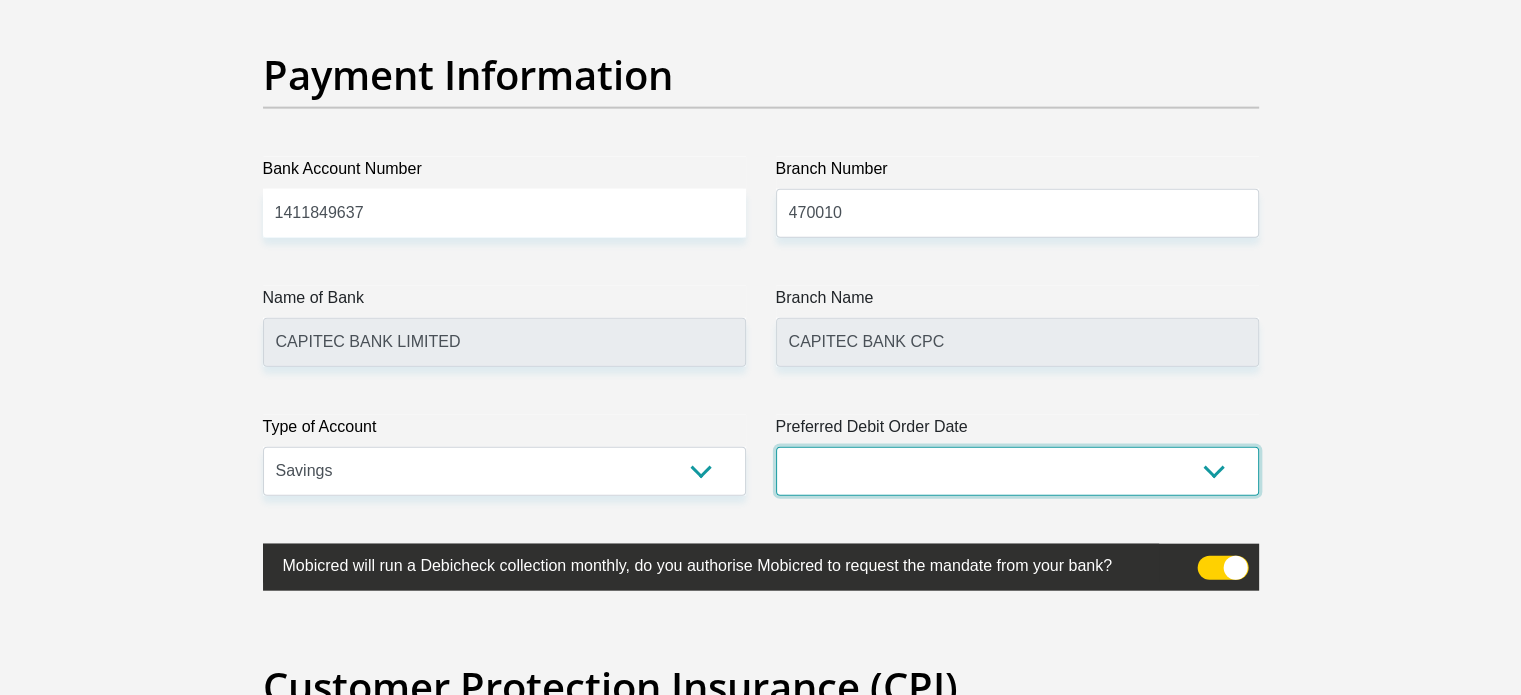 click on "1st
2nd
3rd
4th
5th
7th
18th
19th
20th
21st
22nd
23rd
24th
25th
26th
27th
28th
29th
30th" at bounding box center [1017, 471] 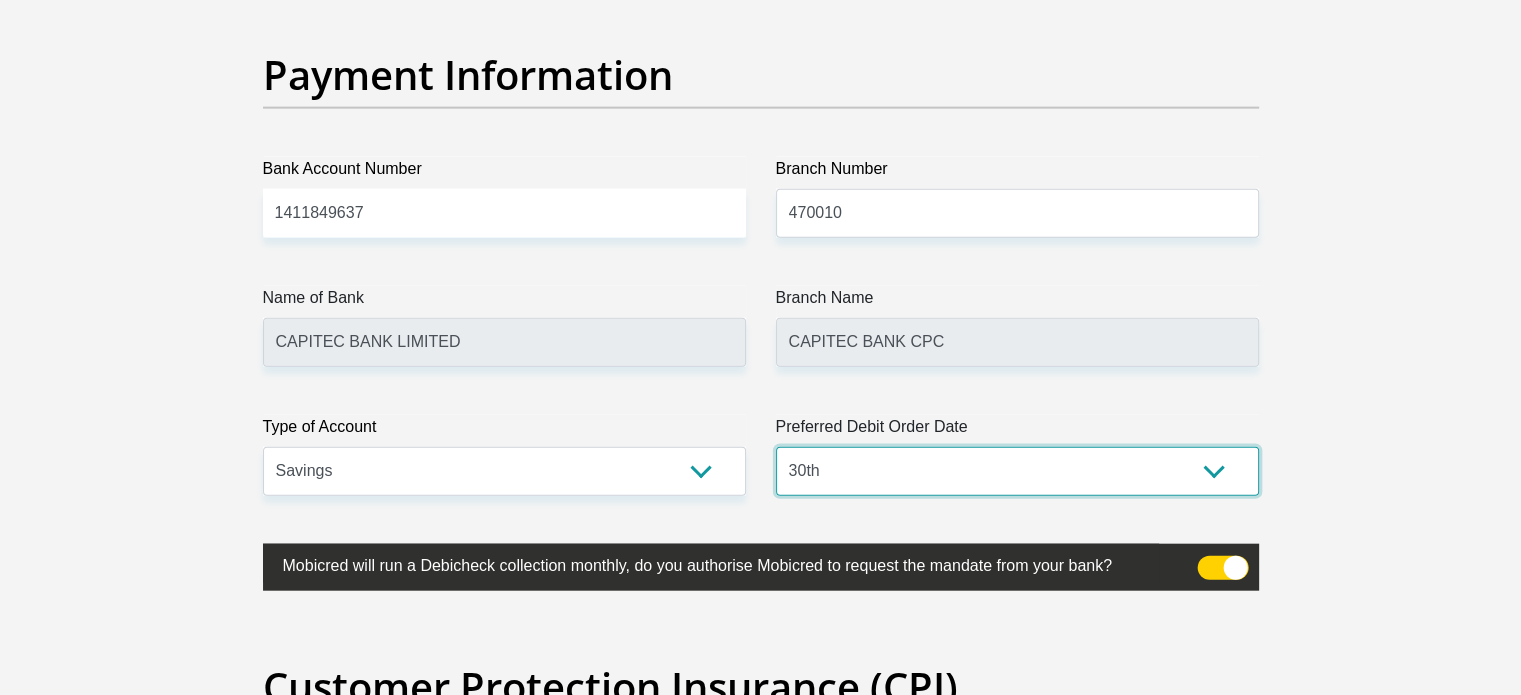 click on "1st
2nd
3rd
4th
5th
7th
18th
19th
20th
21st
22nd
23rd
24th
25th
26th
27th
28th
29th
30th" at bounding box center [1017, 471] 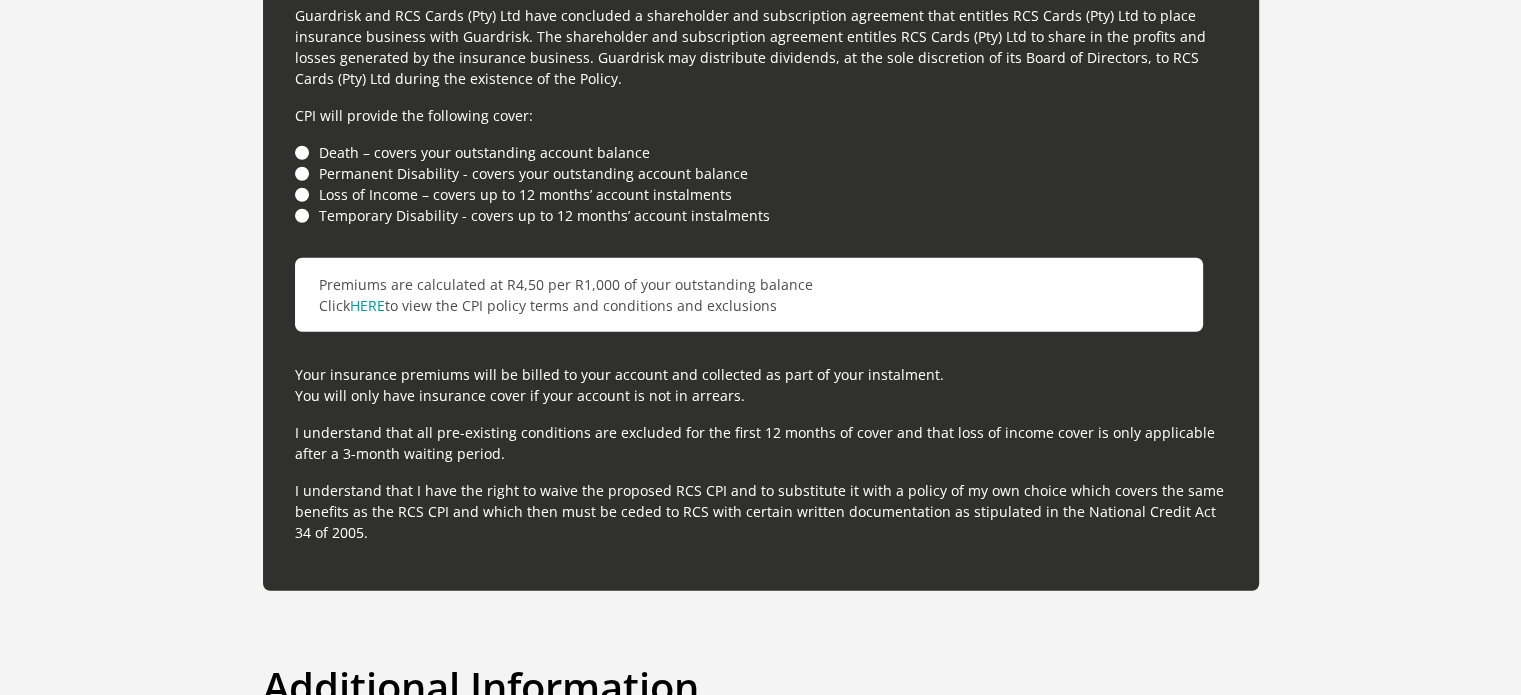 scroll, scrollTop: 6000, scrollLeft: 0, axis: vertical 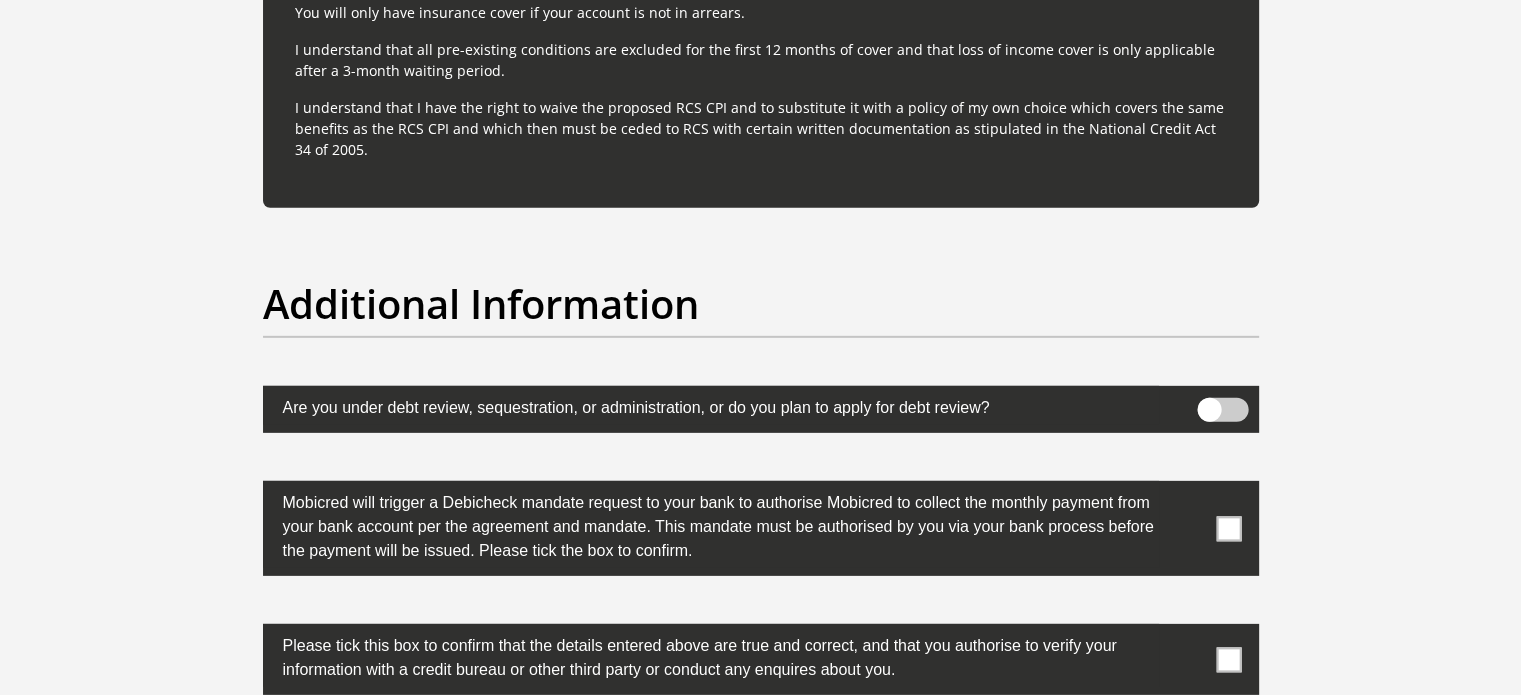 click at bounding box center (1222, 410) 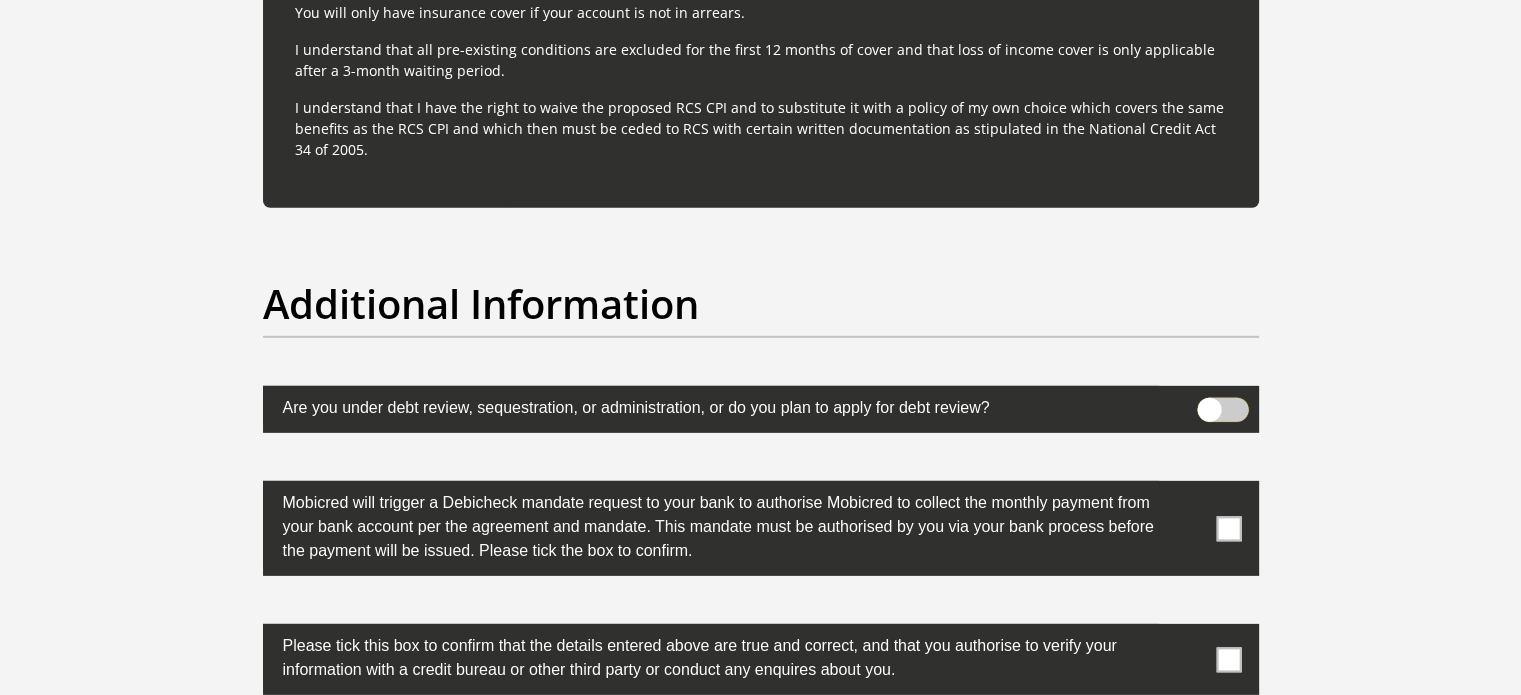 click at bounding box center (1209, 403) 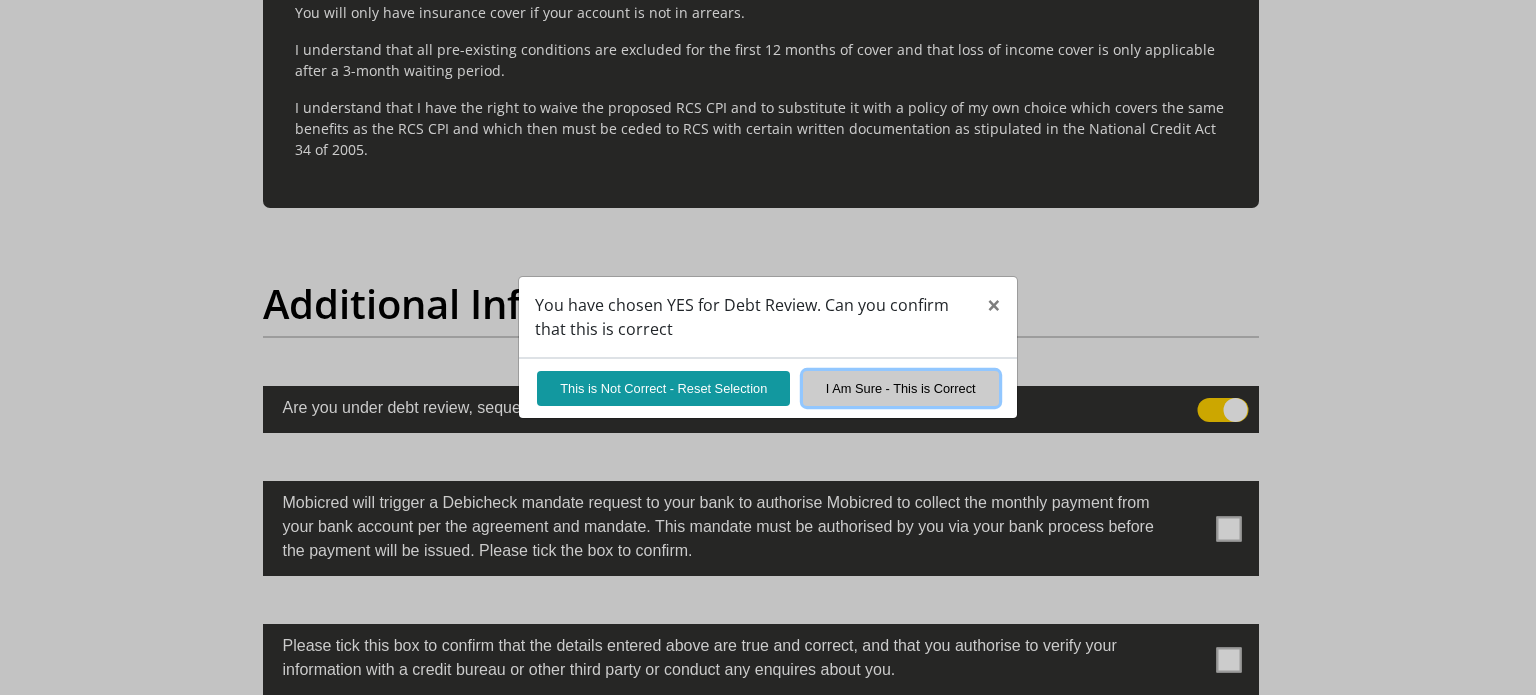 click on "I Am Sure - This is Correct" at bounding box center [901, 388] 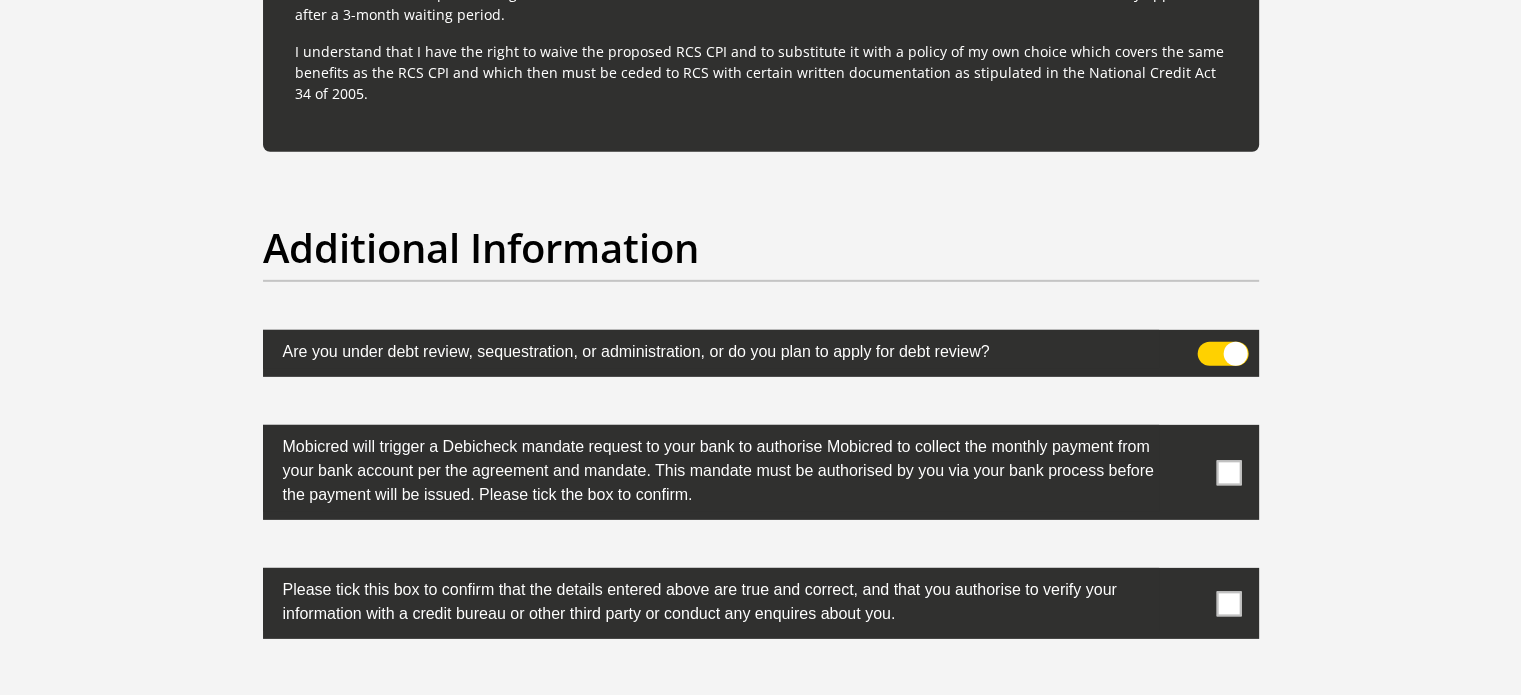 scroll, scrollTop: 6100, scrollLeft: 0, axis: vertical 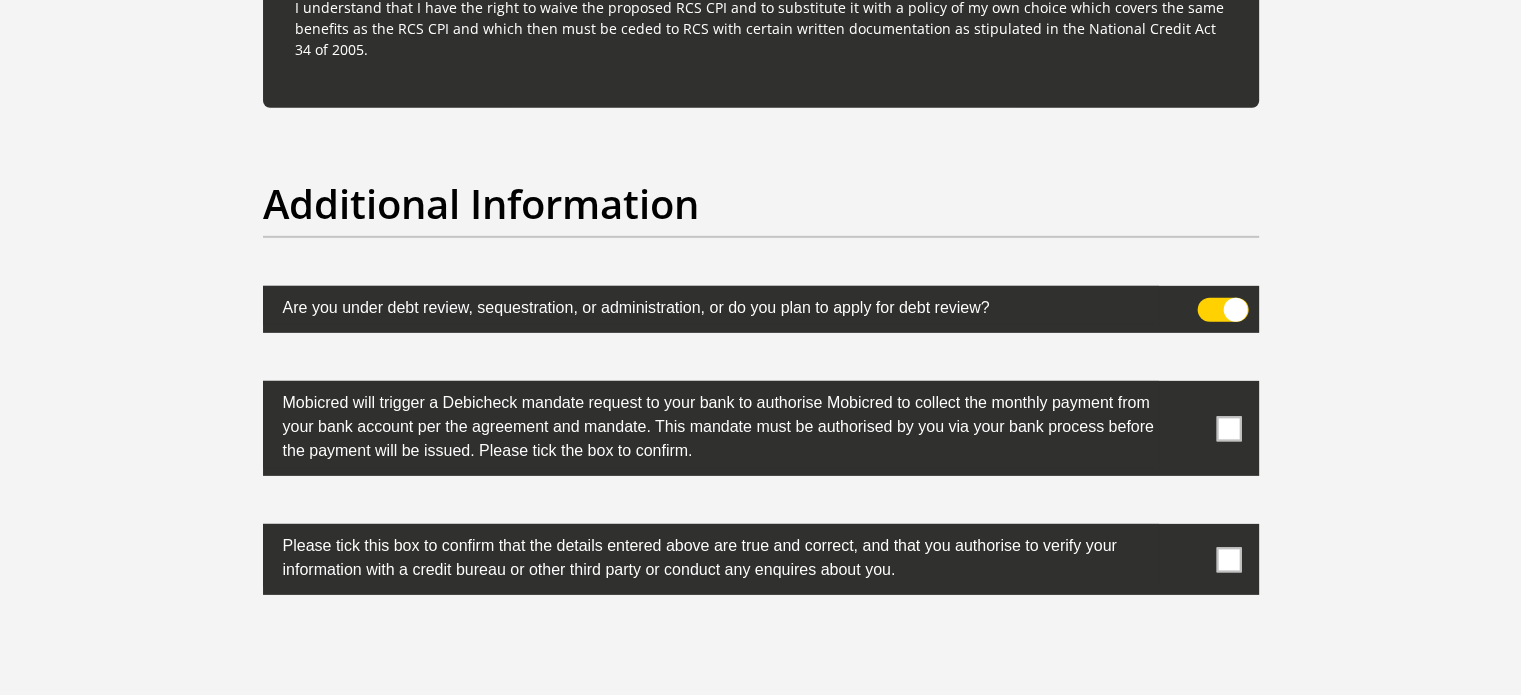 click at bounding box center [1228, 428] 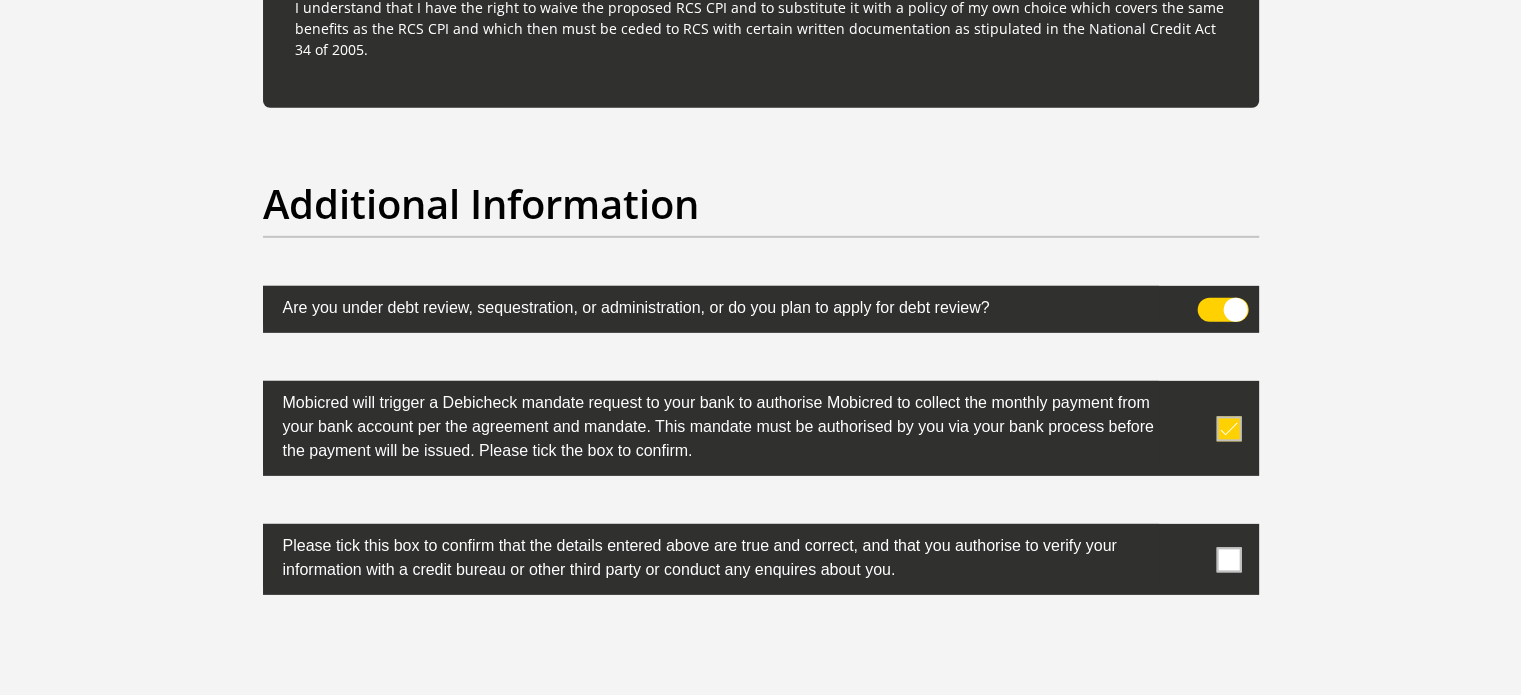 click at bounding box center [761, 559] 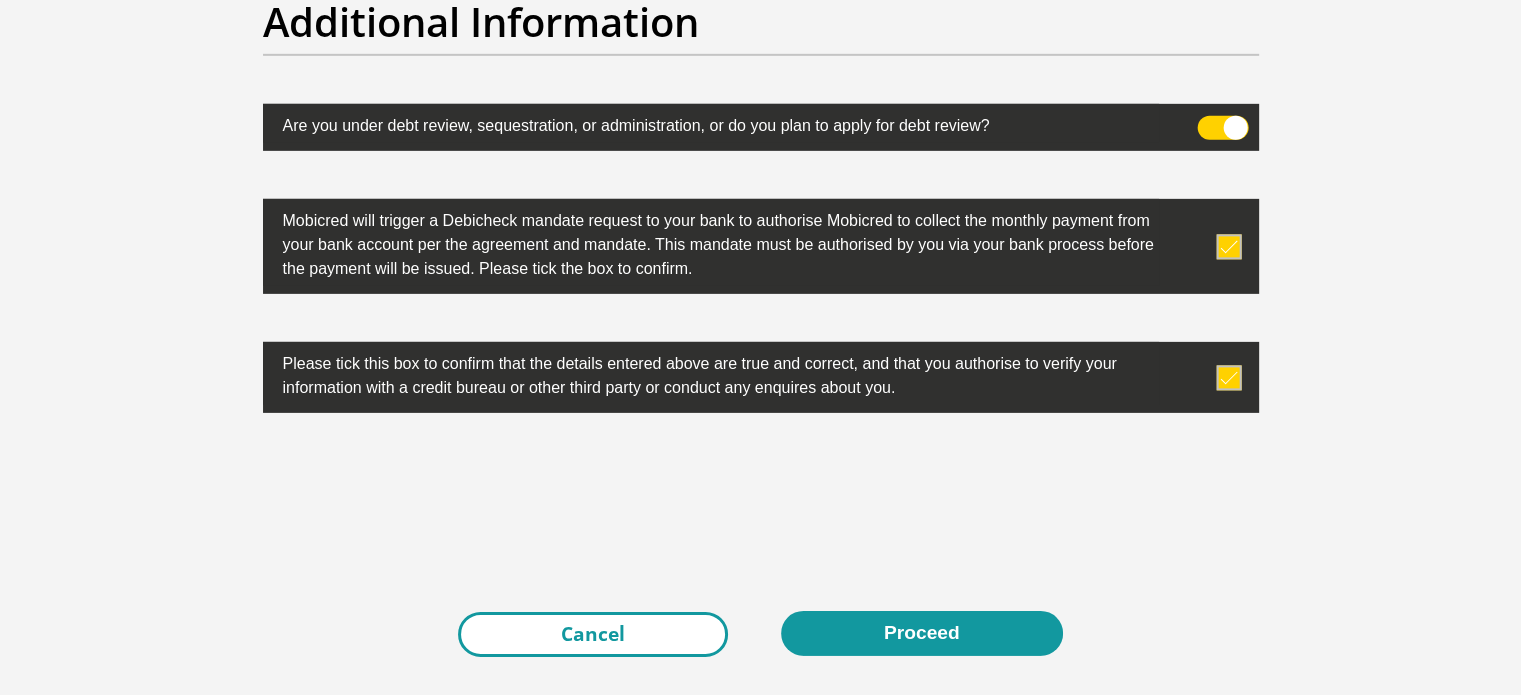 scroll, scrollTop: 6400, scrollLeft: 0, axis: vertical 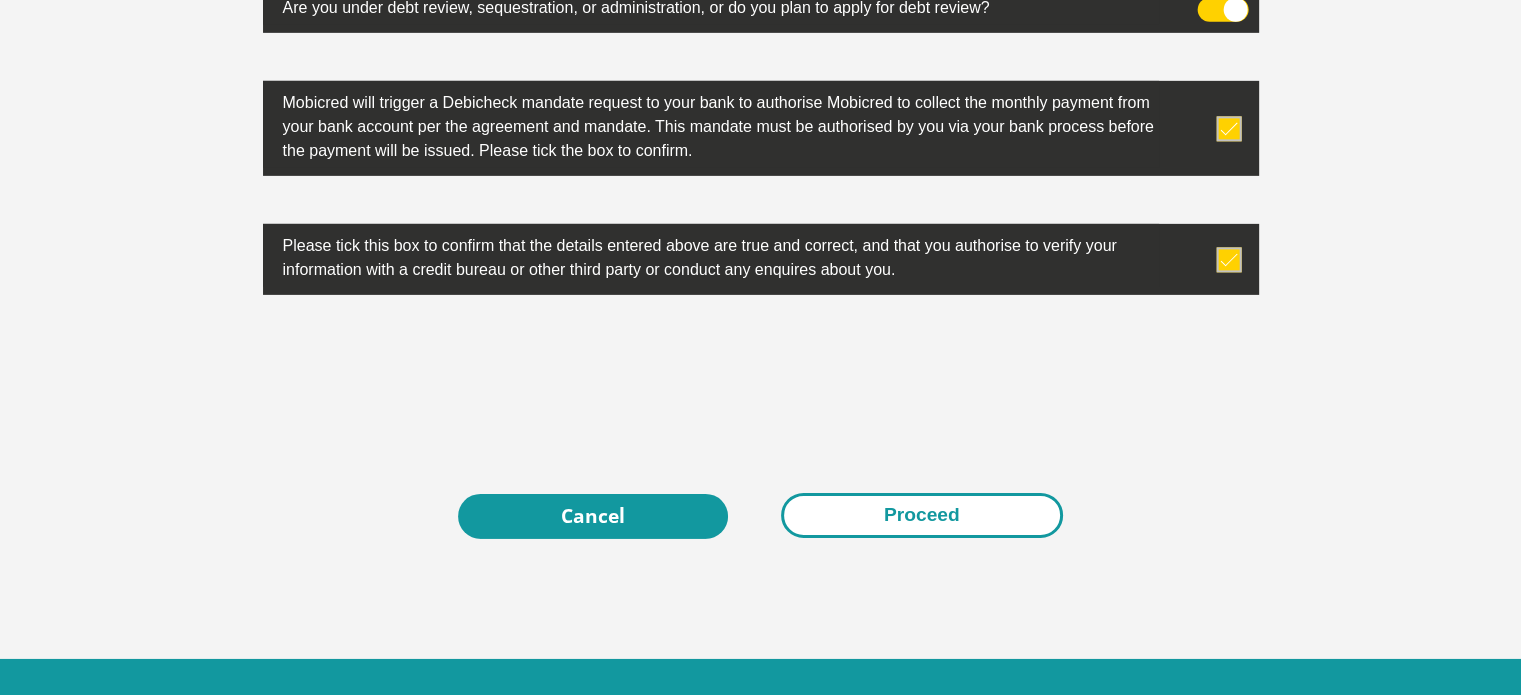 click on "Proceed" at bounding box center [922, 515] 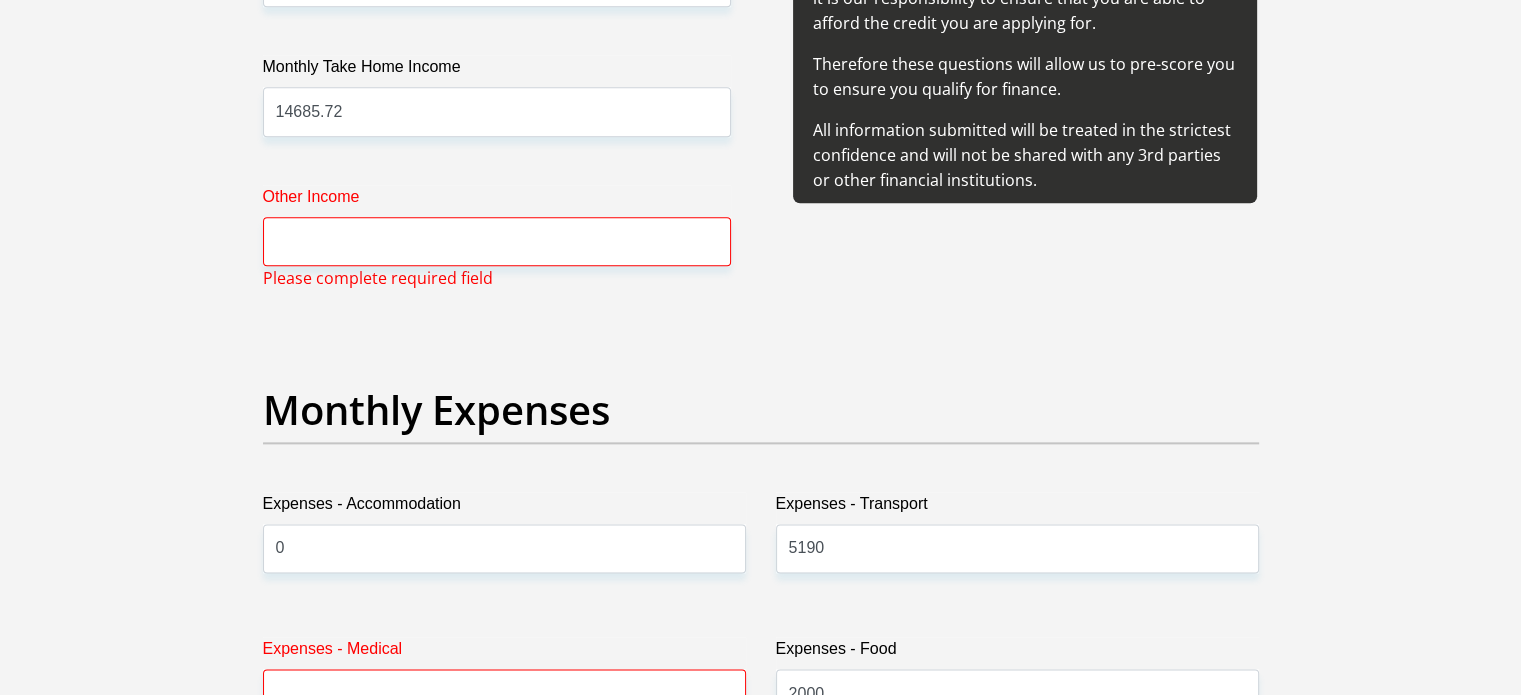 scroll, scrollTop: 2484, scrollLeft: 0, axis: vertical 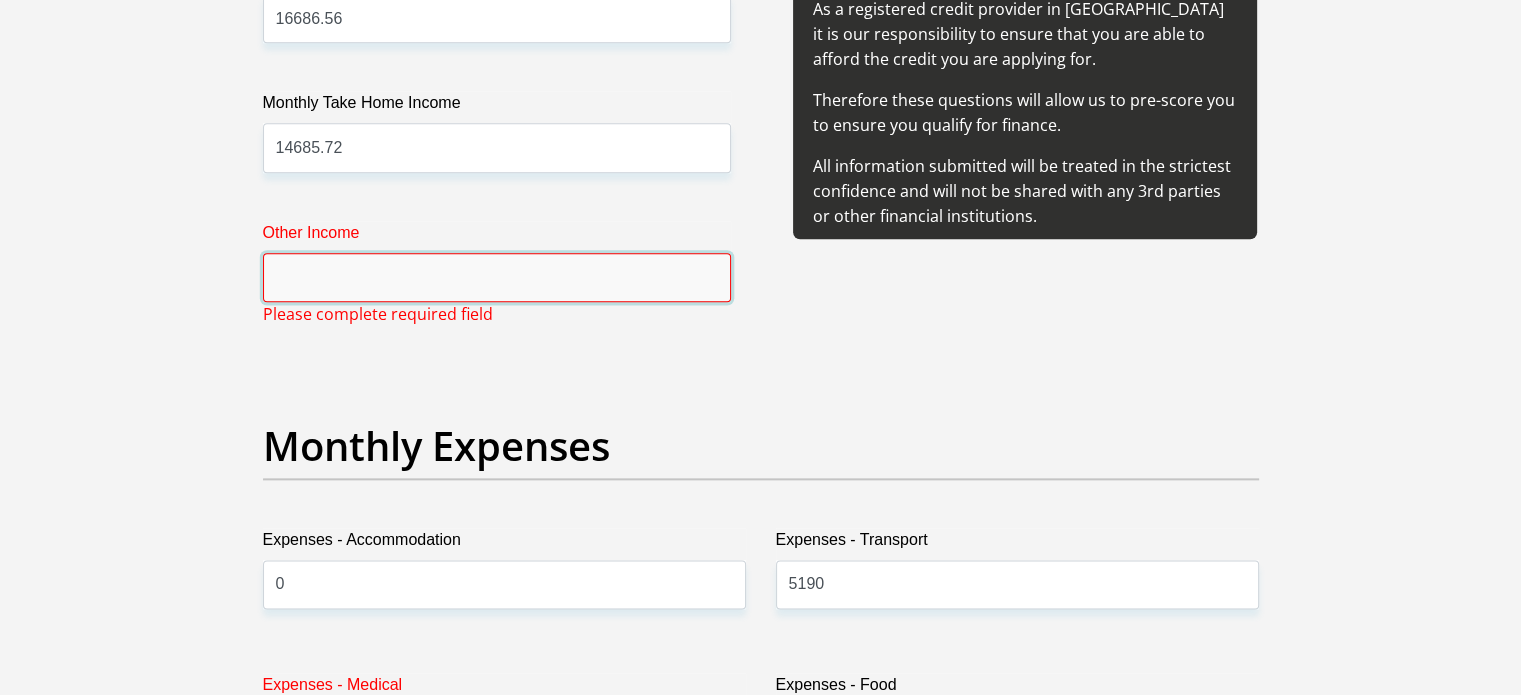 click on "Other Income" at bounding box center (497, 277) 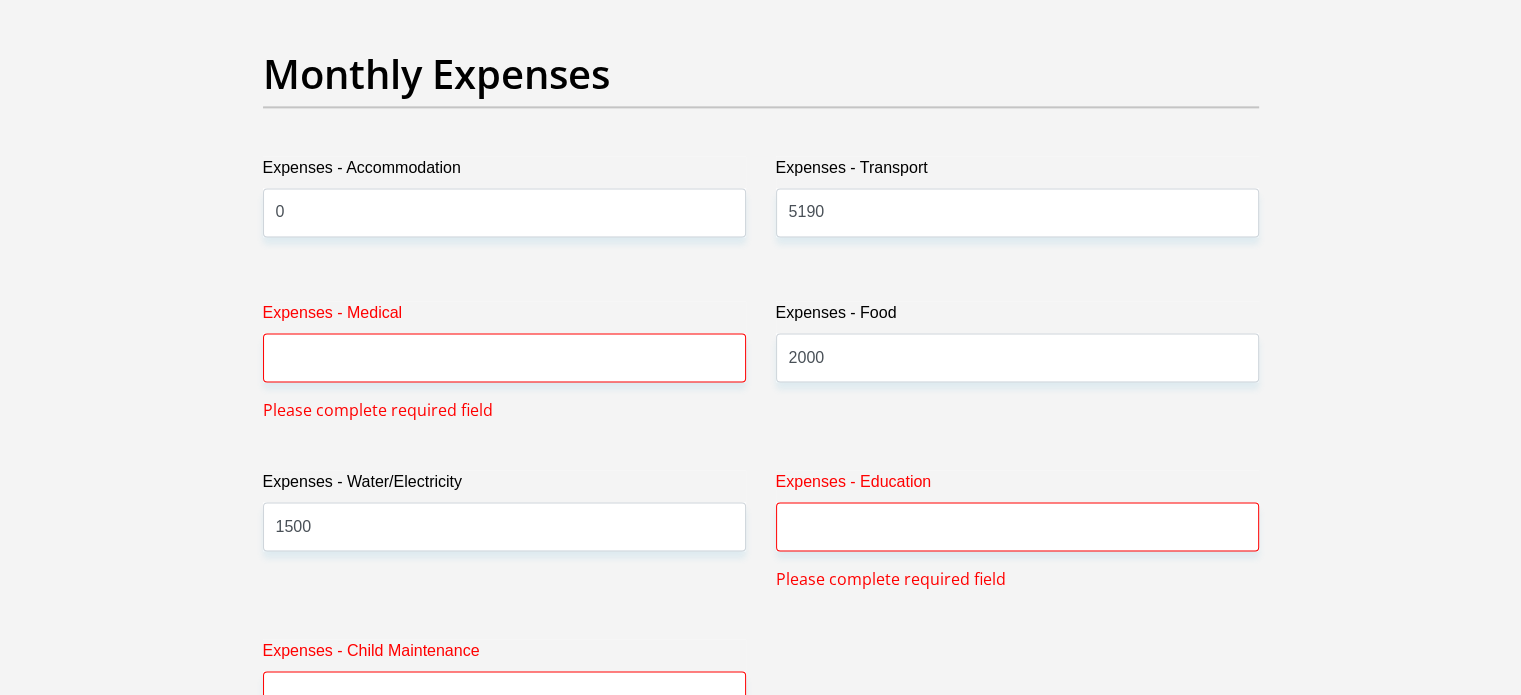 scroll, scrollTop: 3084, scrollLeft: 0, axis: vertical 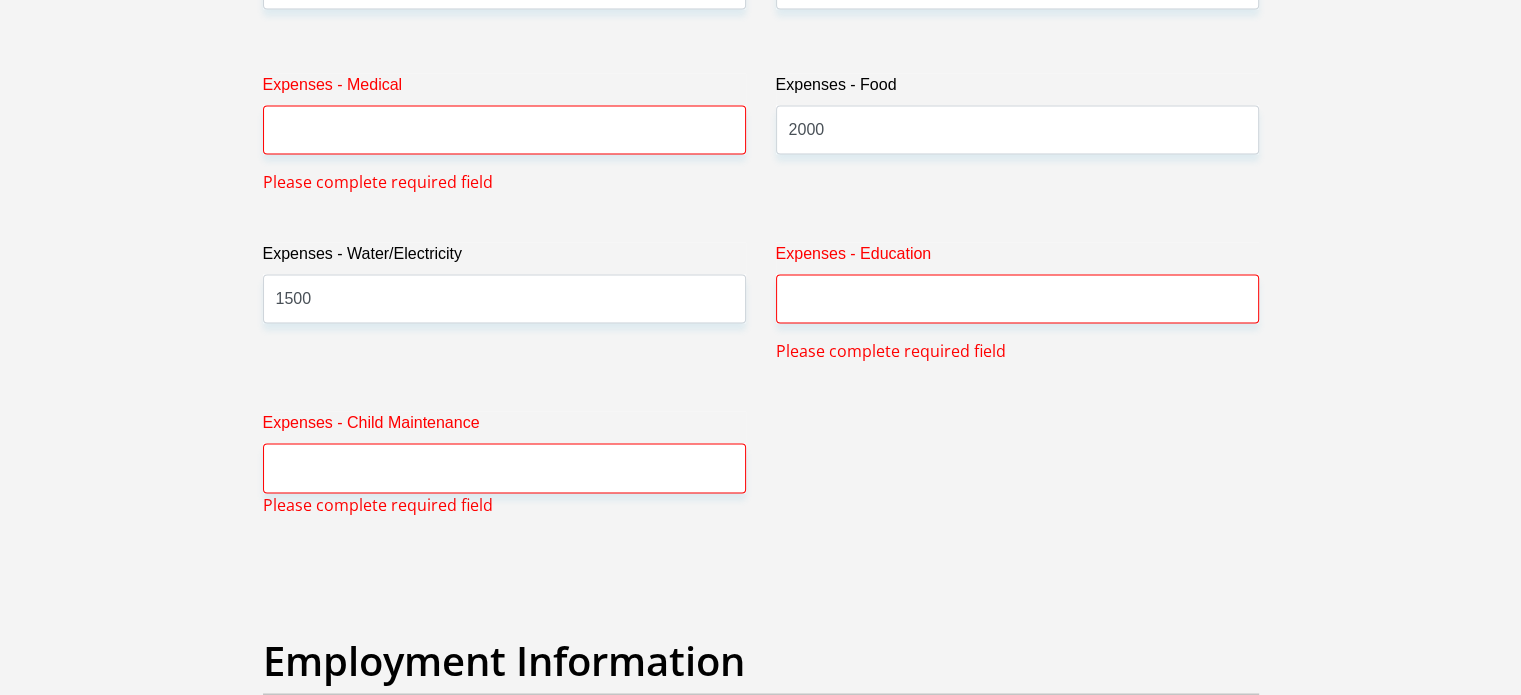 type on "0" 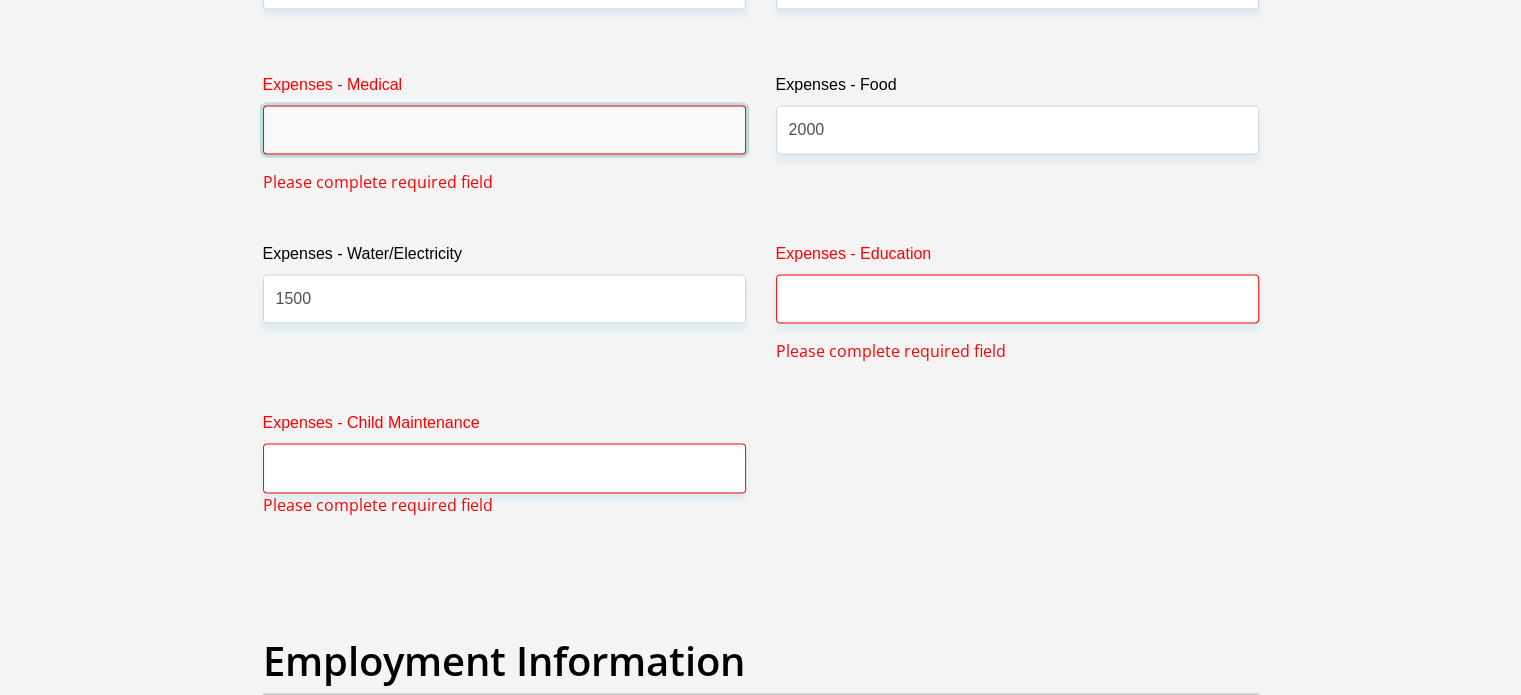 click on "Expenses - Medical" at bounding box center [504, 129] 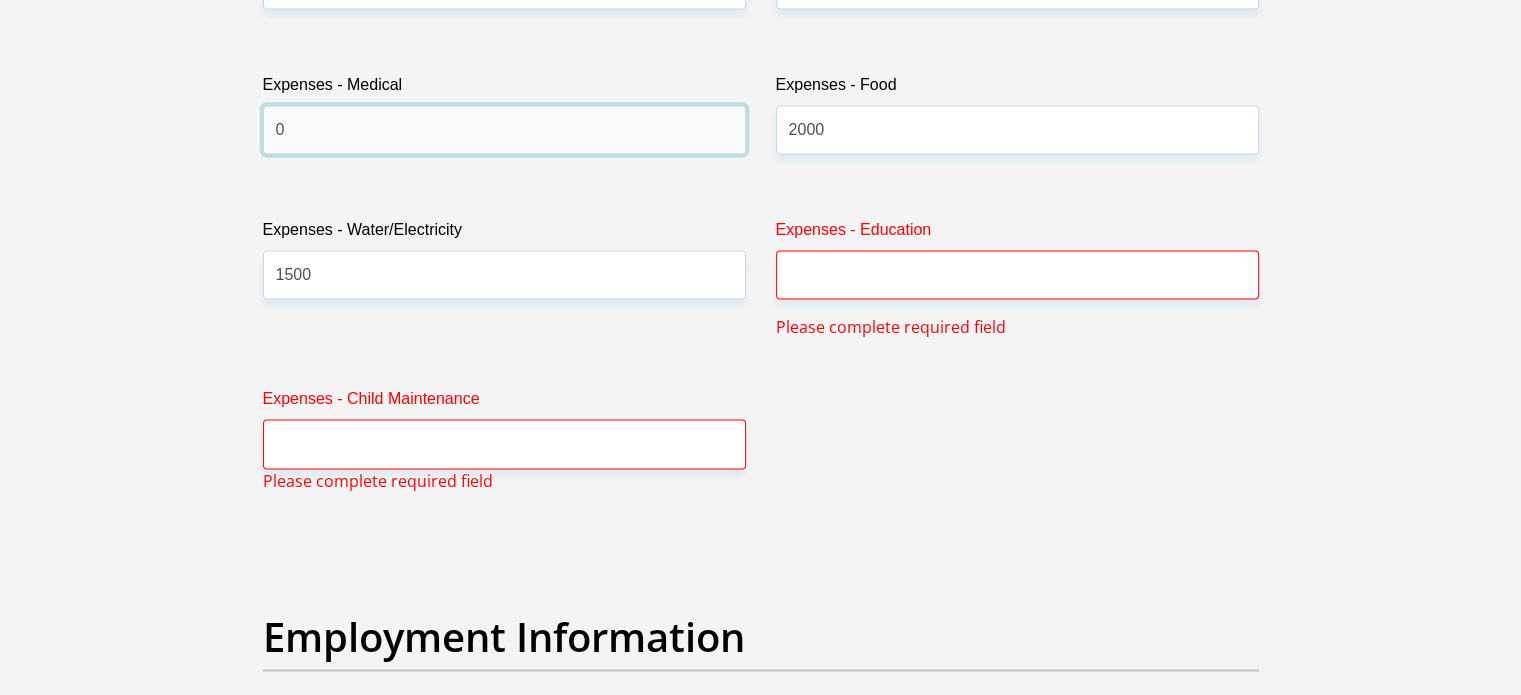 type on "0" 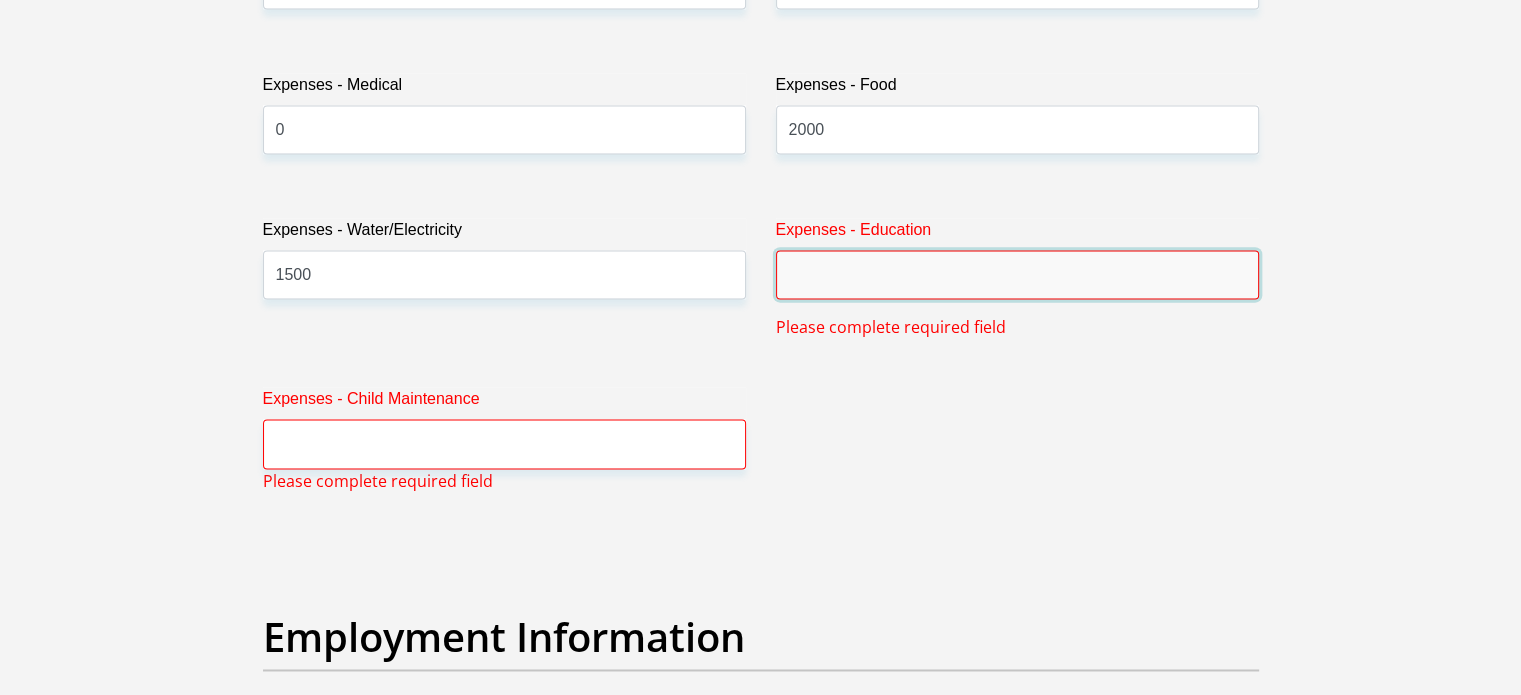 click on "Expenses - Education" at bounding box center (1017, 274) 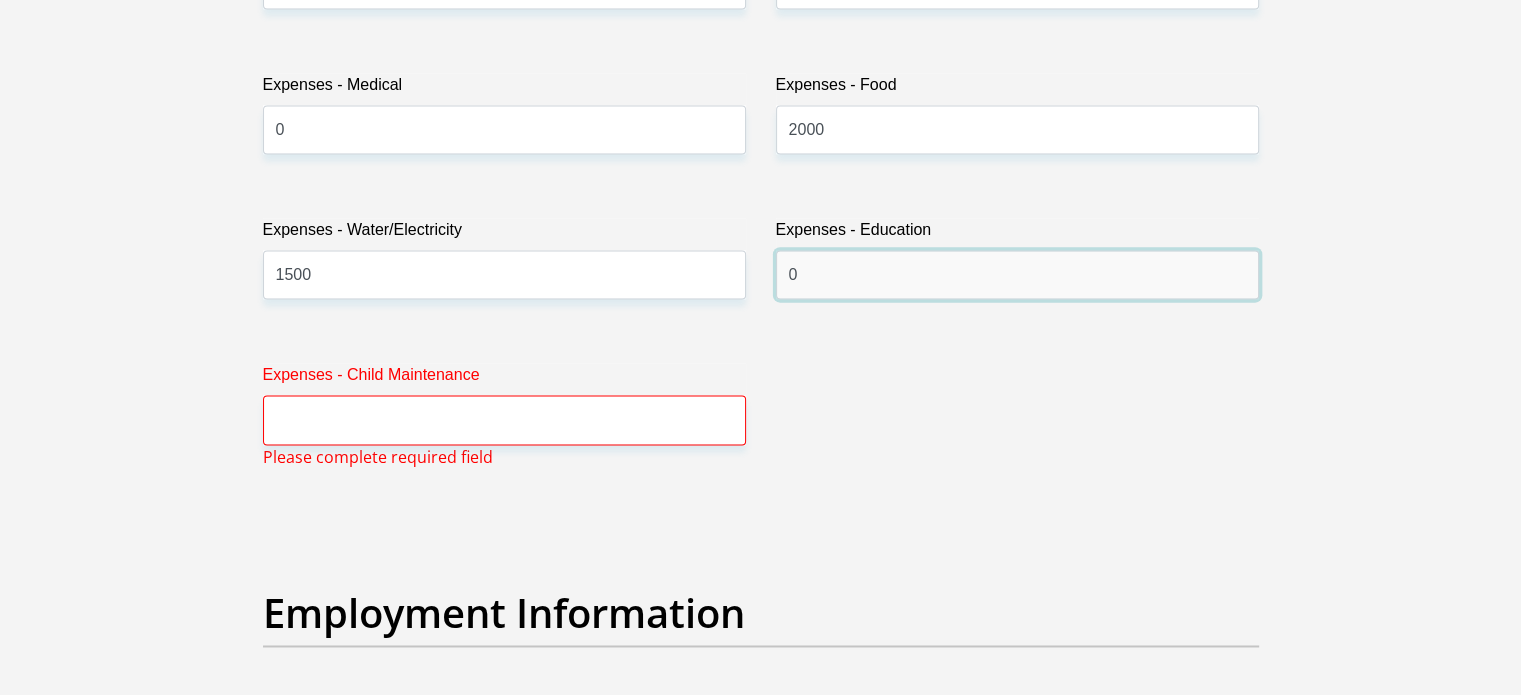 type on "0" 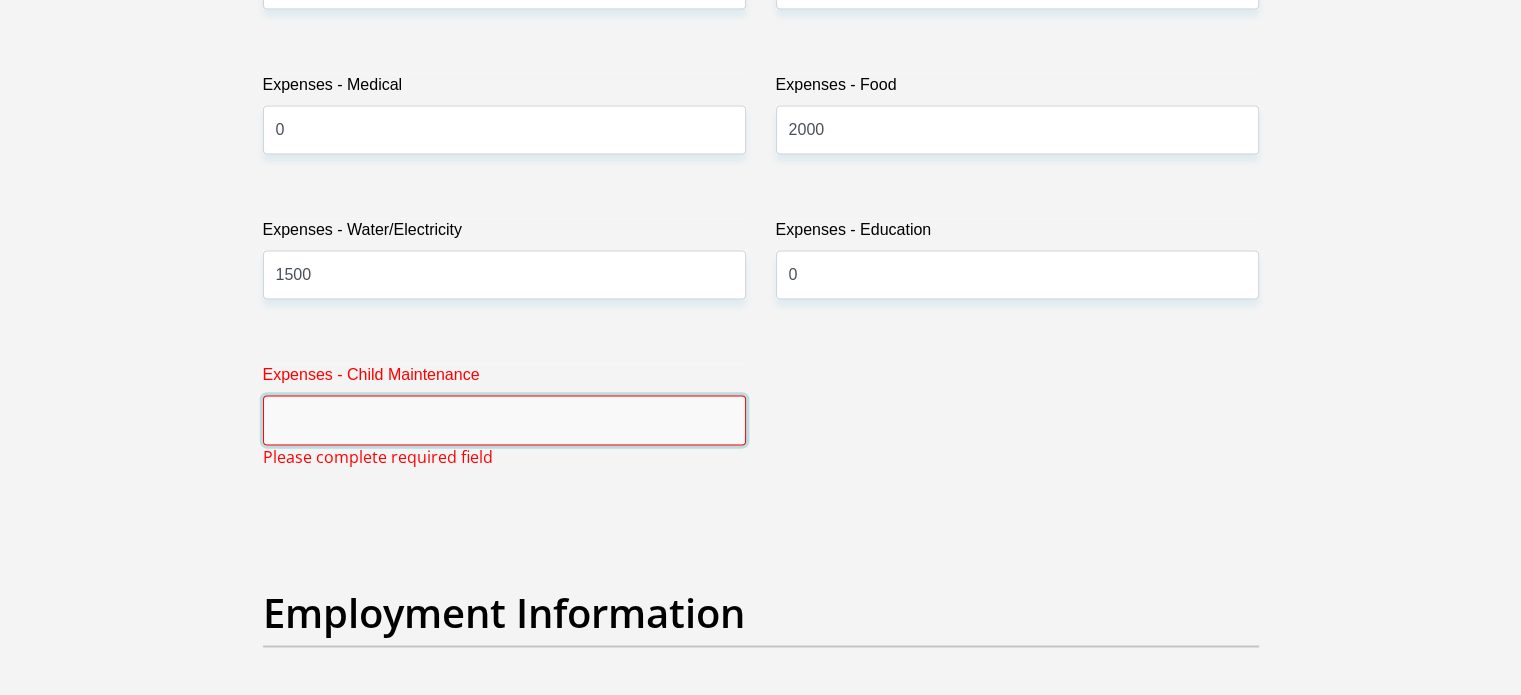 click on "Expenses - Child Maintenance" at bounding box center [504, 403] 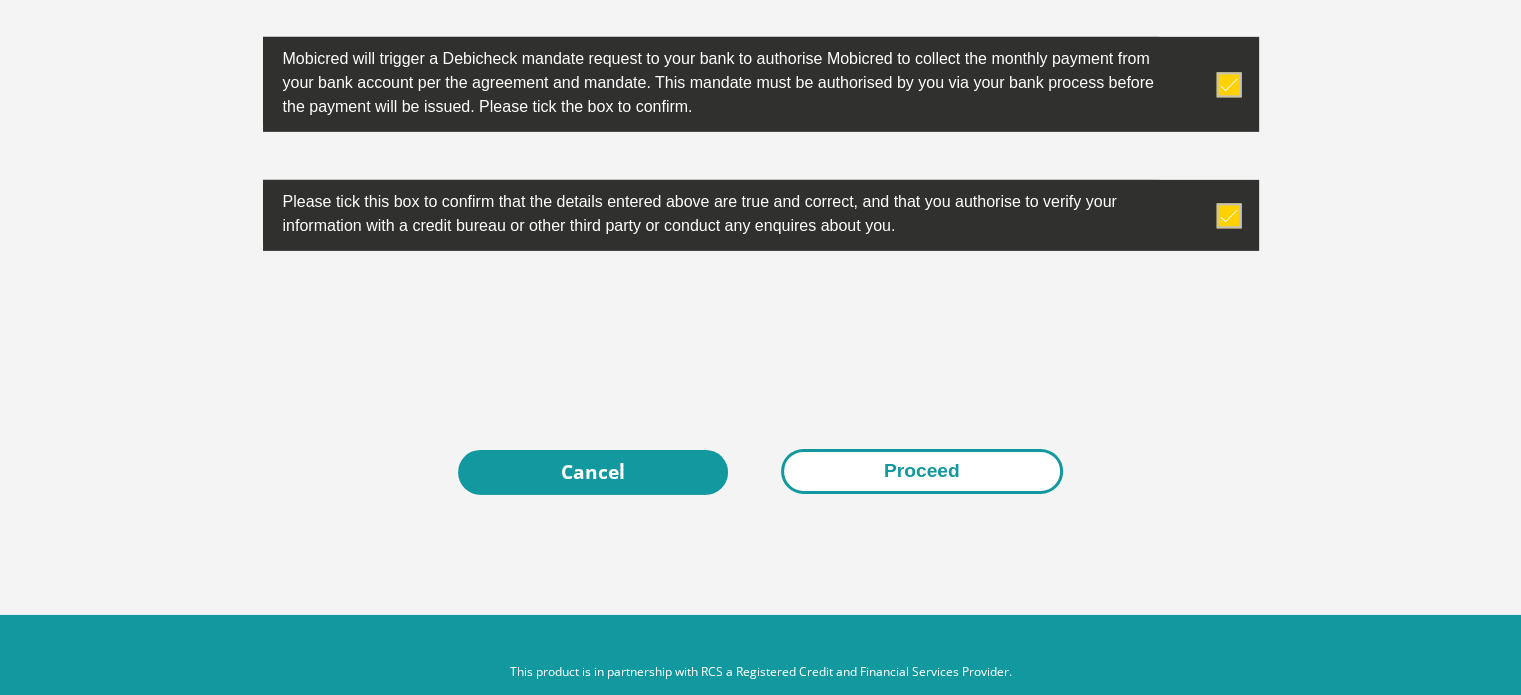 scroll, scrollTop: 6476, scrollLeft: 0, axis: vertical 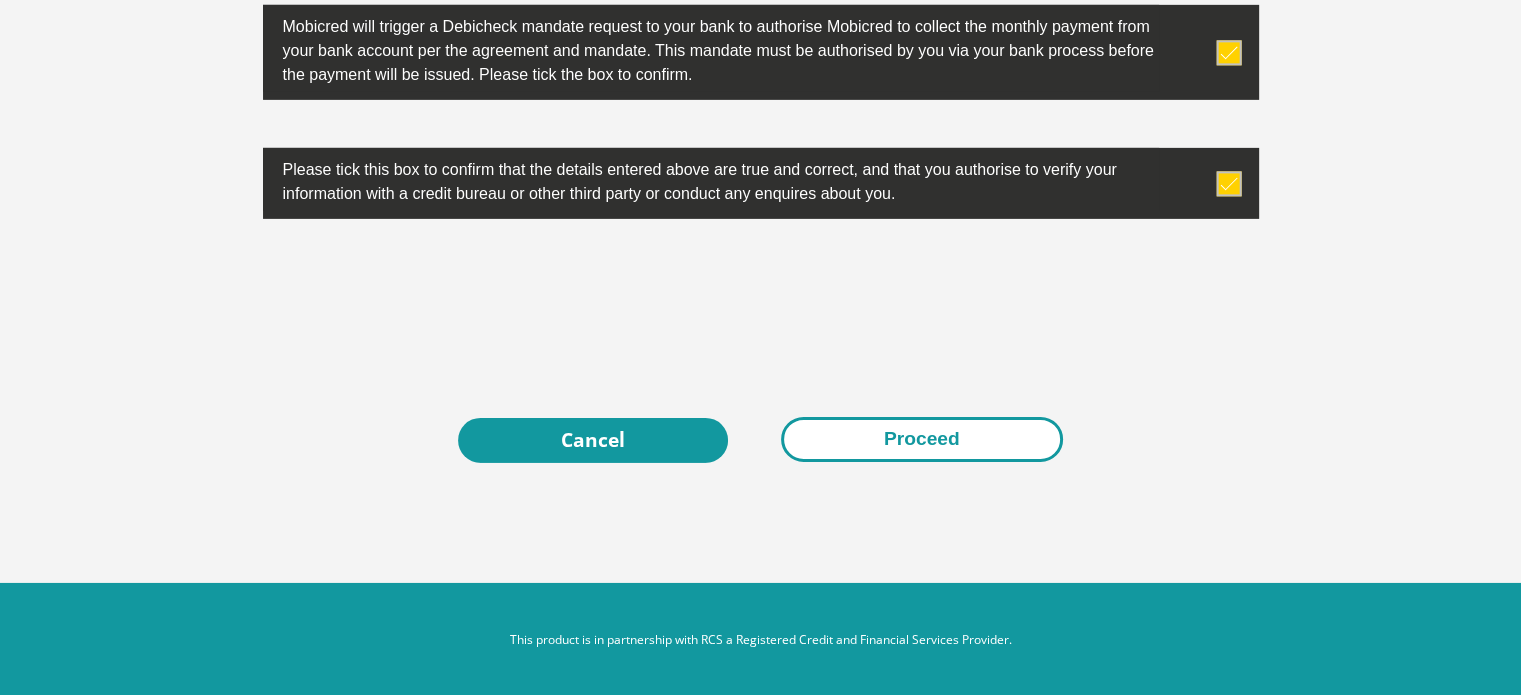 type on "0" 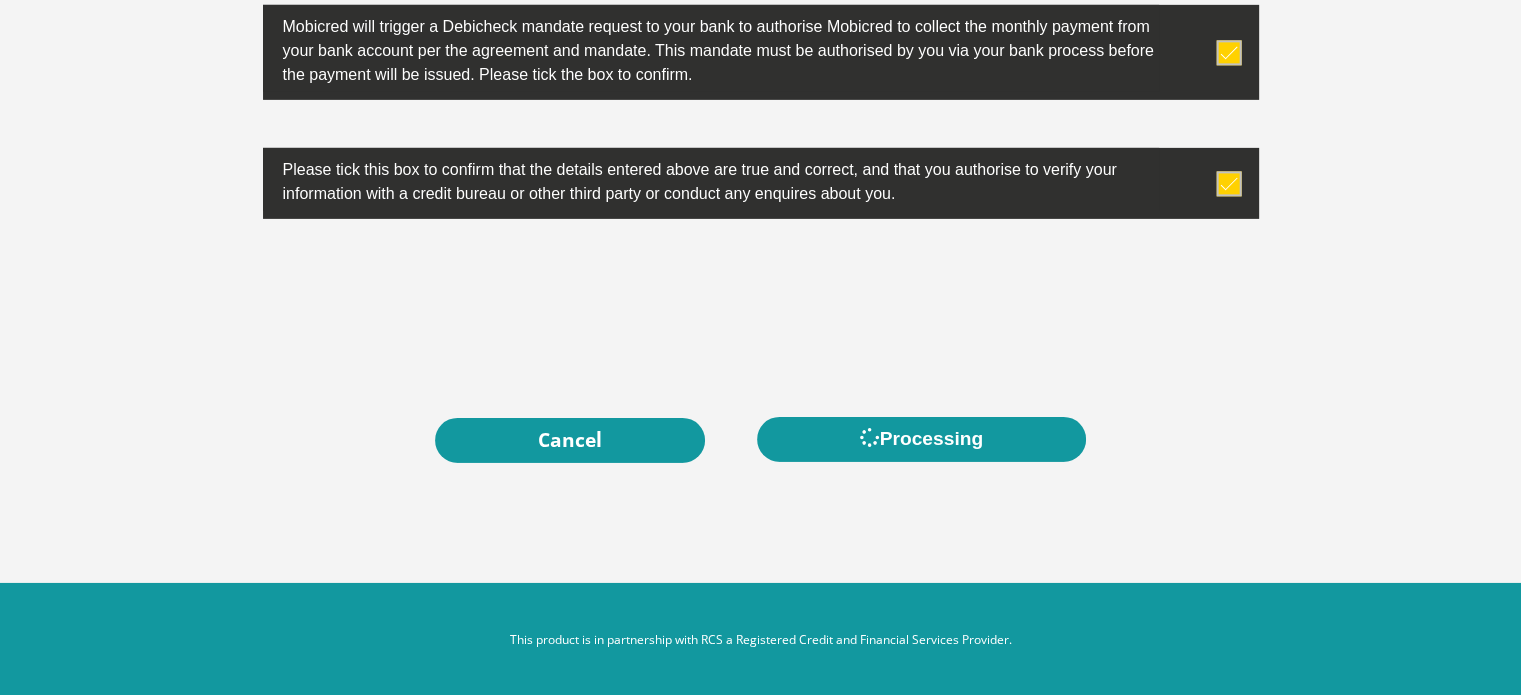 scroll, scrollTop: 0, scrollLeft: 0, axis: both 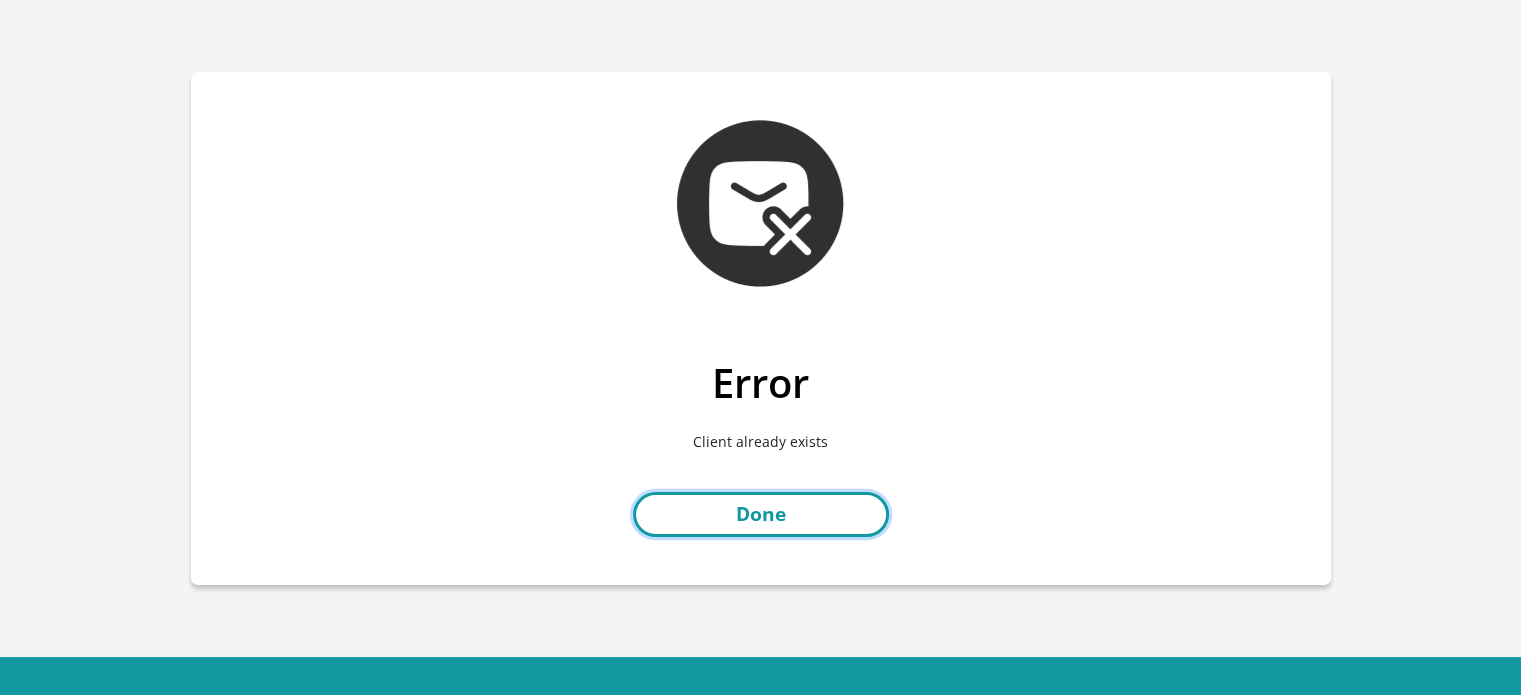 click on "Done" at bounding box center [761, 514] 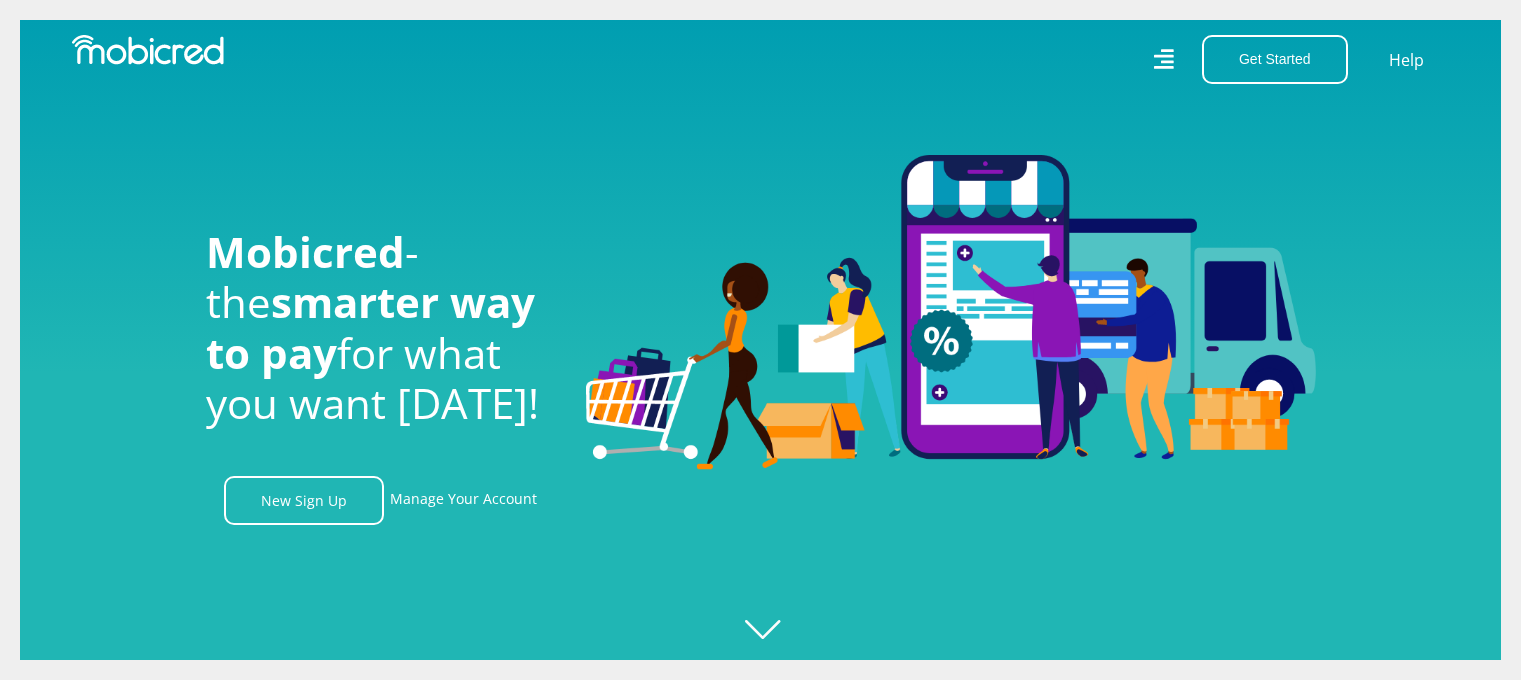scroll, scrollTop: 0, scrollLeft: 0, axis: both 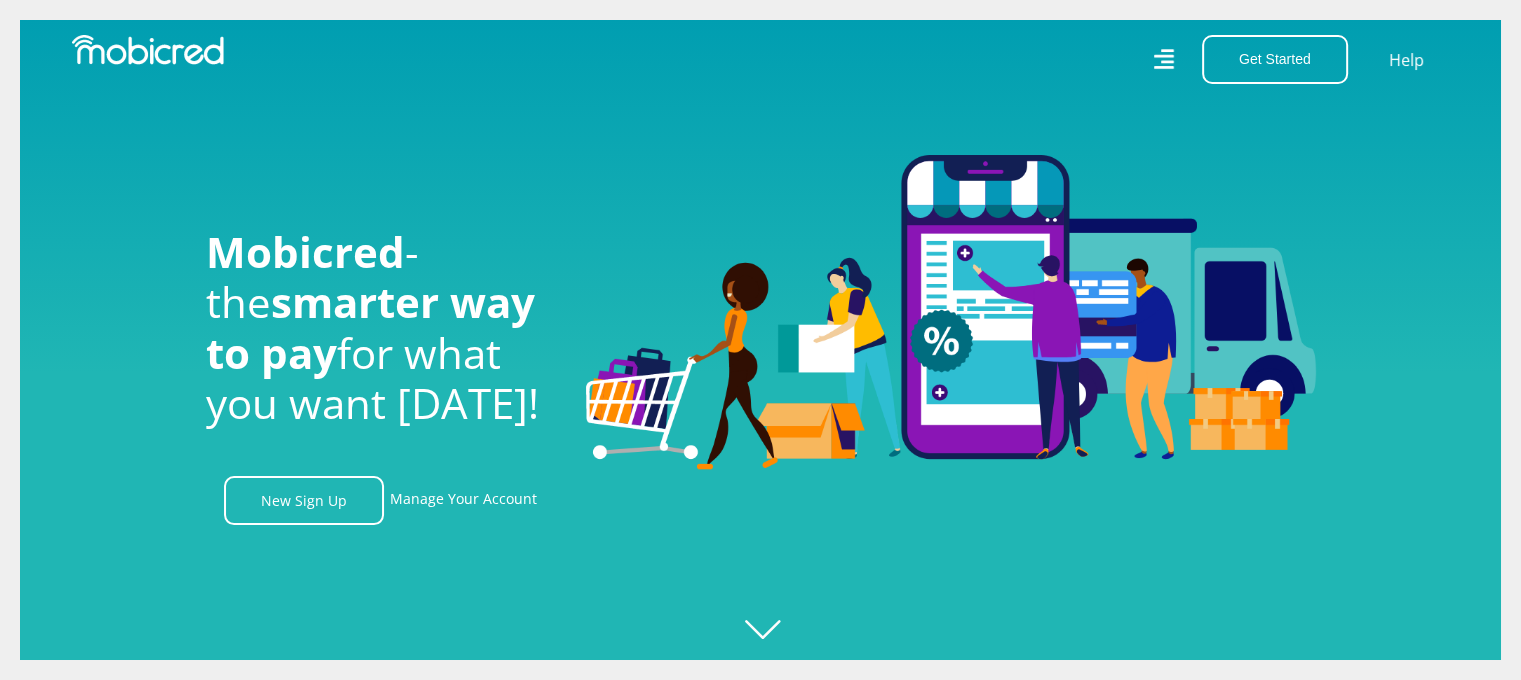 click on "Get Started
Open an Account
Account Holder Login
Help" at bounding box center [1113, 59] 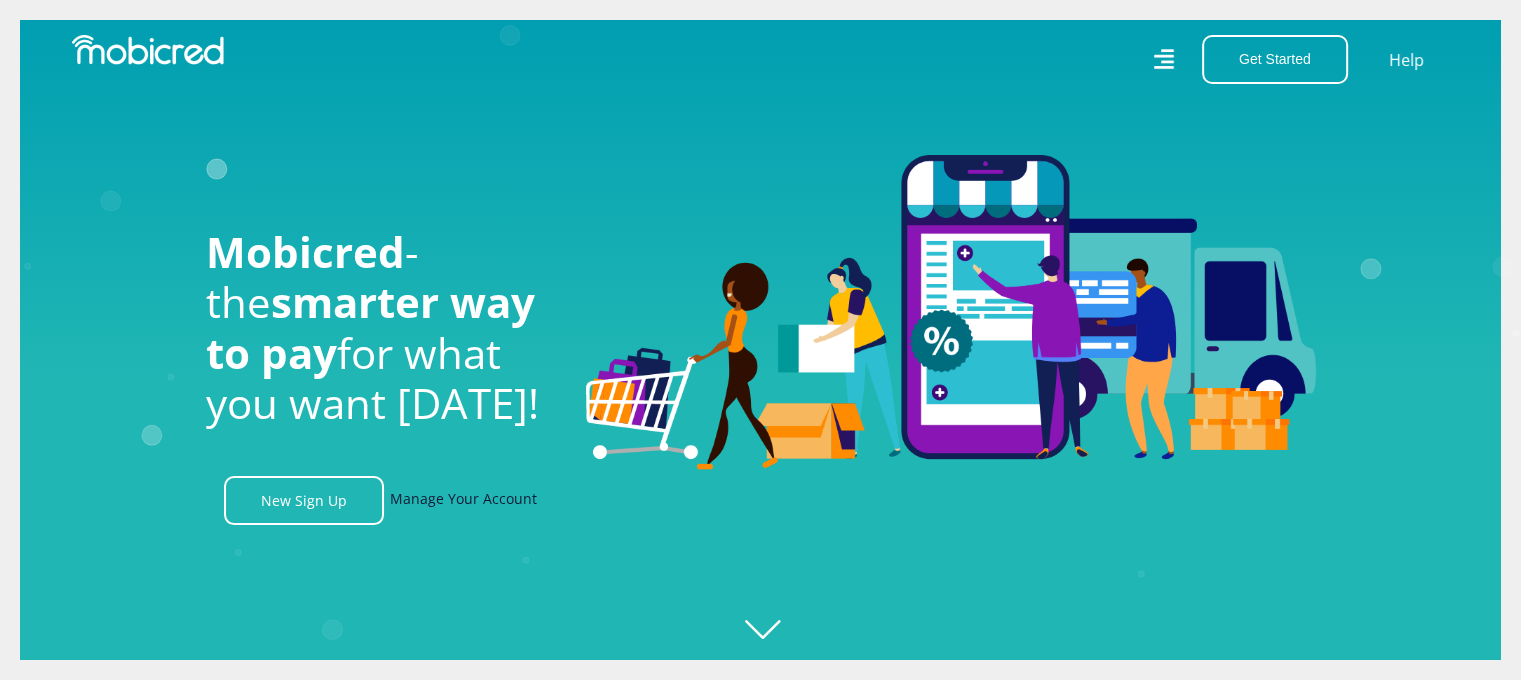 click on "Manage Your Account" at bounding box center [463, 500] 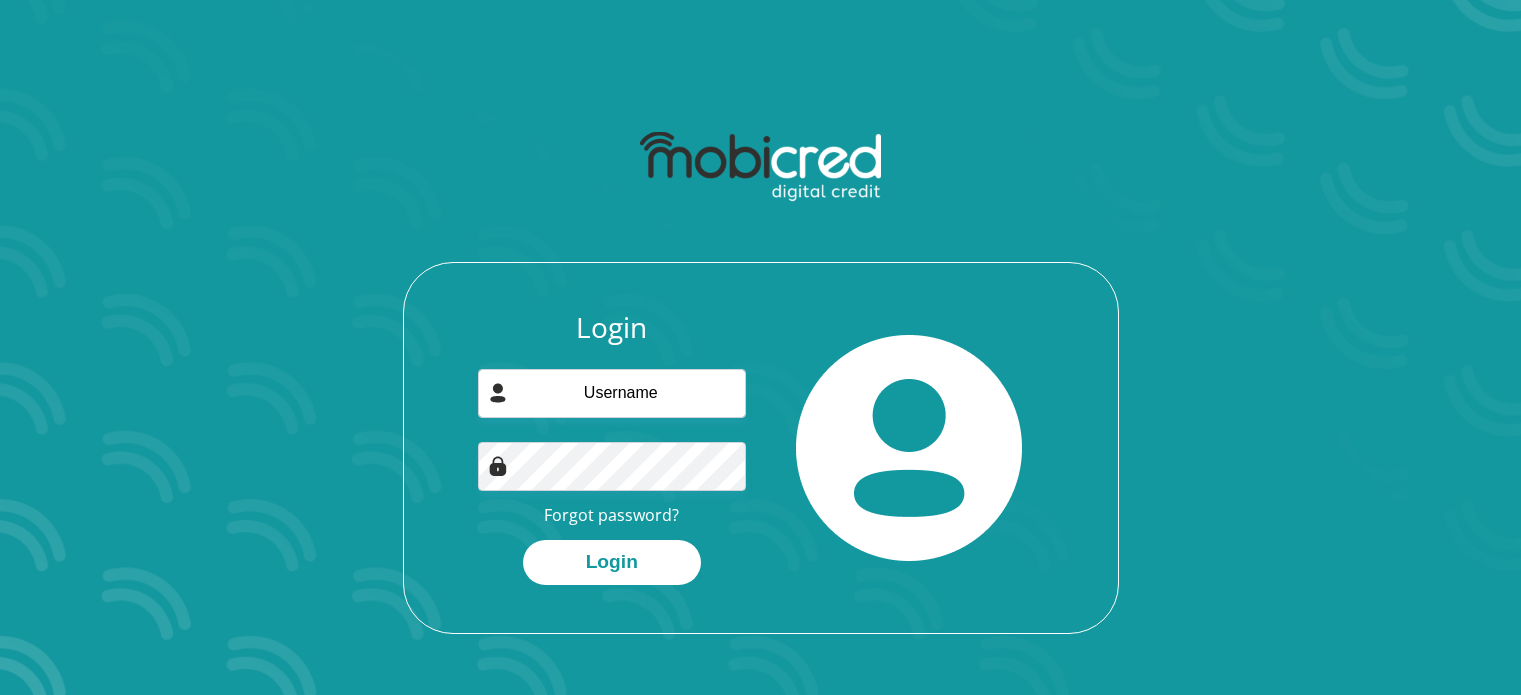 scroll, scrollTop: 0, scrollLeft: 0, axis: both 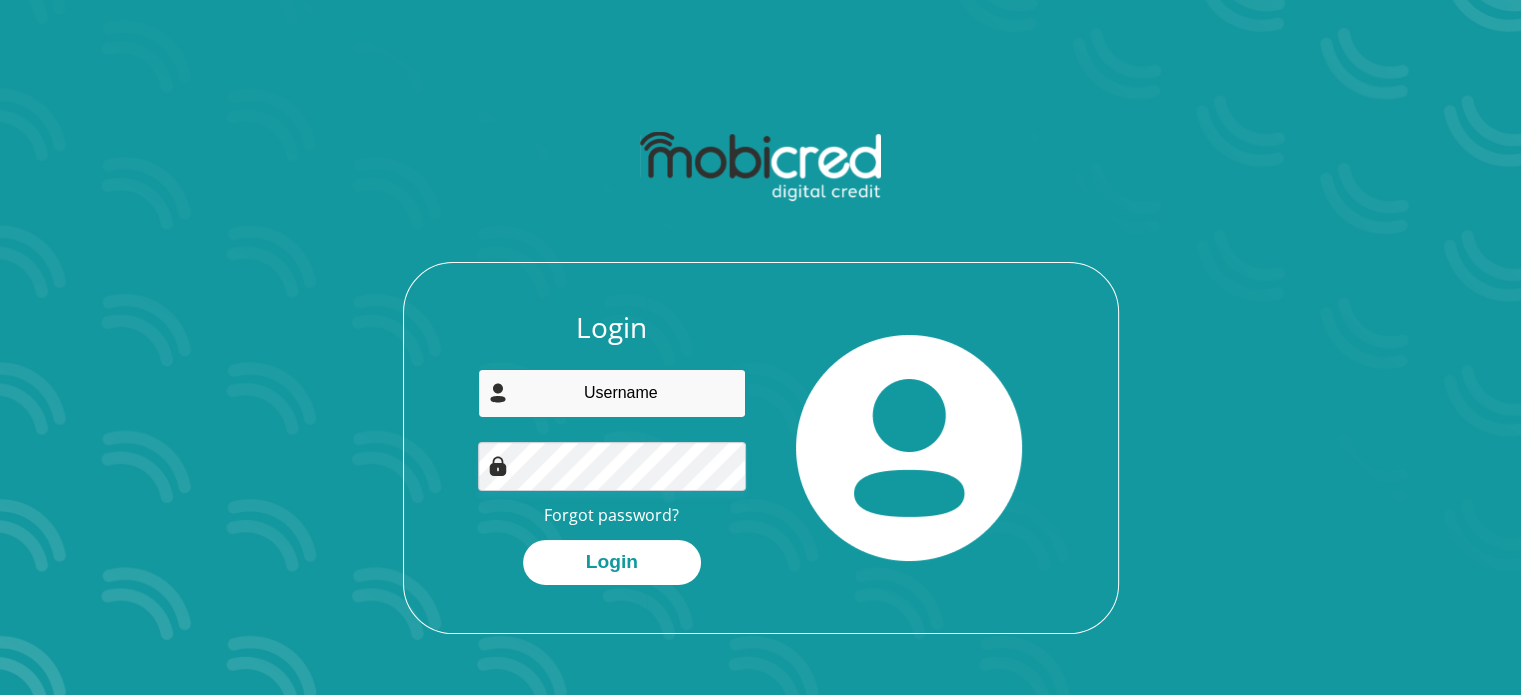 click at bounding box center (612, 393) 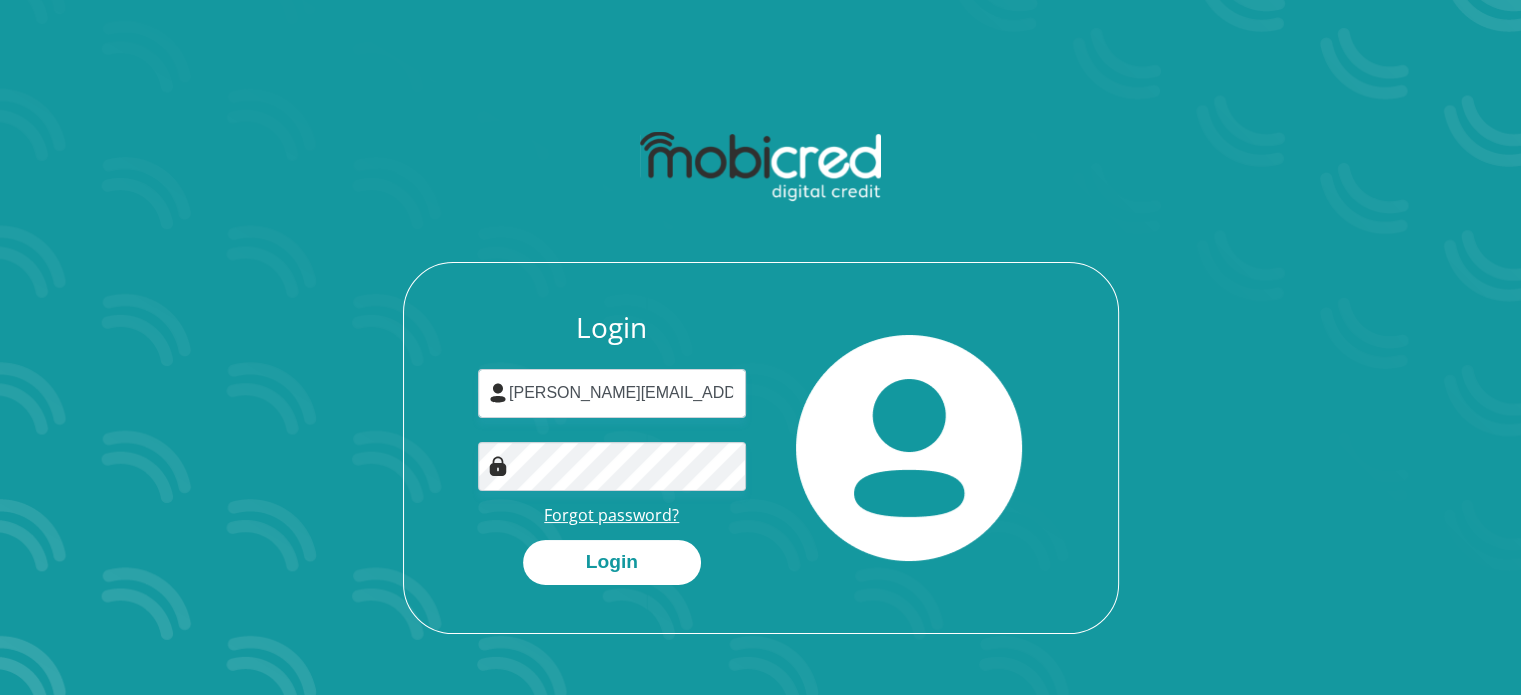 click on "Forgot password?" at bounding box center (611, 515) 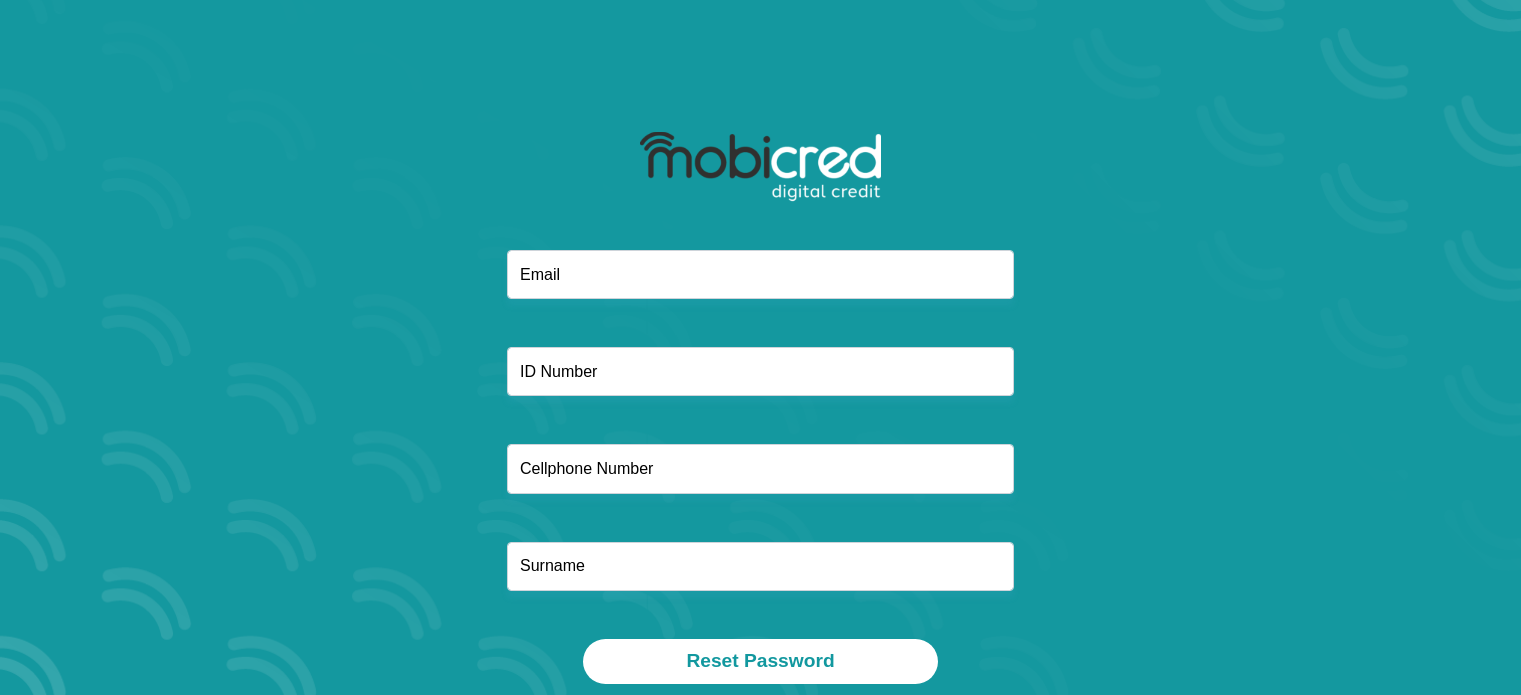 scroll, scrollTop: 0, scrollLeft: 0, axis: both 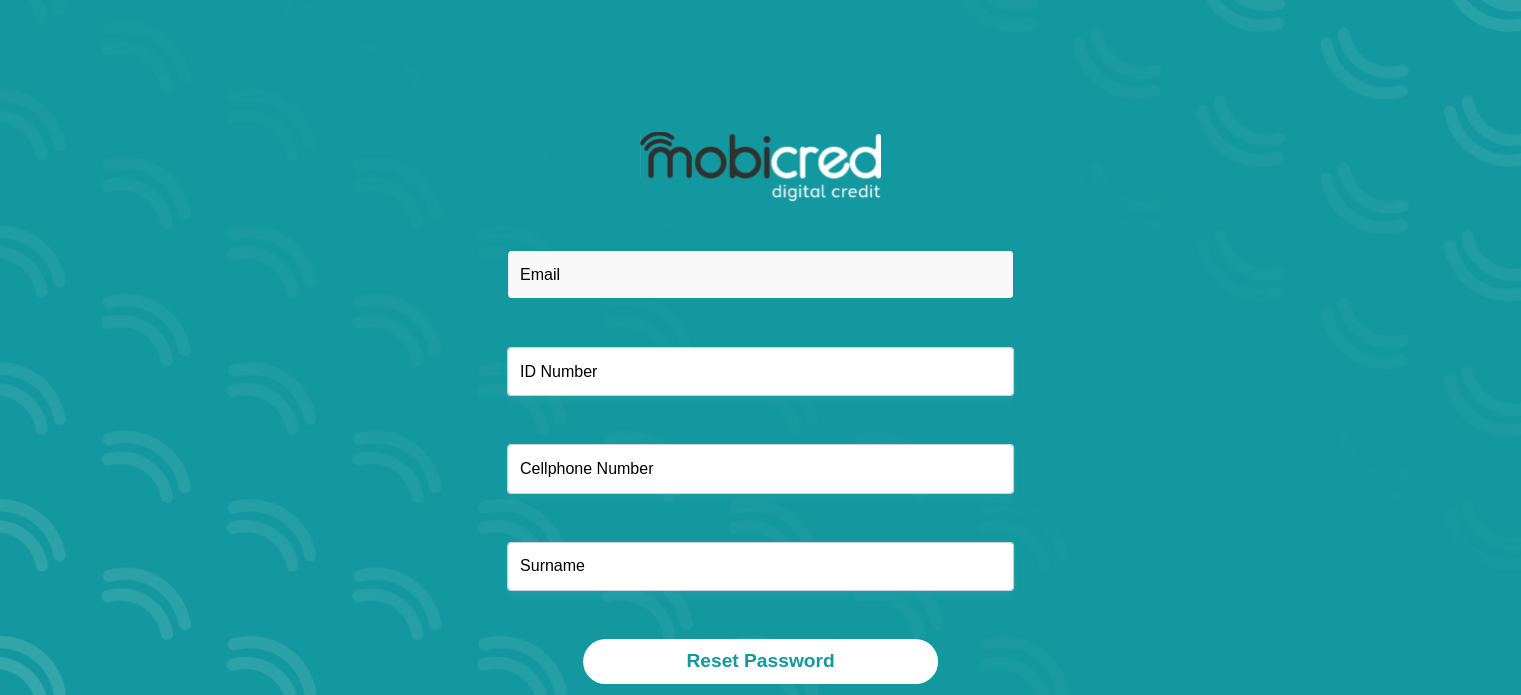 click at bounding box center [760, 274] 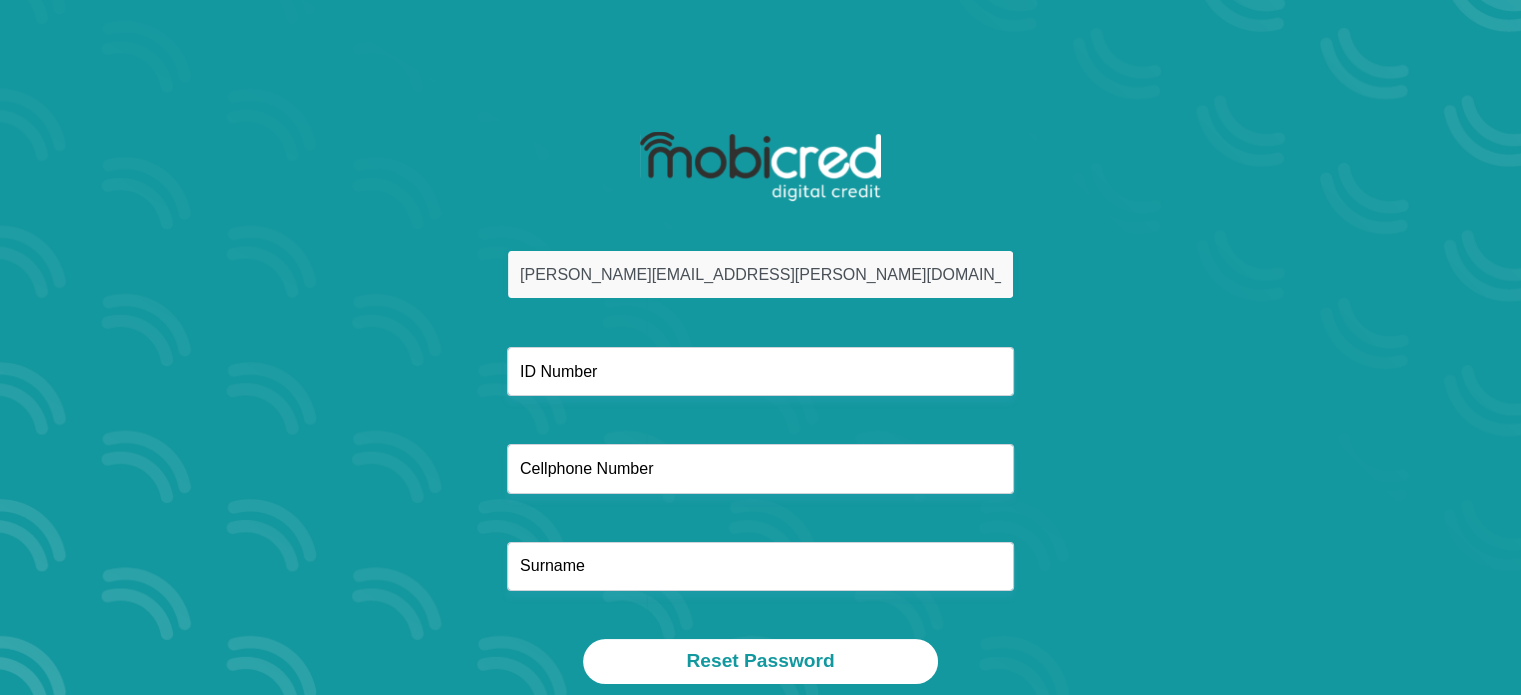 type on "0680787945" 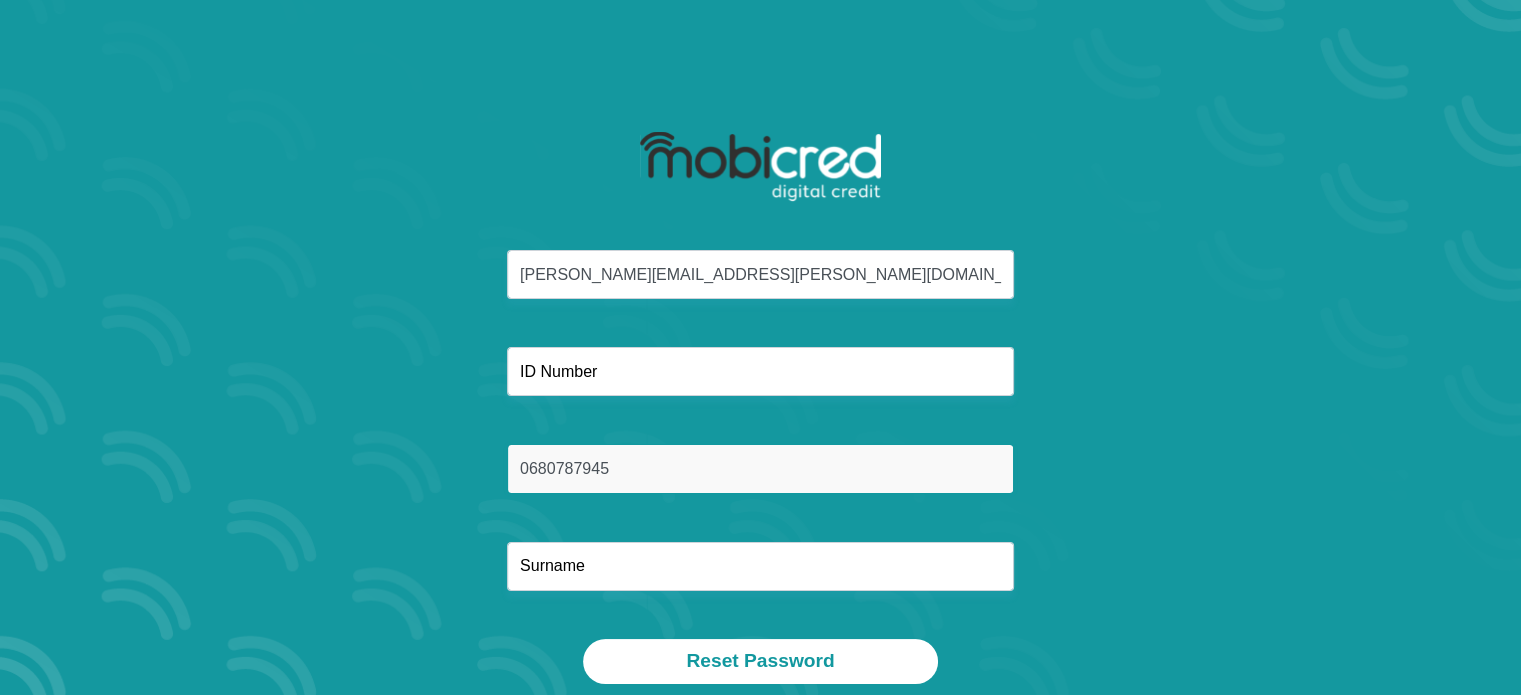 type on "Terblanche" 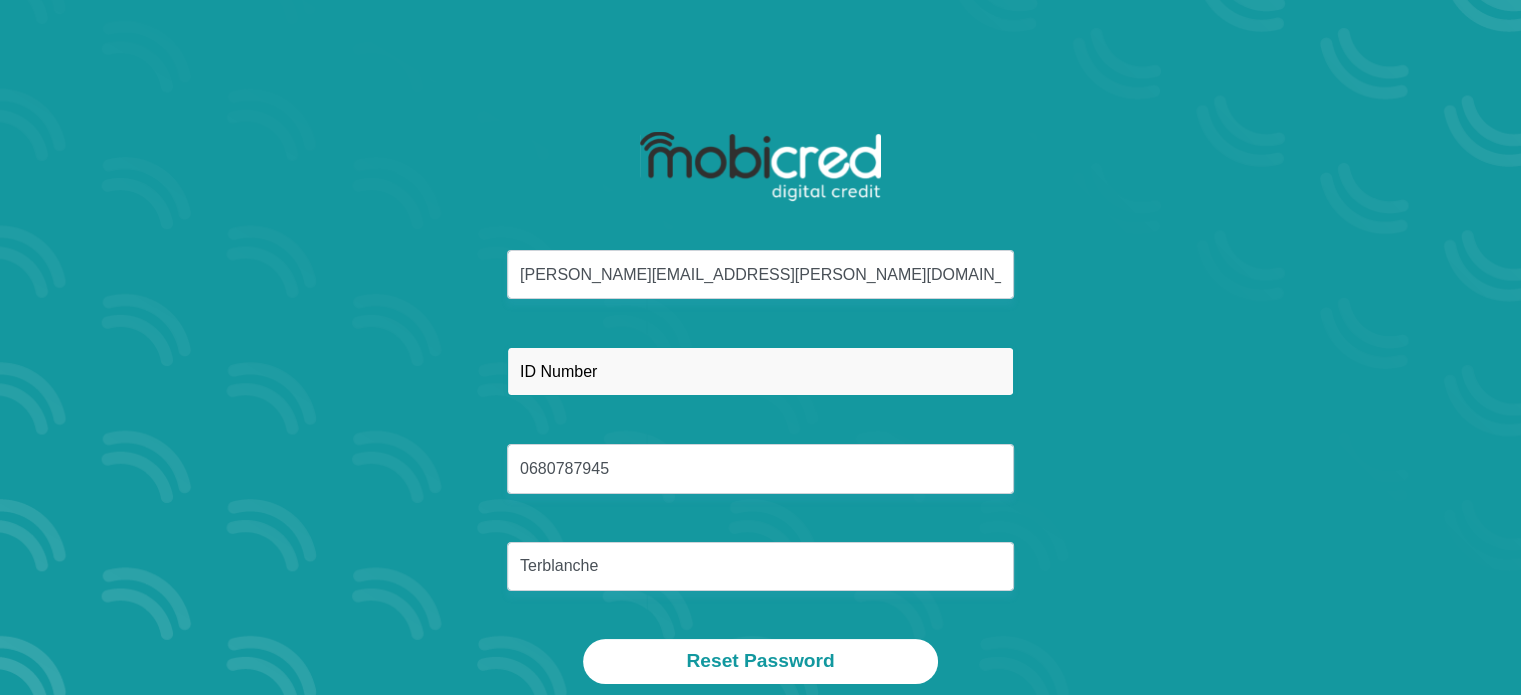 click at bounding box center (760, 371) 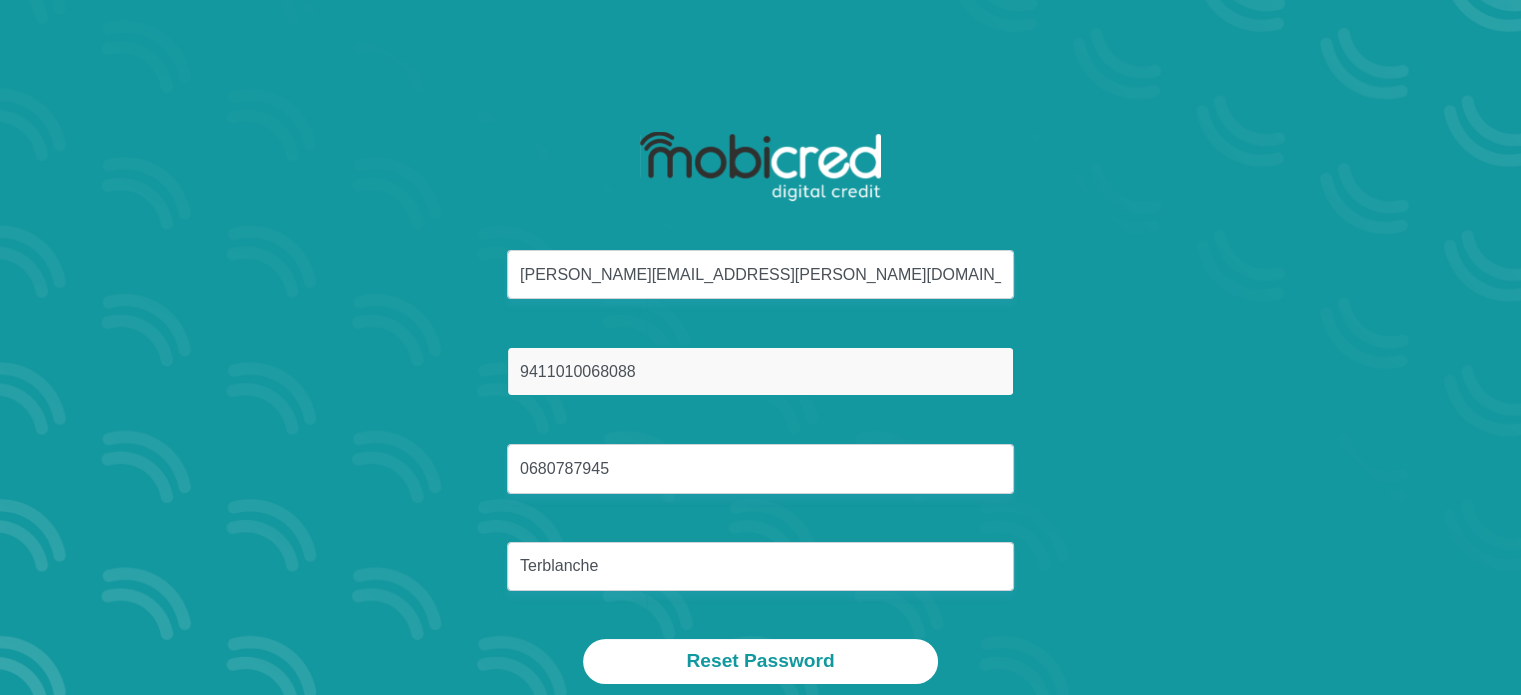 type on "9411010068088" 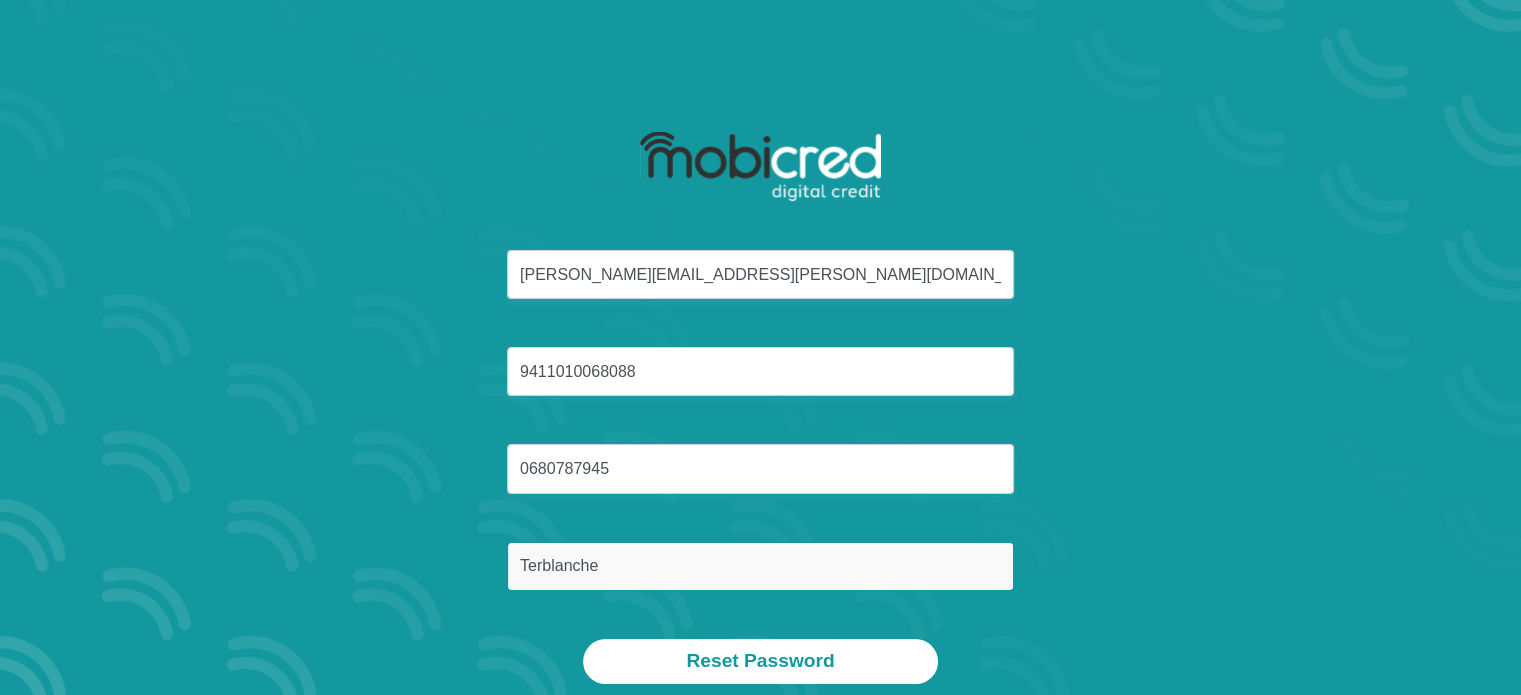 drag, startPoint x: 676, startPoint y: 578, endPoint x: 411, endPoint y: 535, distance: 268.466 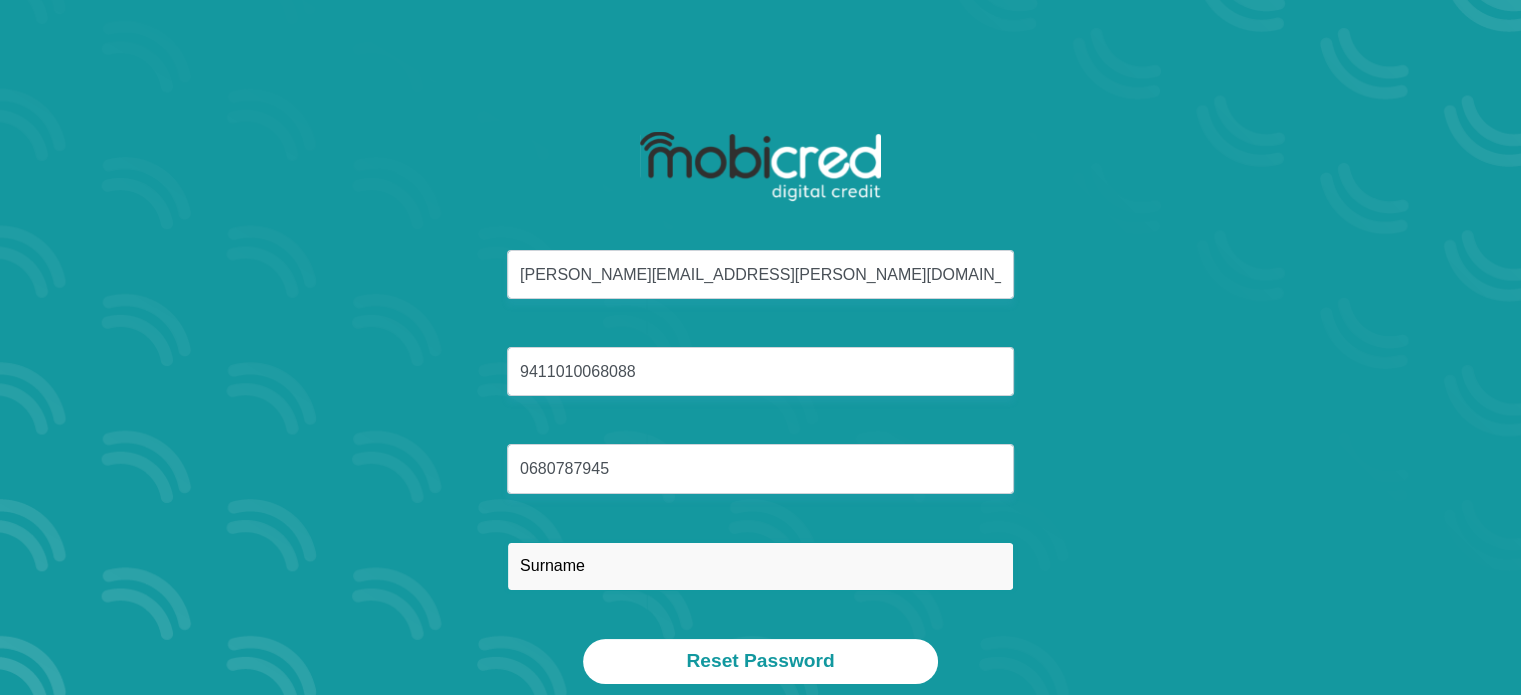 scroll, scrollTop: 100, scrollLeft: 0, axis: vertical 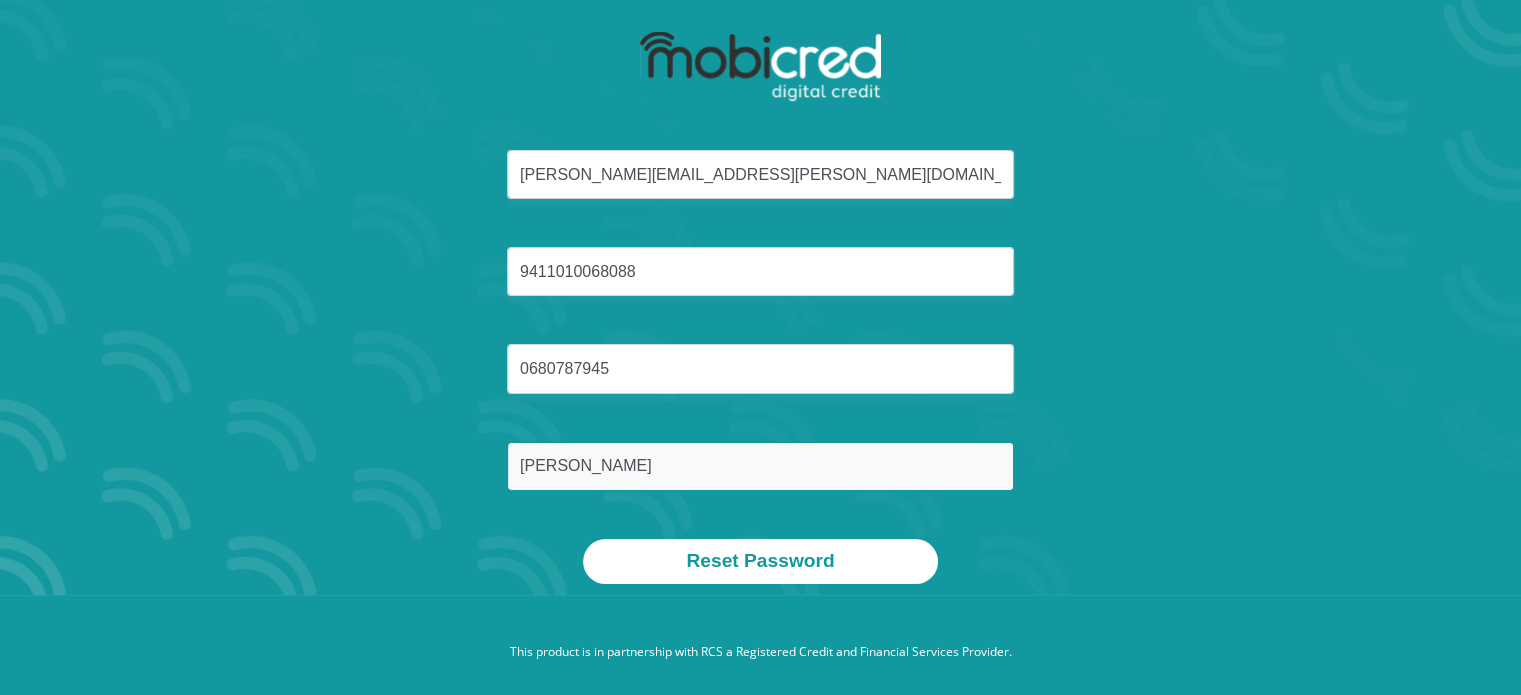 type on "Malan" 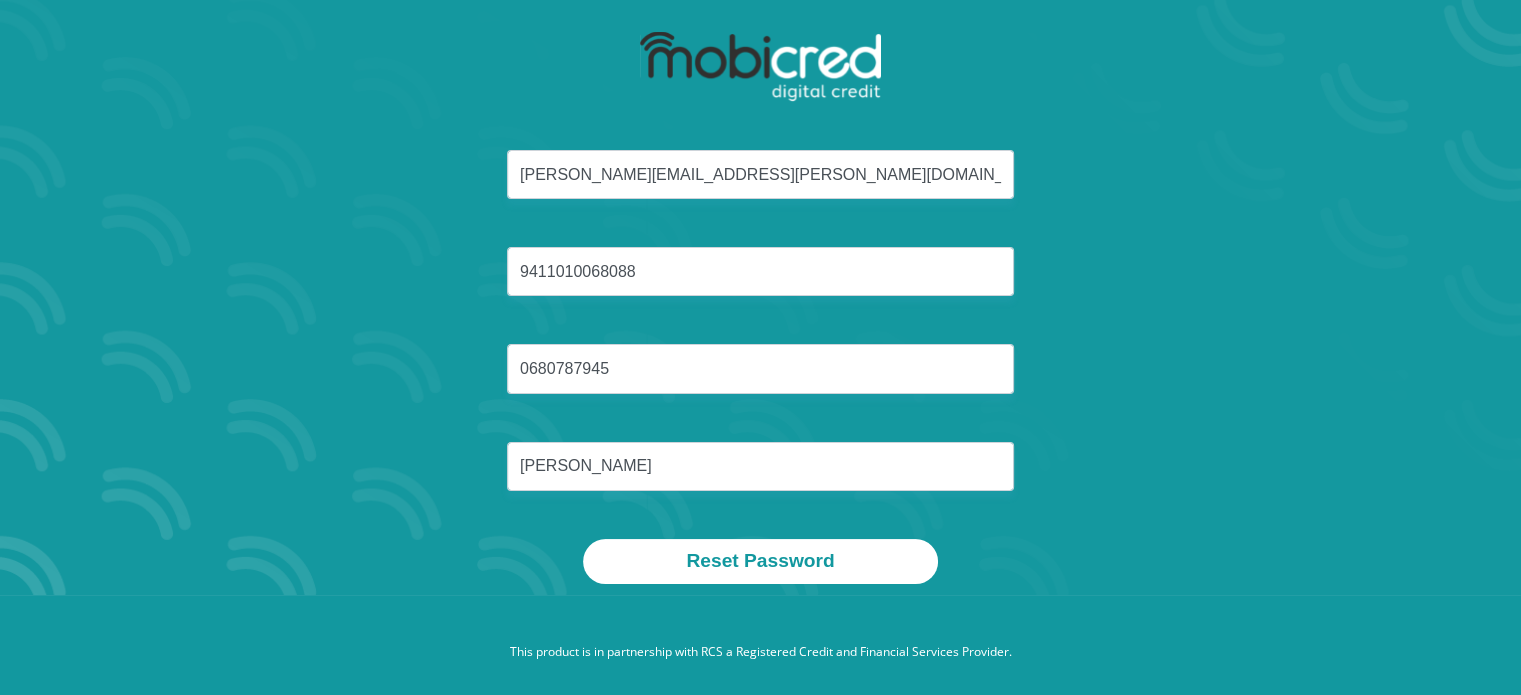 click on "alicha.terblanche@yahoo.com
9411010068088
0680787945
Malan
Reset Password" at bounding box center (760, 247) 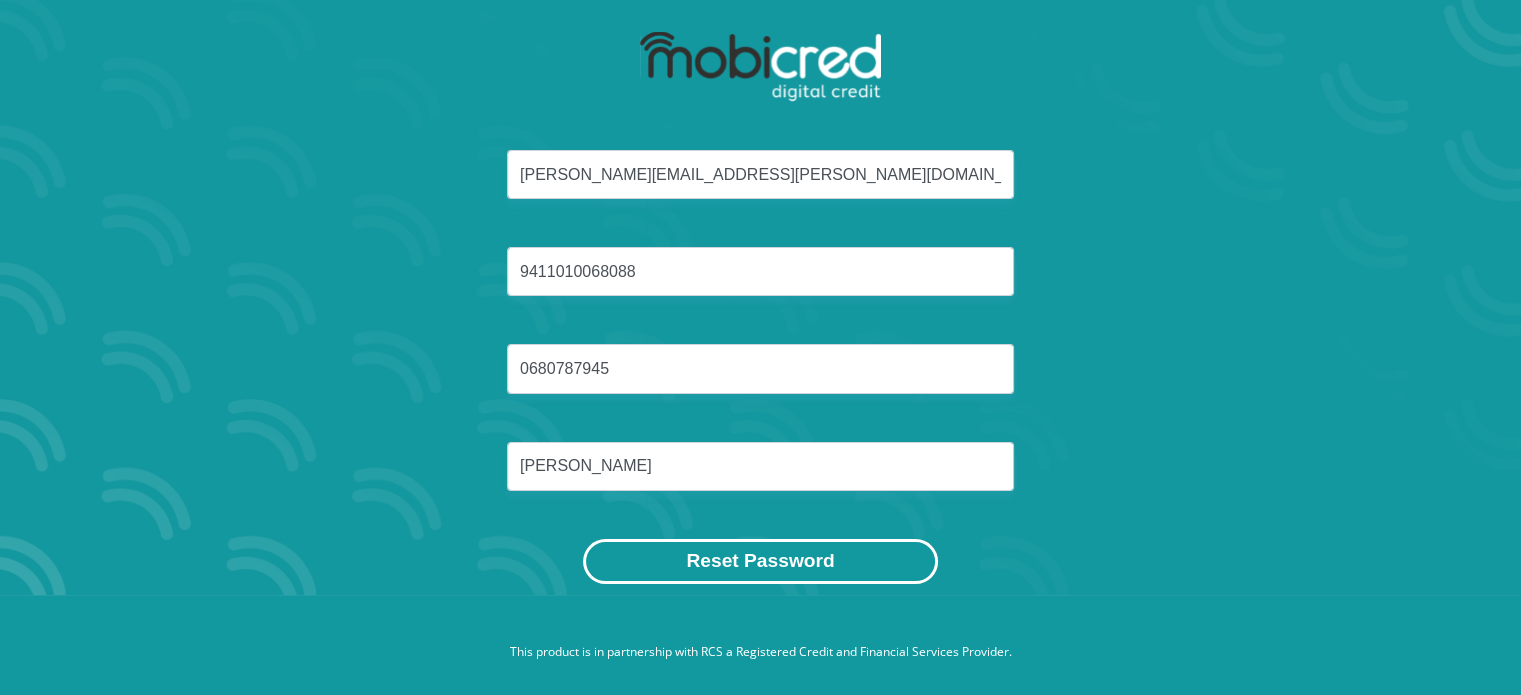 click on "Reset Password" at bounding box center (760, 561) 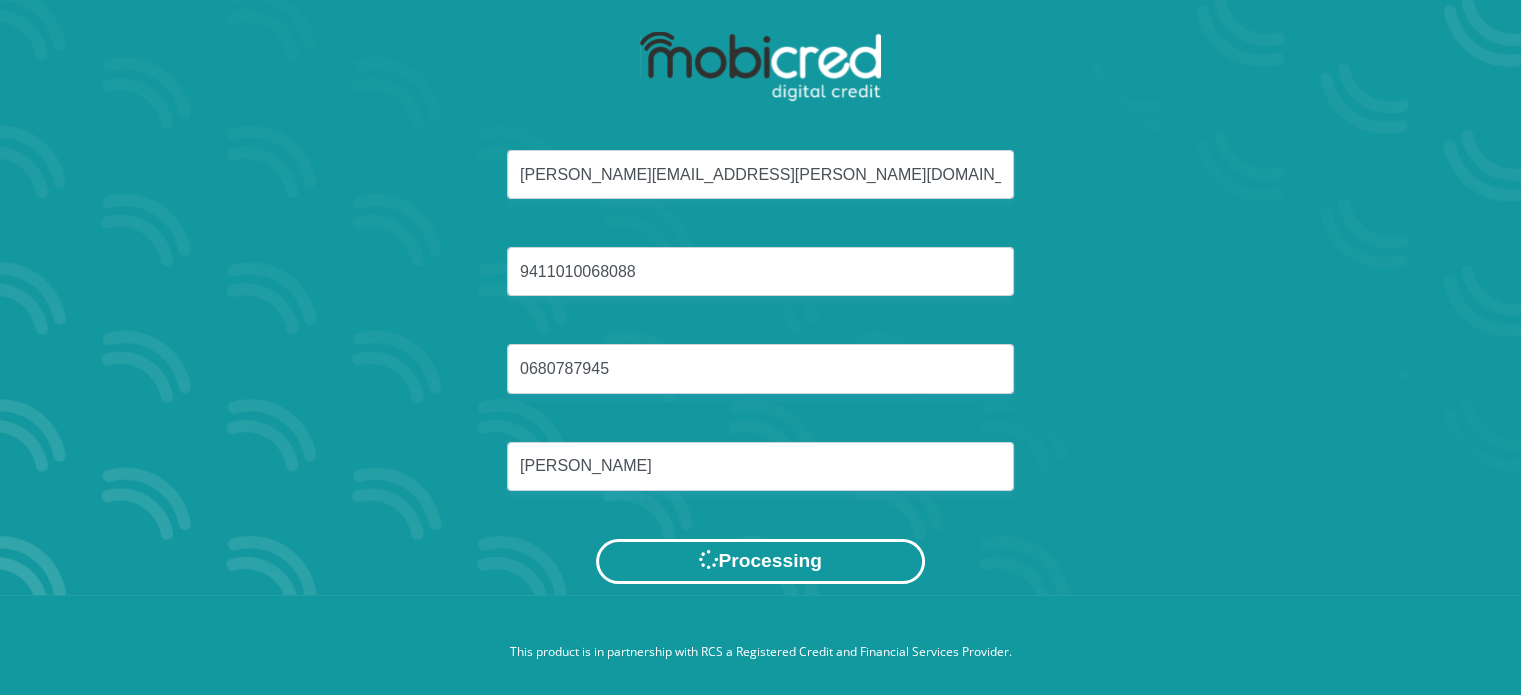 scroll, scrollTop: 0, scrollLeft: 0, axis: both 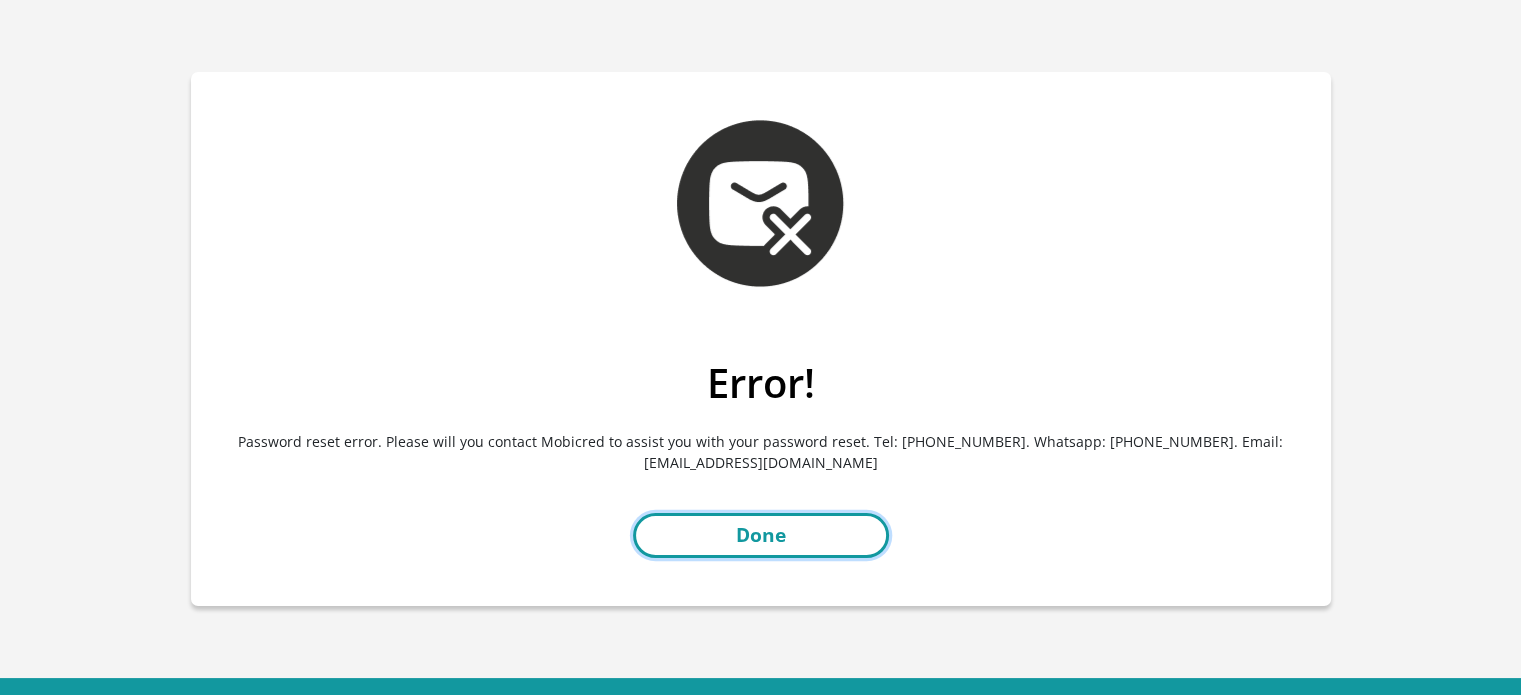 click on "Done" at bounding box center [761, 535] 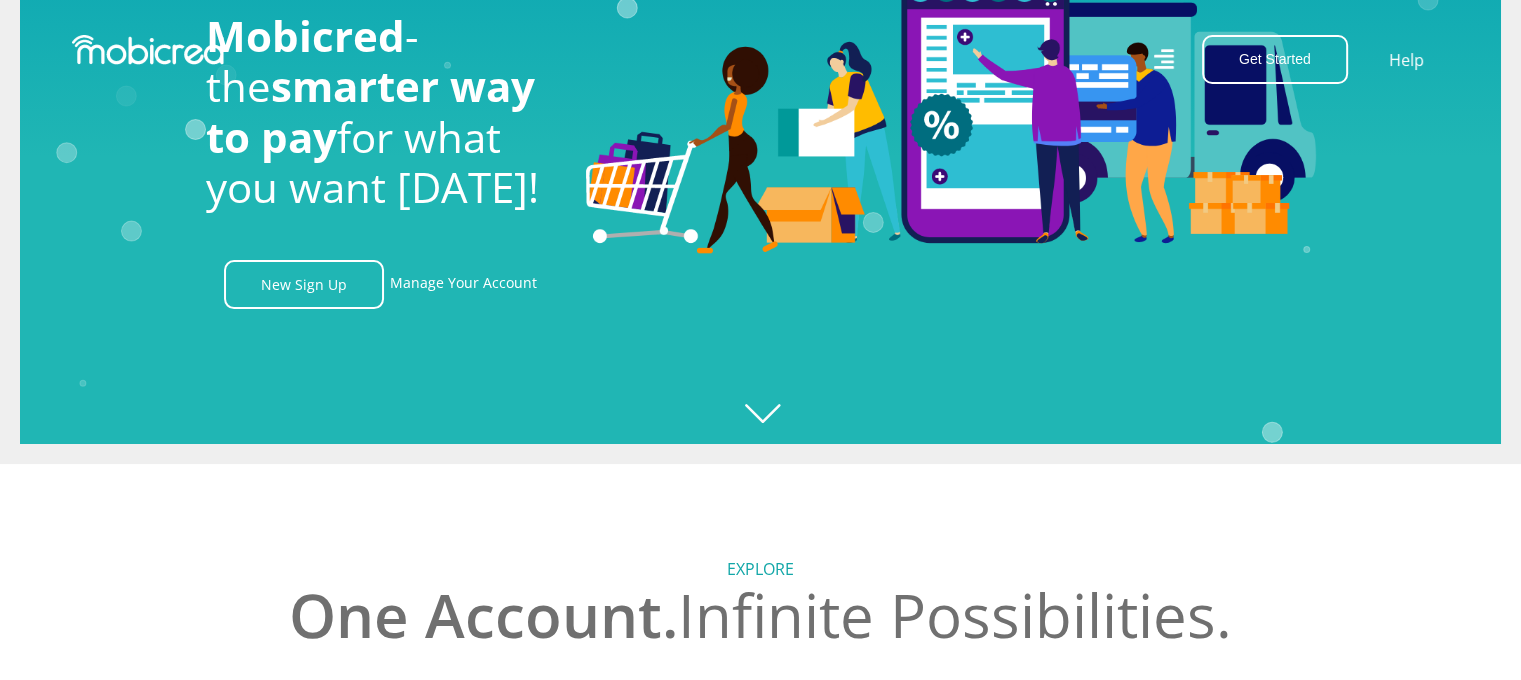 scroll, scrollTop: 0, scrollLeft: 0, axis: both 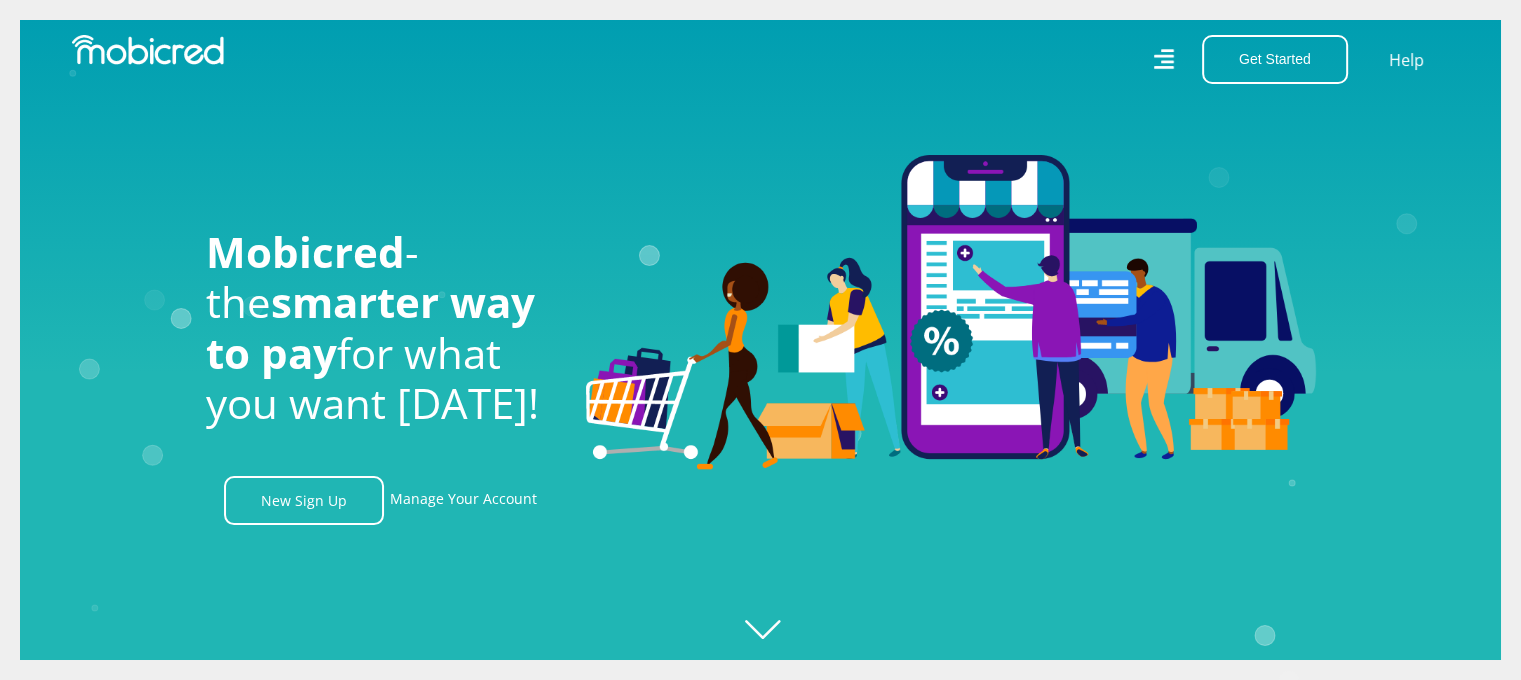 click on "Get Started
Open an Account
Account Holder Login" at bounding box center [1269, 59] 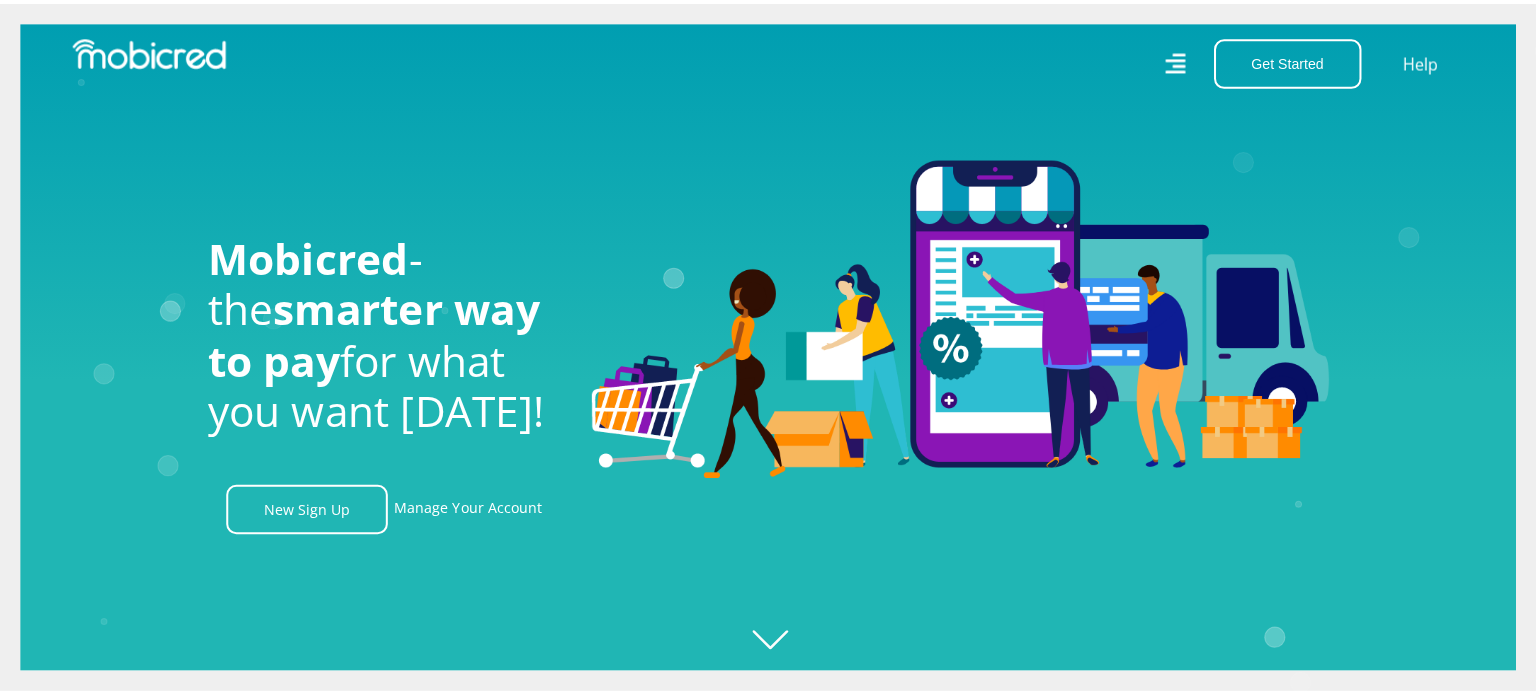 scroll, scrollTop: 0, scrollLeft: 1424, axis: horizontal 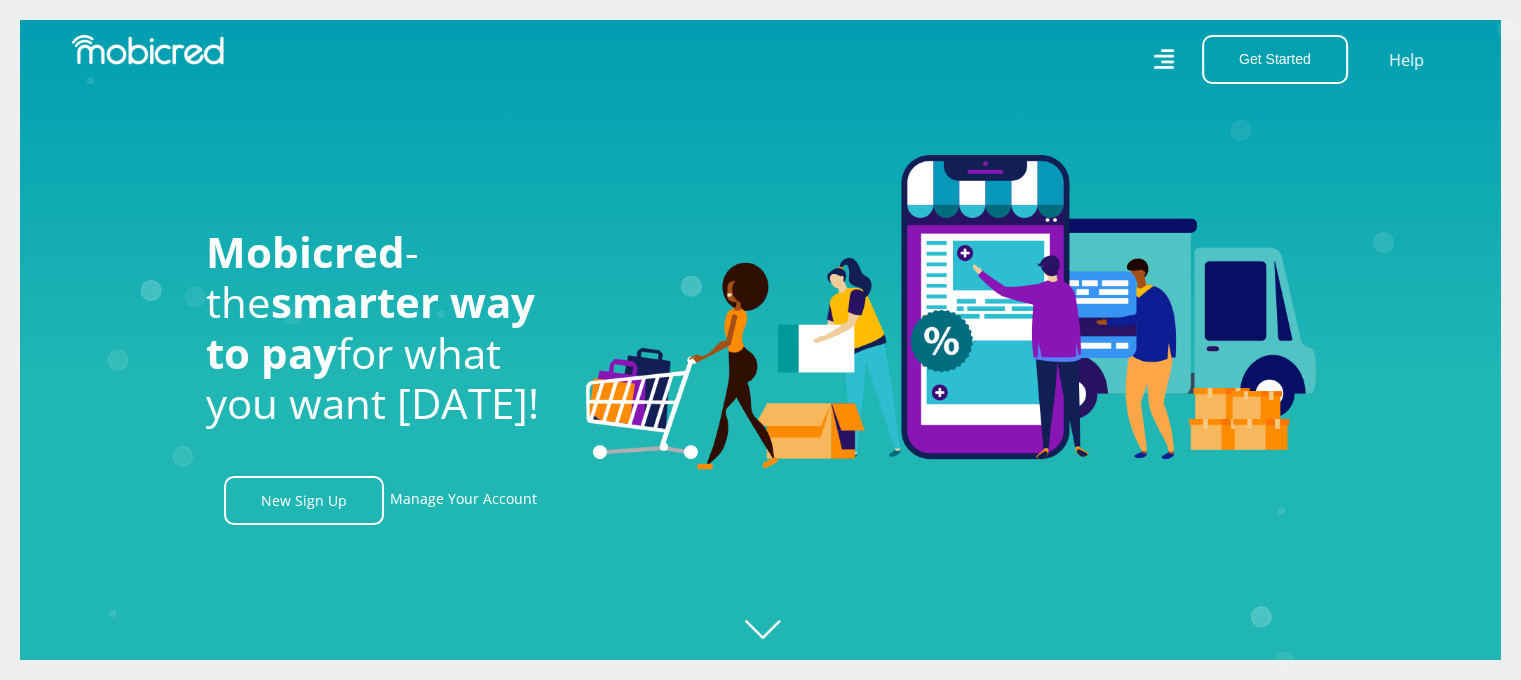 click on "Get Started
Open an Account
Account Holder Login" at bounding box center [1269, 59] 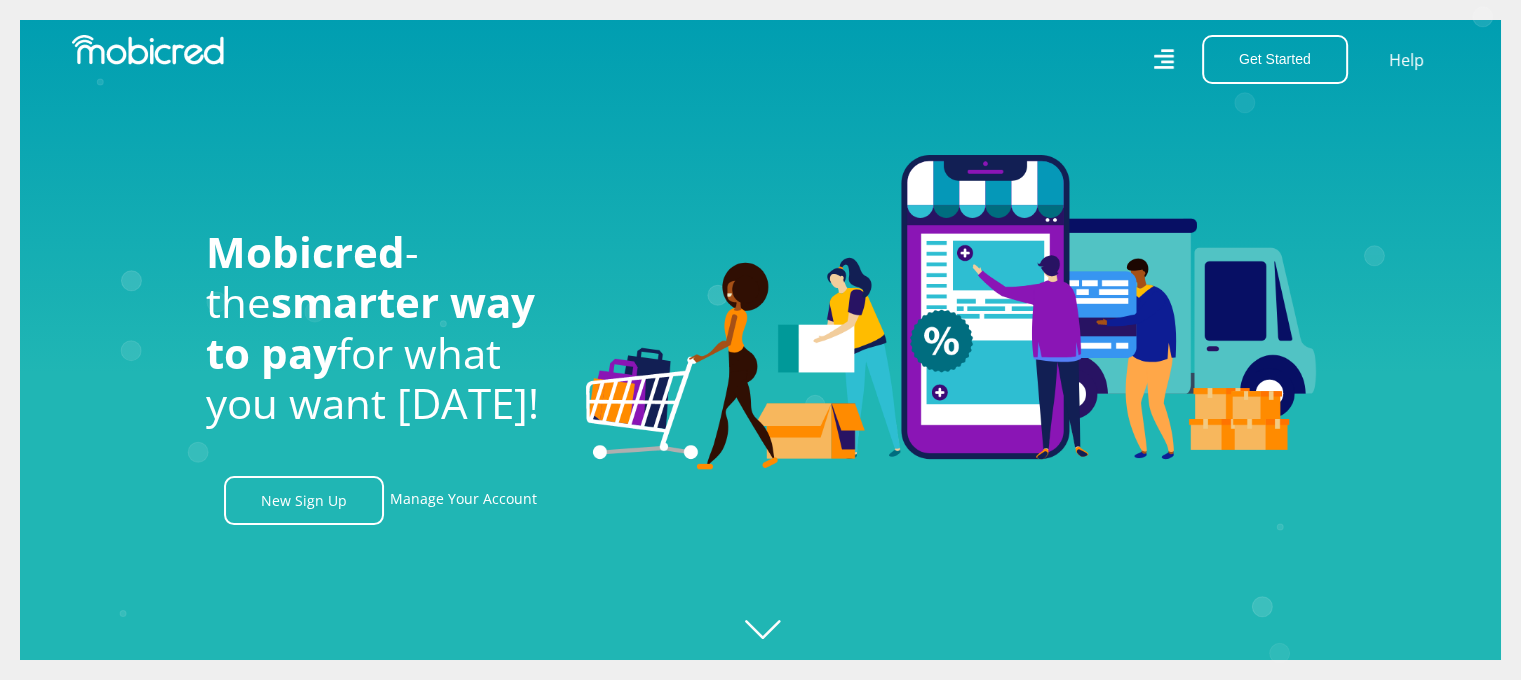 click 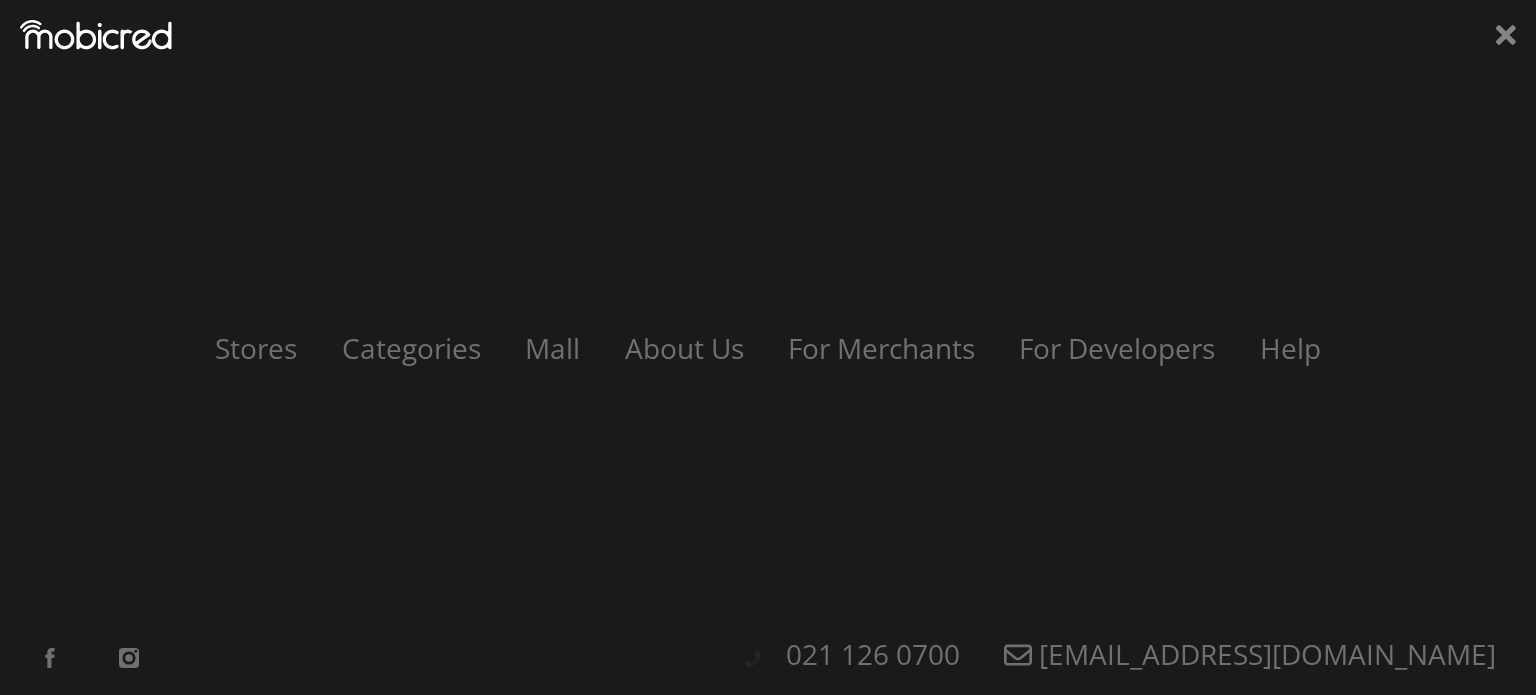 click on "Stores
Categories
Mall
About Us
For Merchants
For Developers
Help
Sign Up
Sign In
021 126 0700
customerservice@mobicred.co.za" at bounding box center [768, 347] 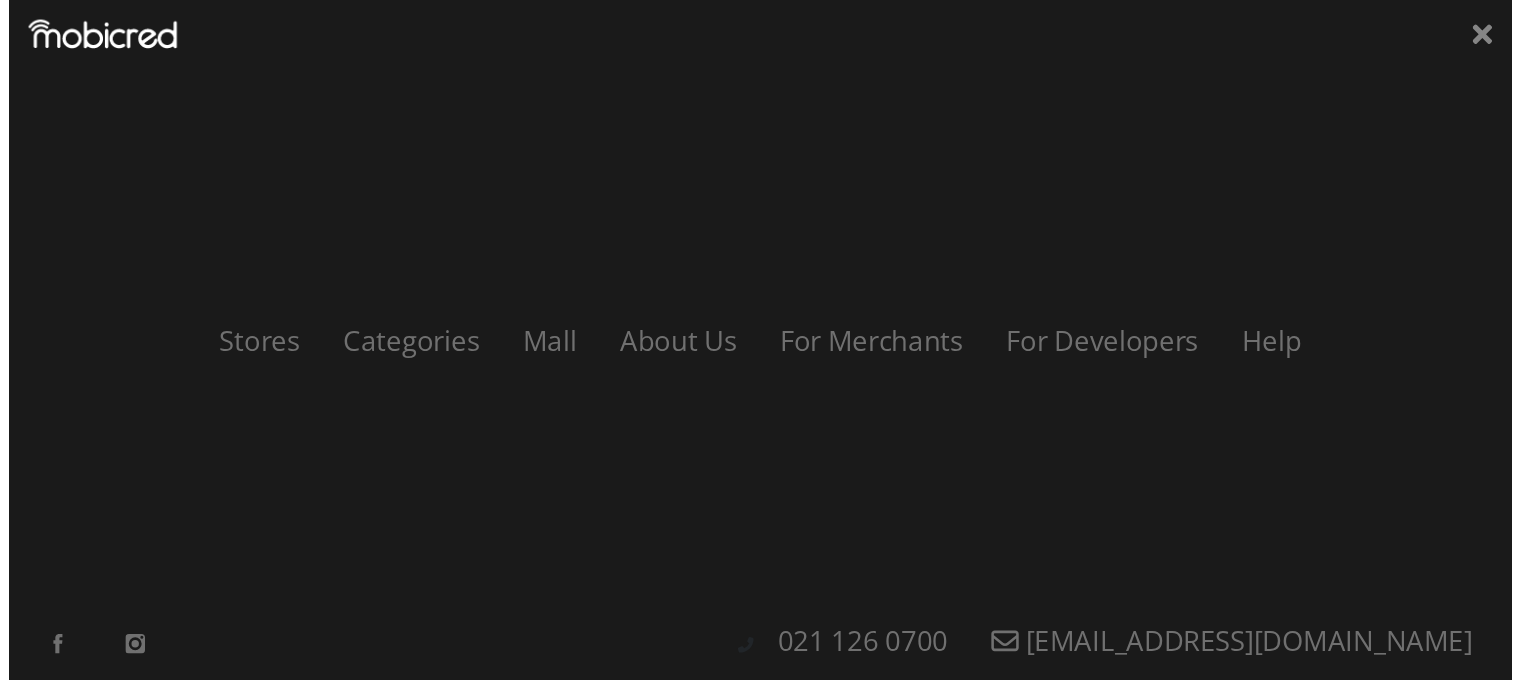 scroll, scrollTop: 0, scrollLeft: 2564, axis: horizontal 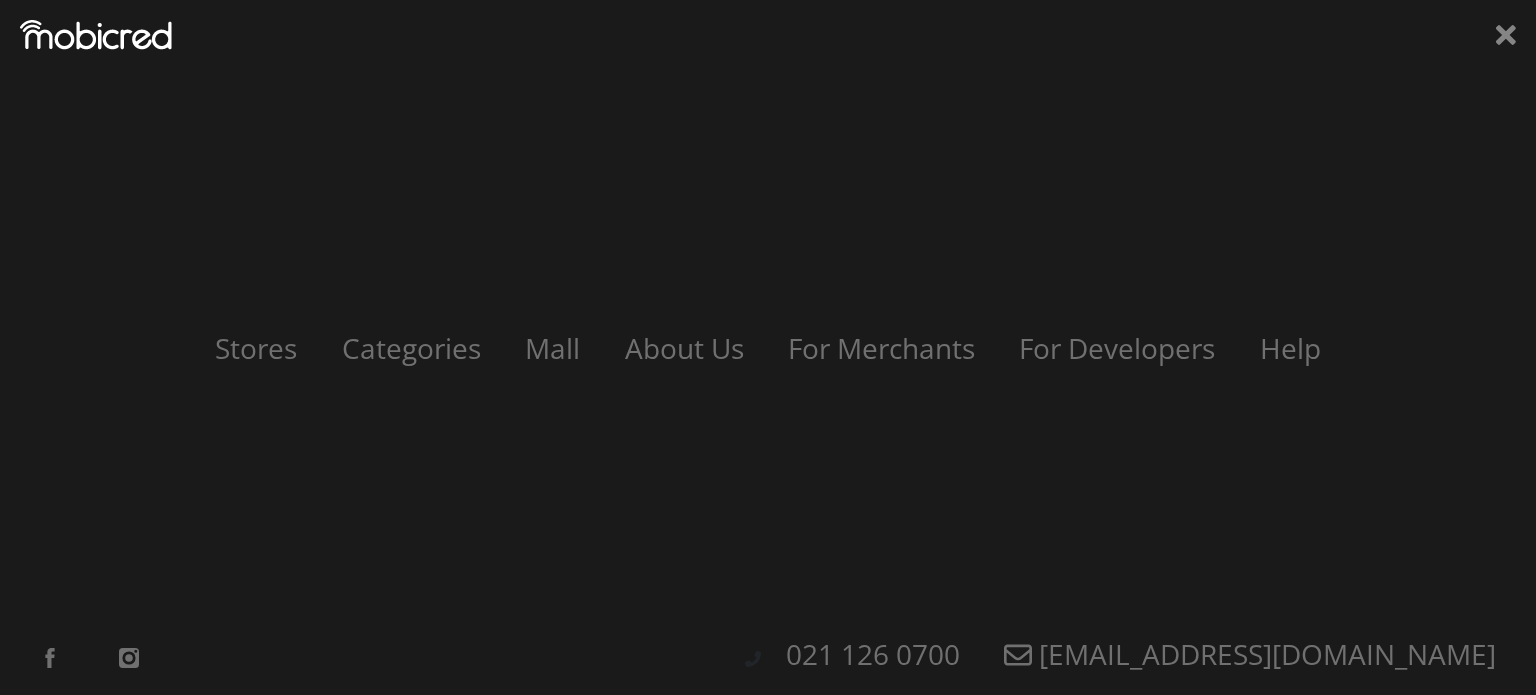 click 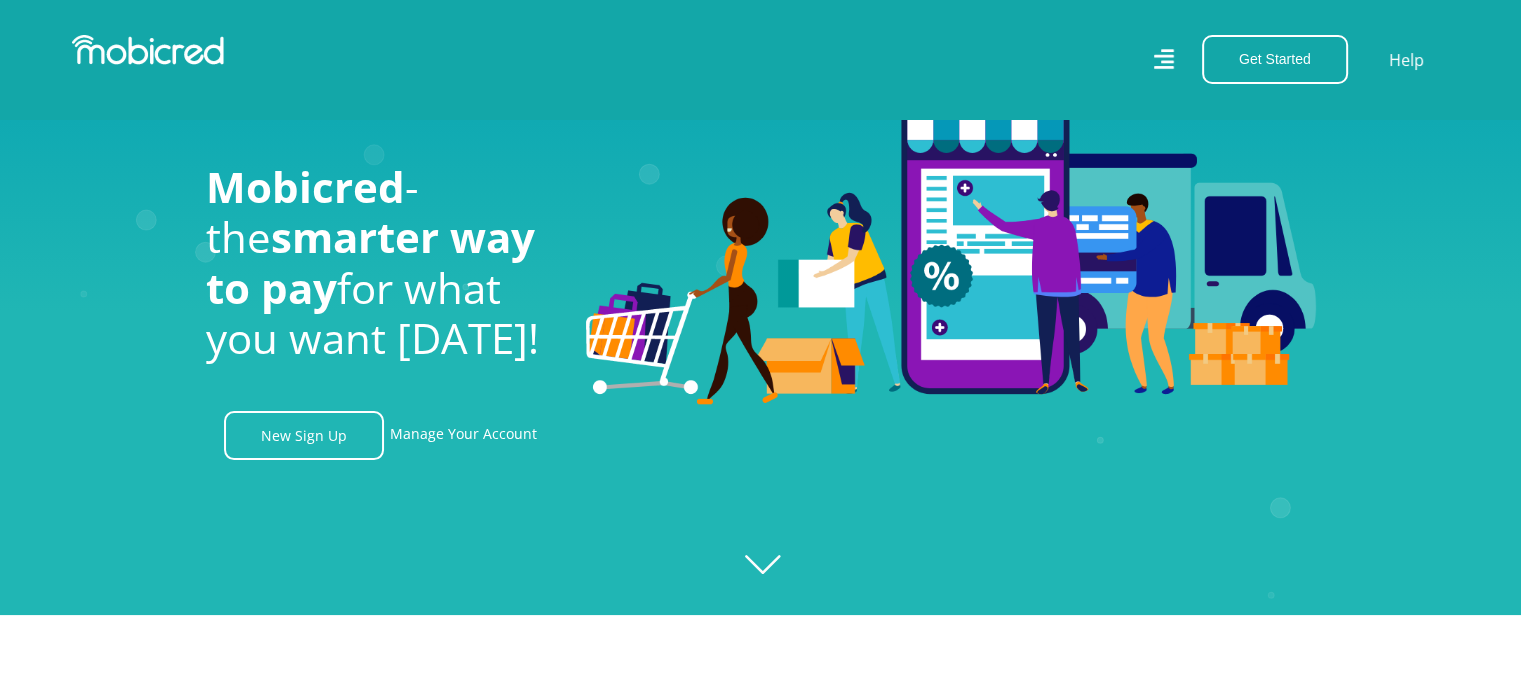 scroll, scrollTop: 100, scrollLeft: 0, axis: vertical 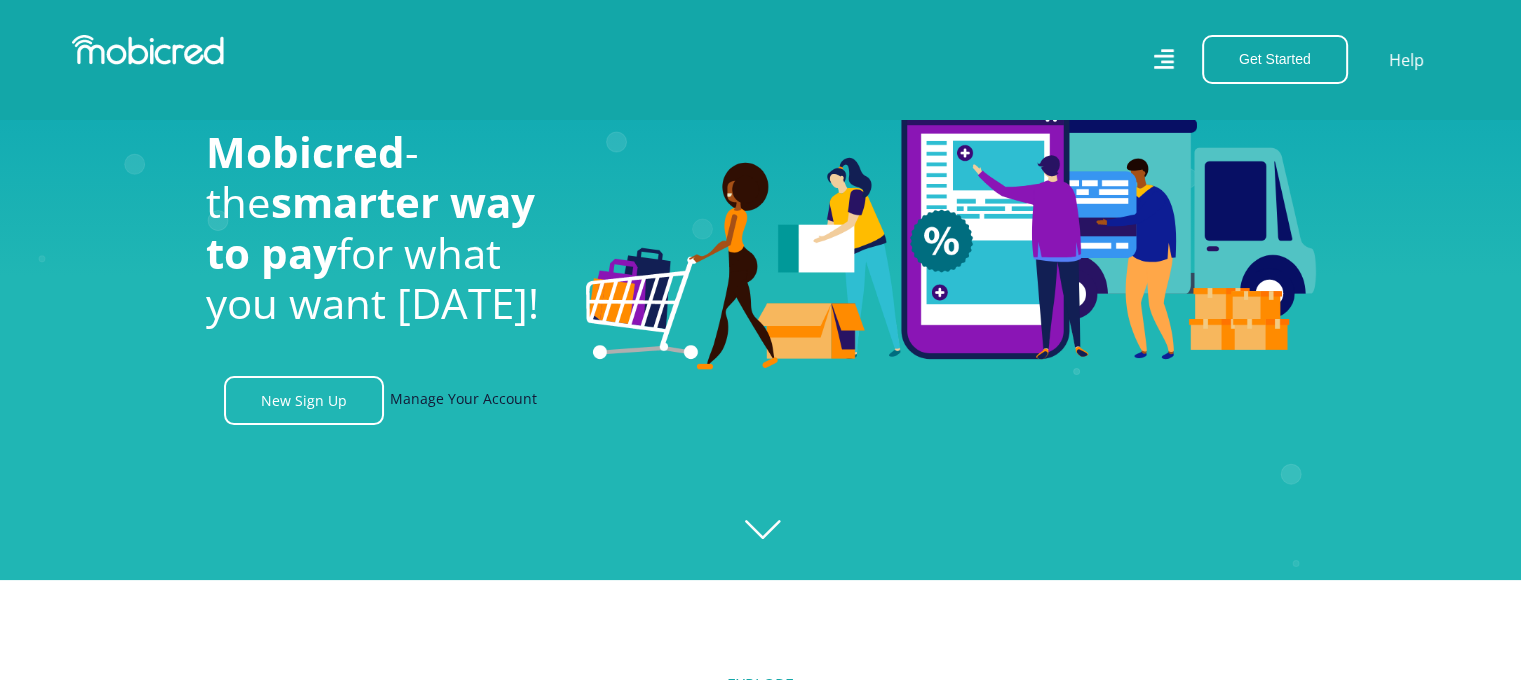 click on "Manage Your Account" at bounding box center (463, 400) 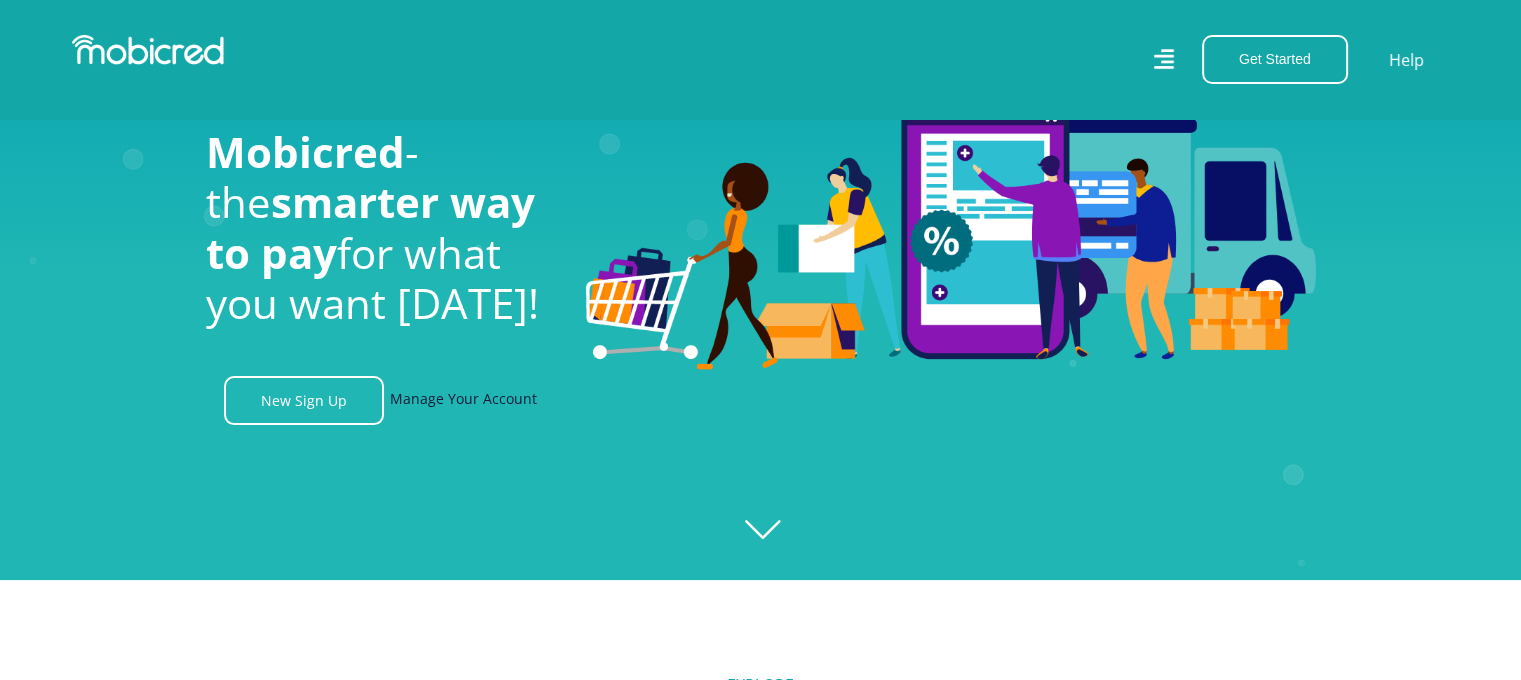 scroll, scrollTop: 0, scrollLeft: 3692, axis: horizontal 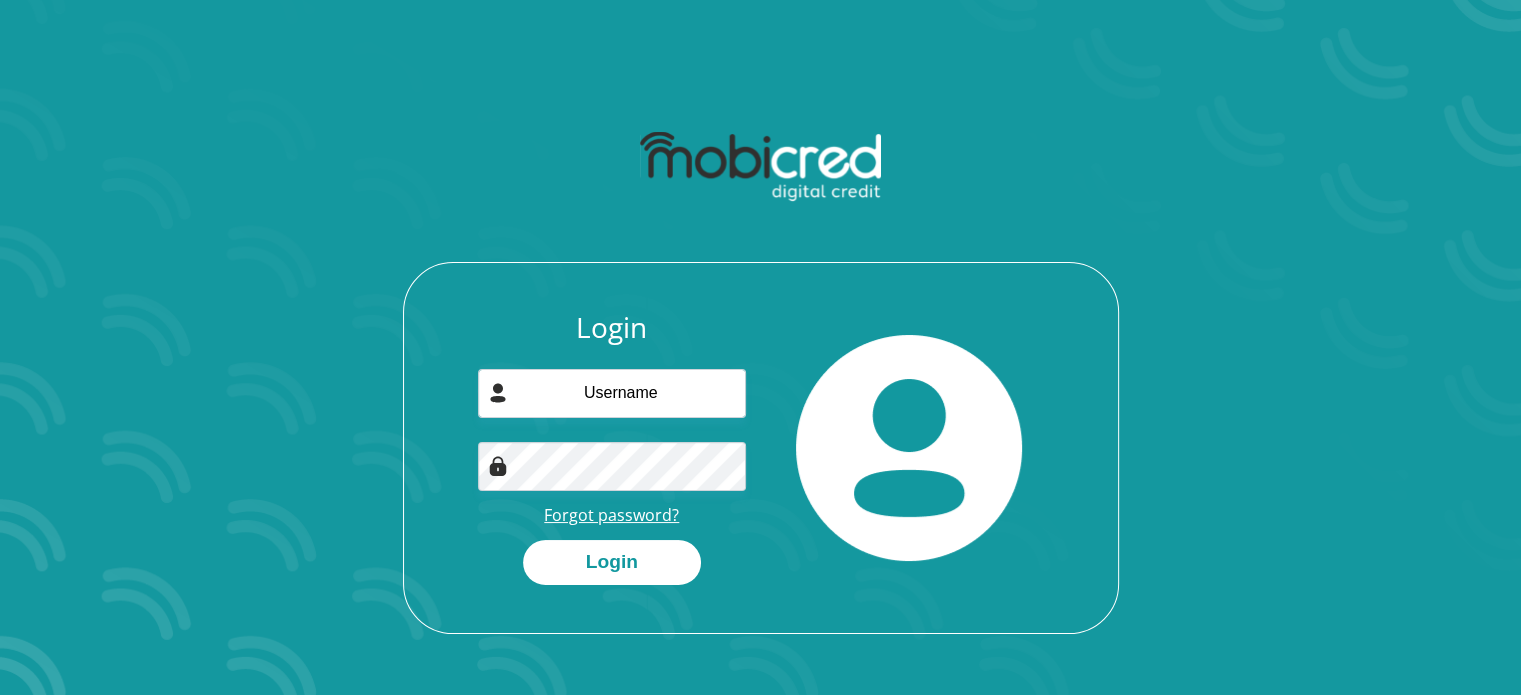 click on "Forgot password?" at bounding box center (611, 515) 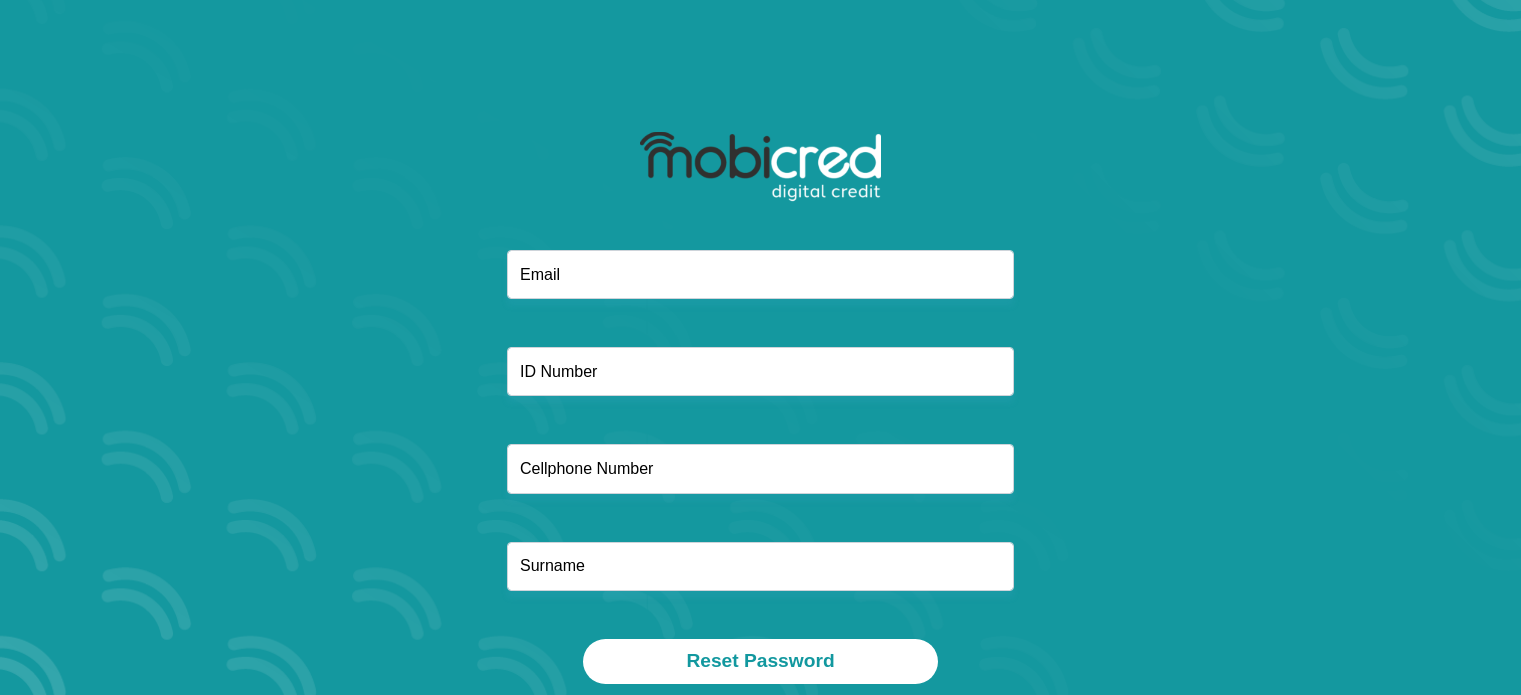 scroll, scrollTop: 0, scrollLeft: 0, axis: both 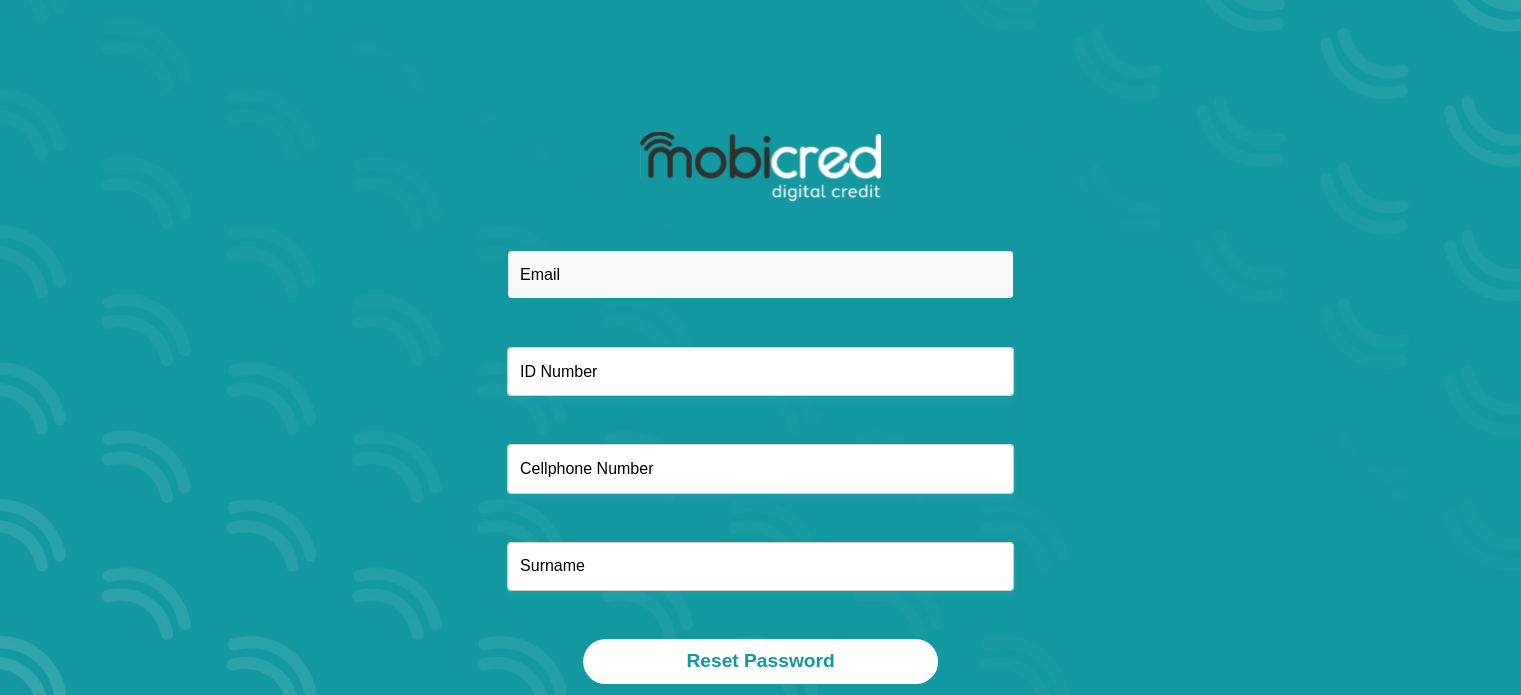 click at bounding box center (760, 274) 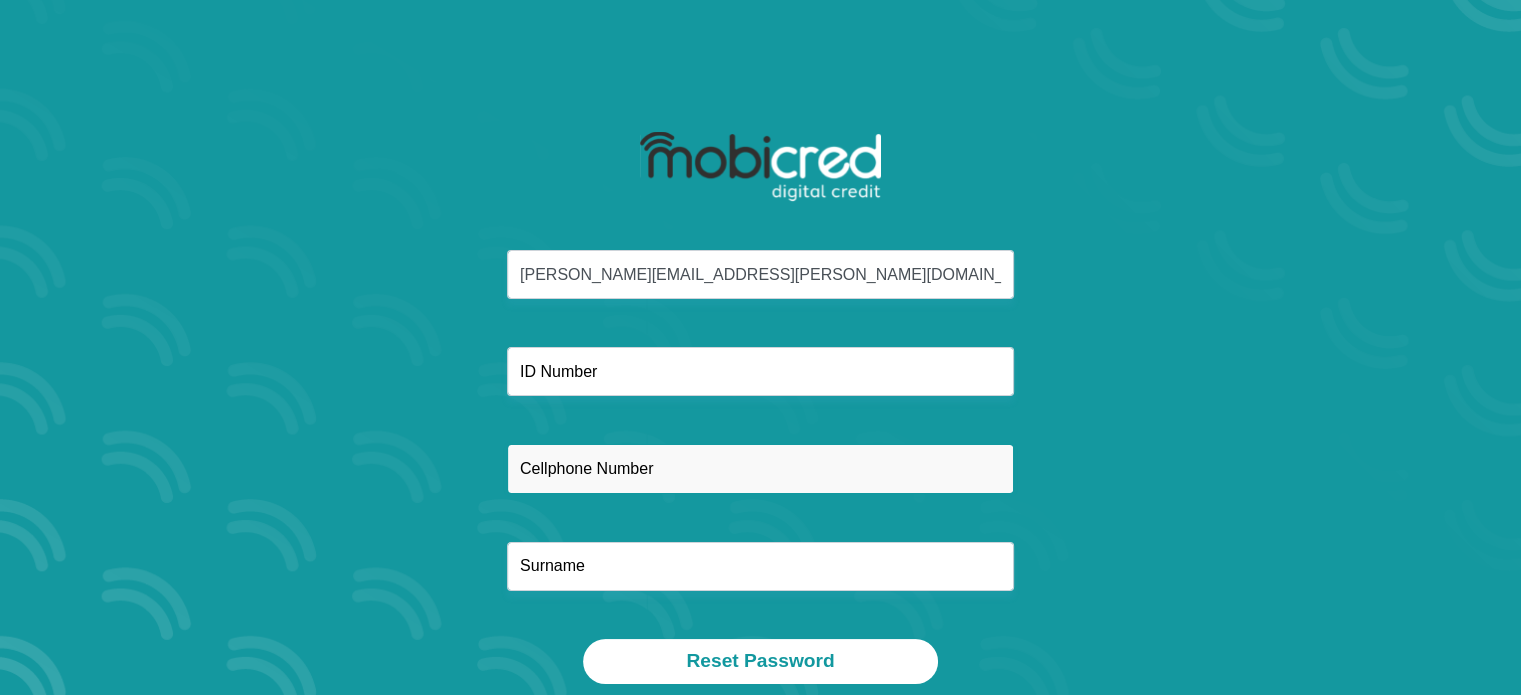 type on "0680787945" 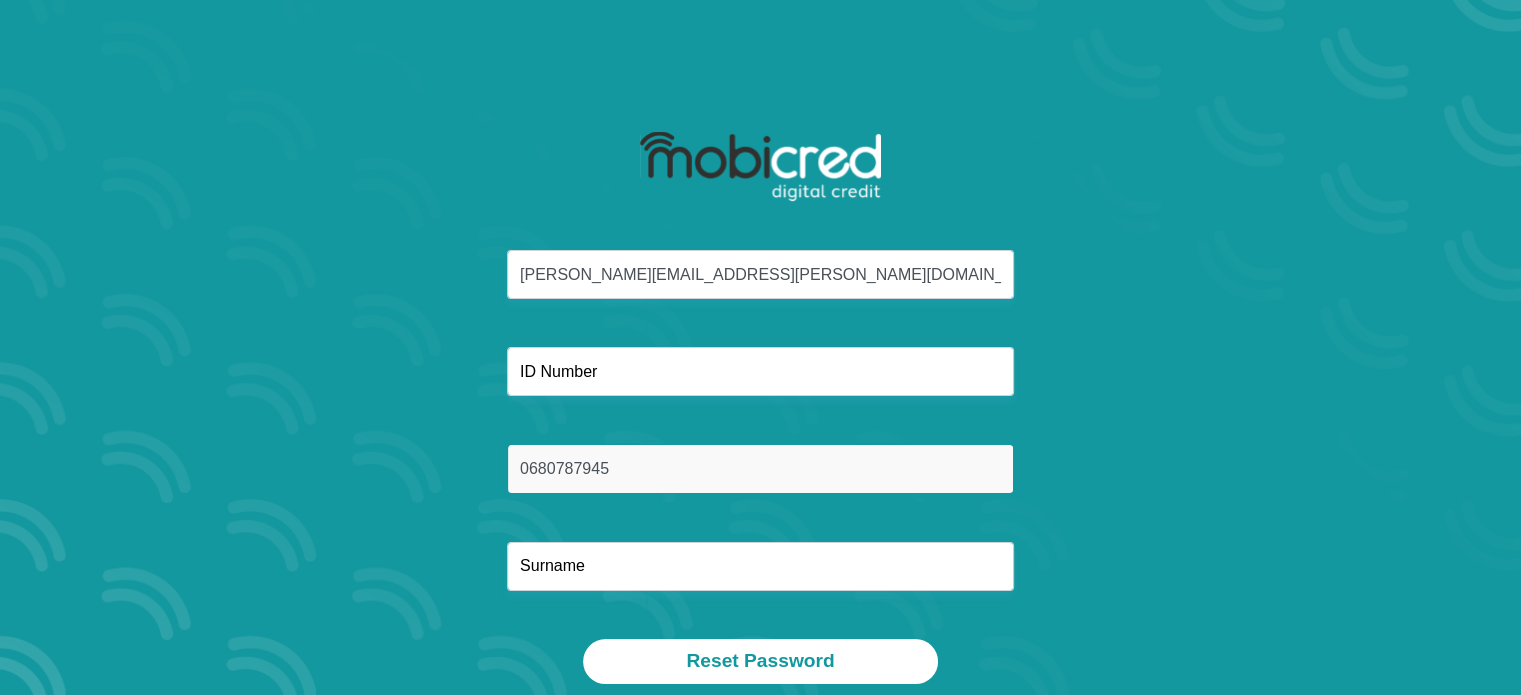 type on "Terblanche" 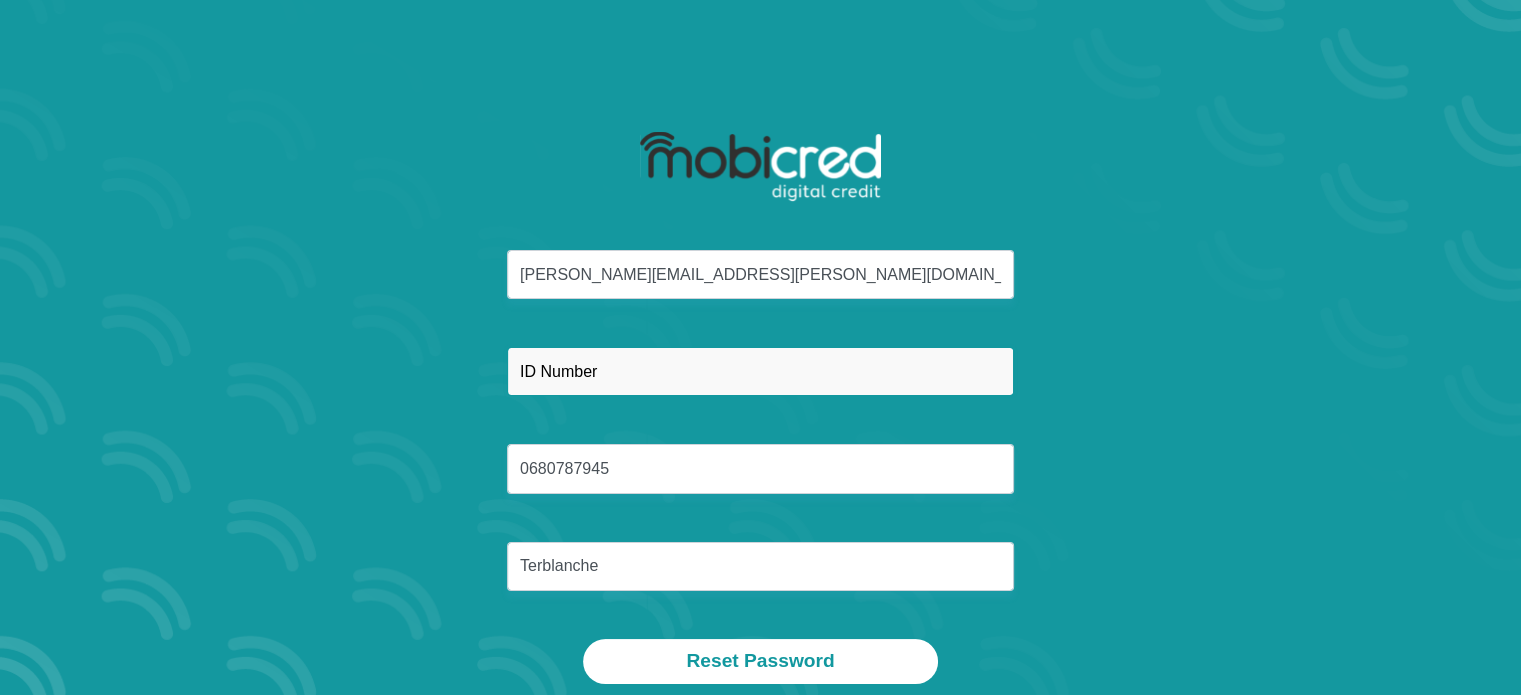 click at bounding box center [760, 371] 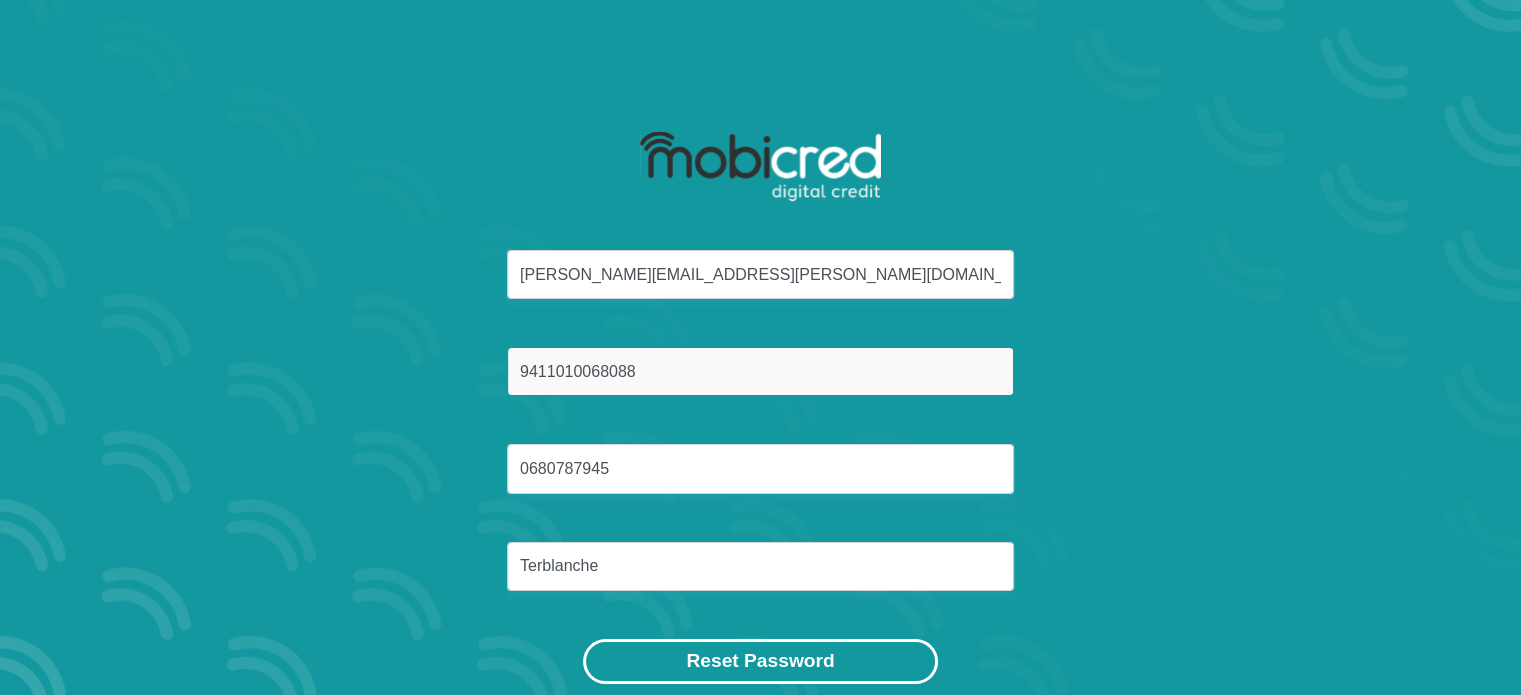 type on "9411010068088" 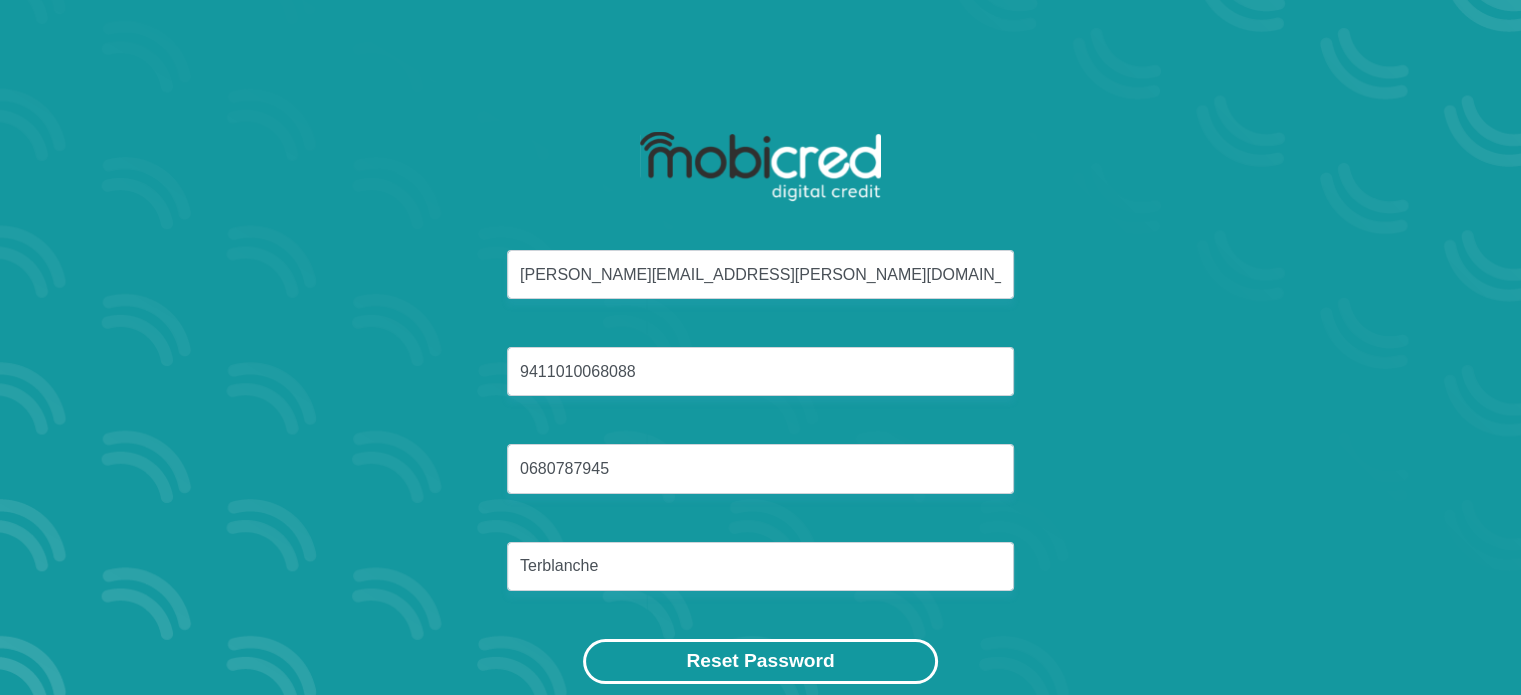 click on "Reset Password" at bounding box center [760, 661] 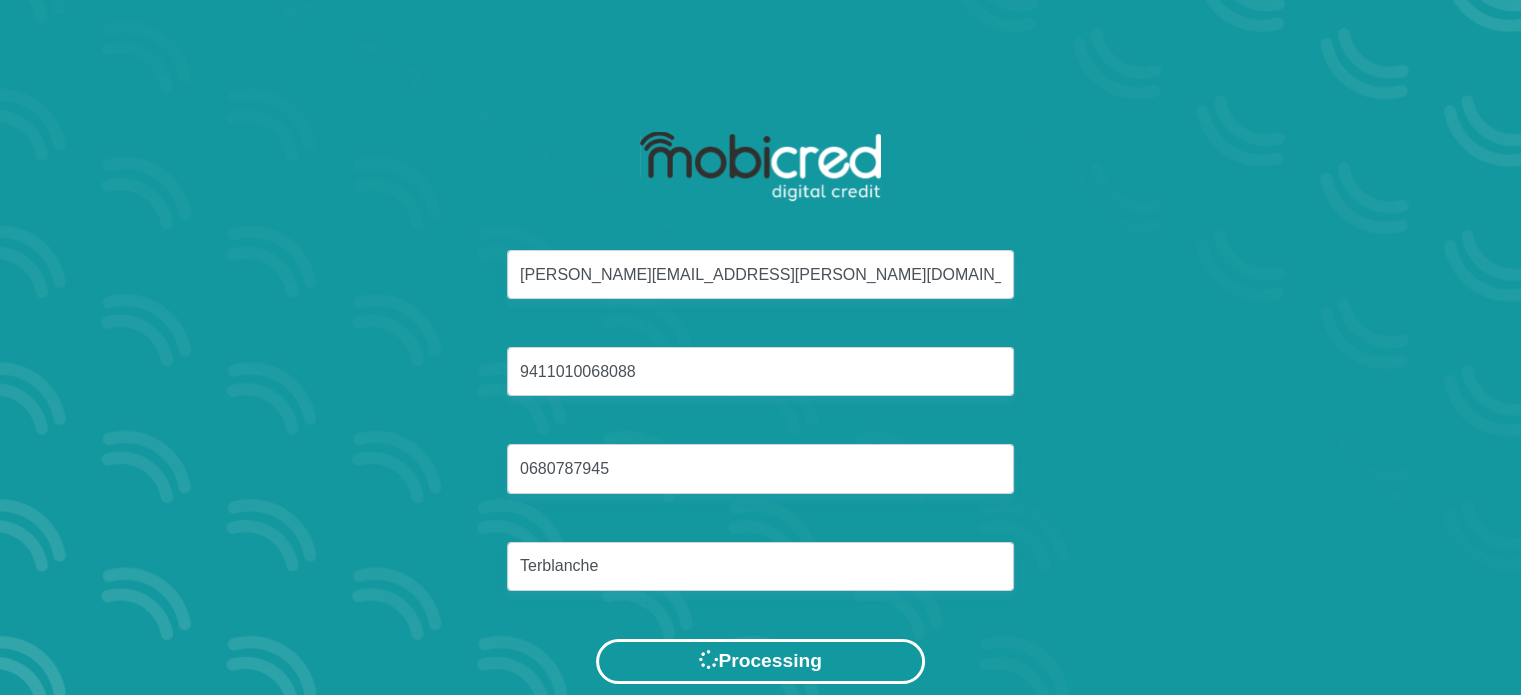 scroll, scrollTop: 0, scrollLeft: 0, axis: both 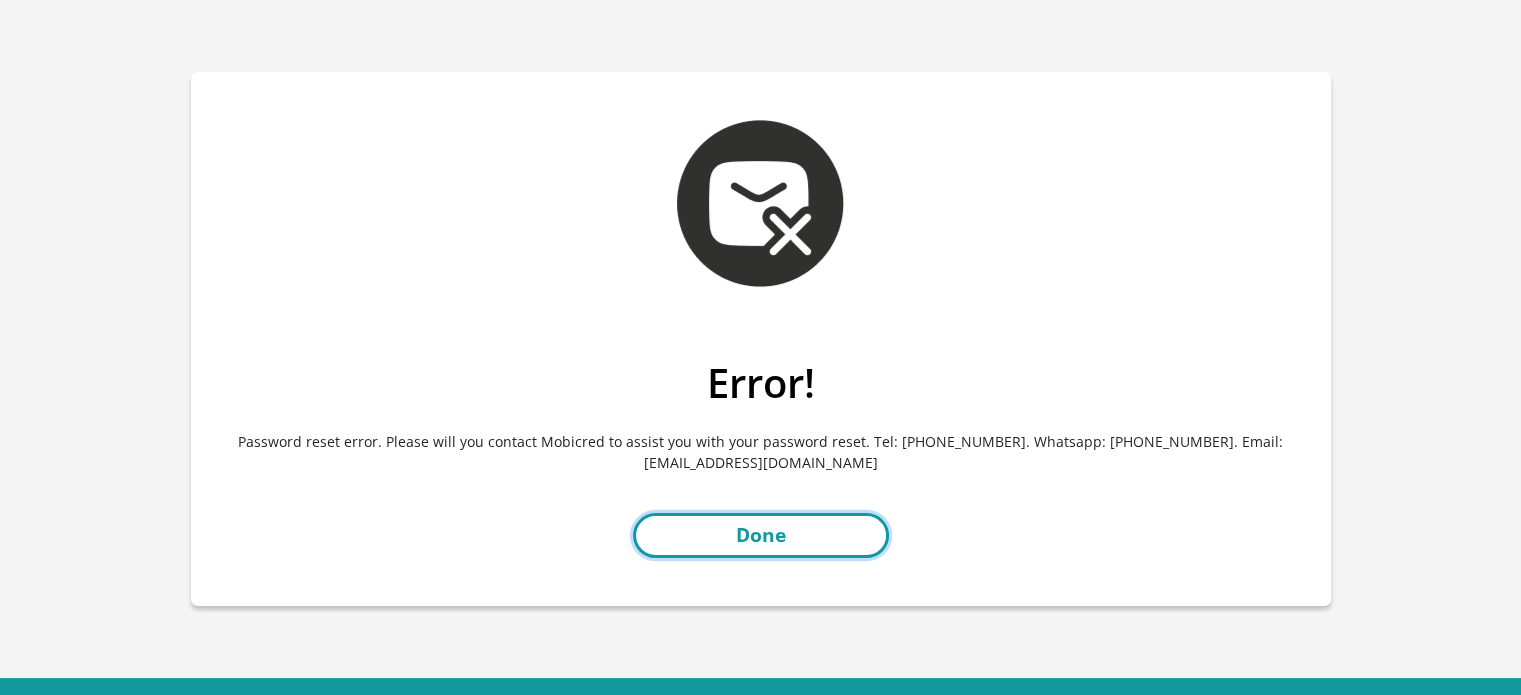 click on "Done" at bounding box center (761, 535) 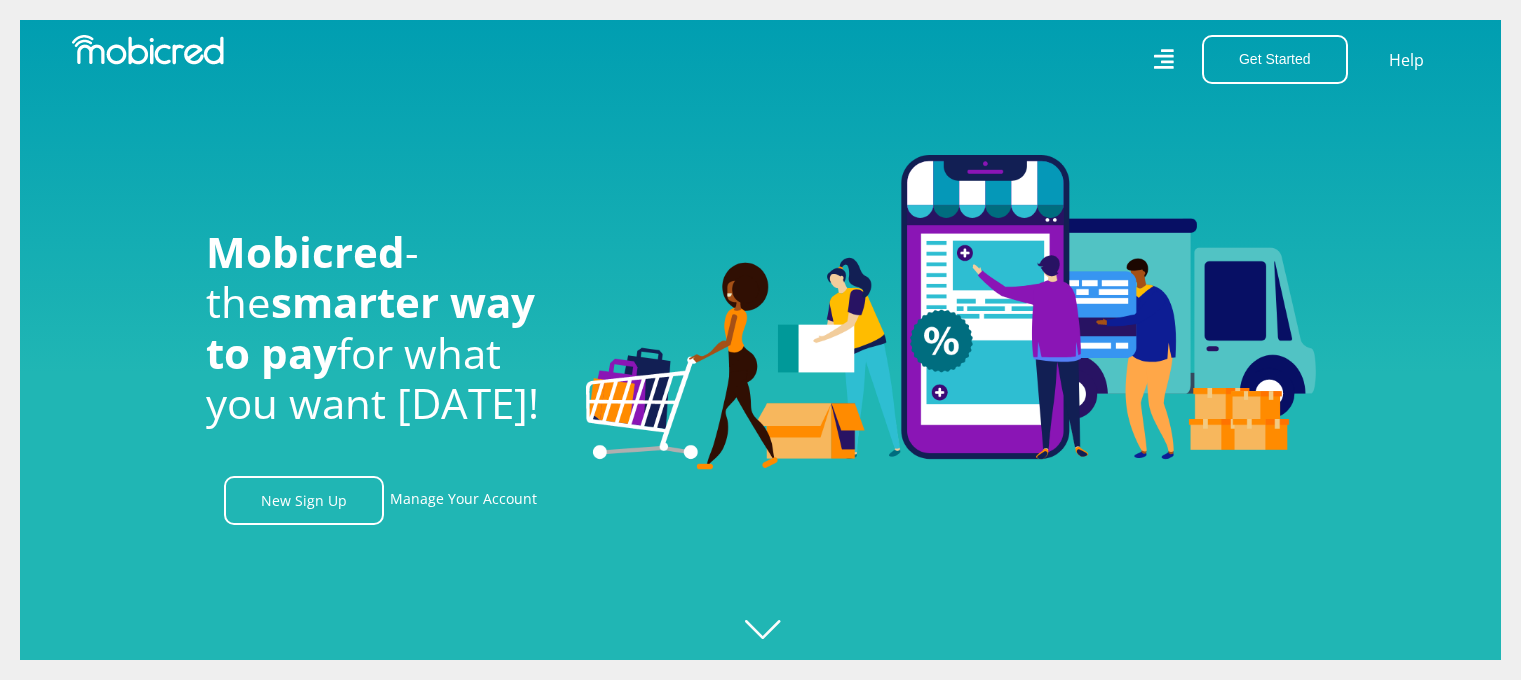 scroll, scrollTop: 0, scrollLeft: 0, axis: both 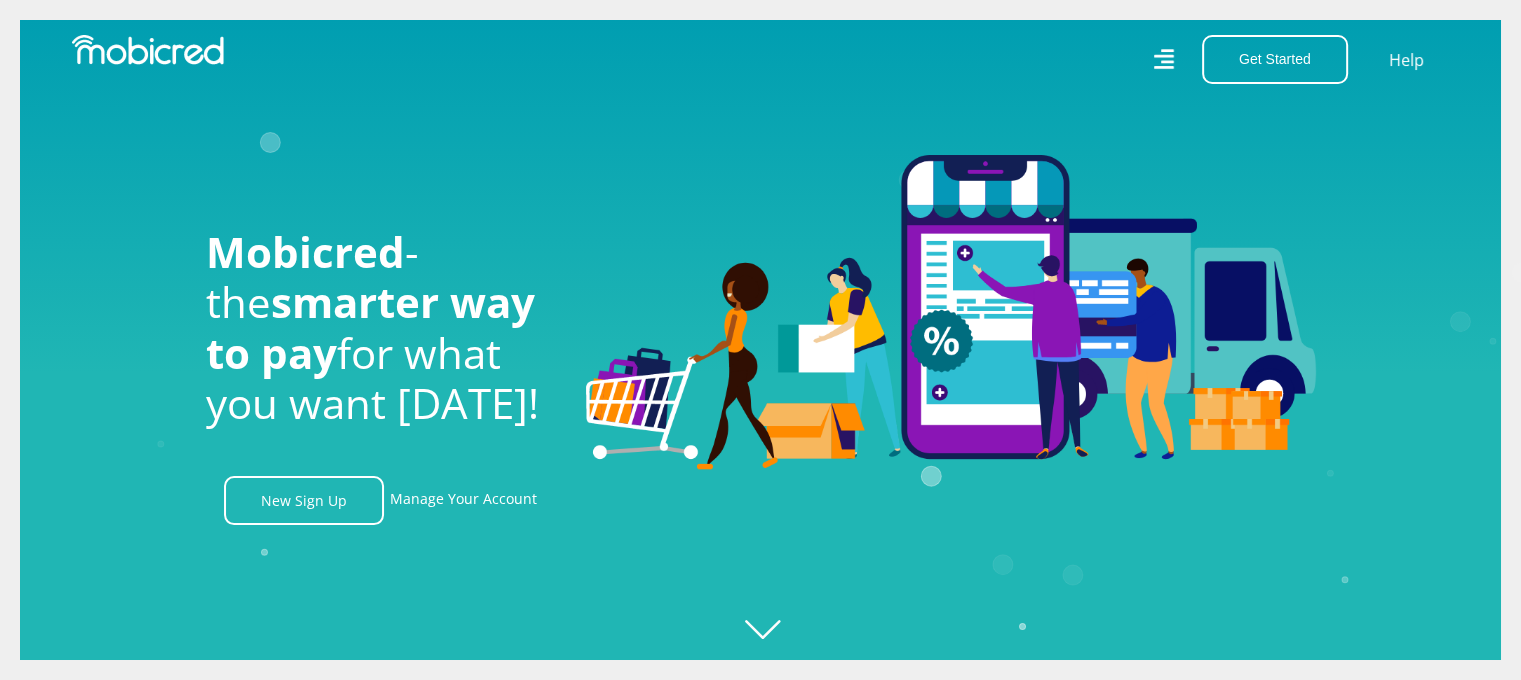 click 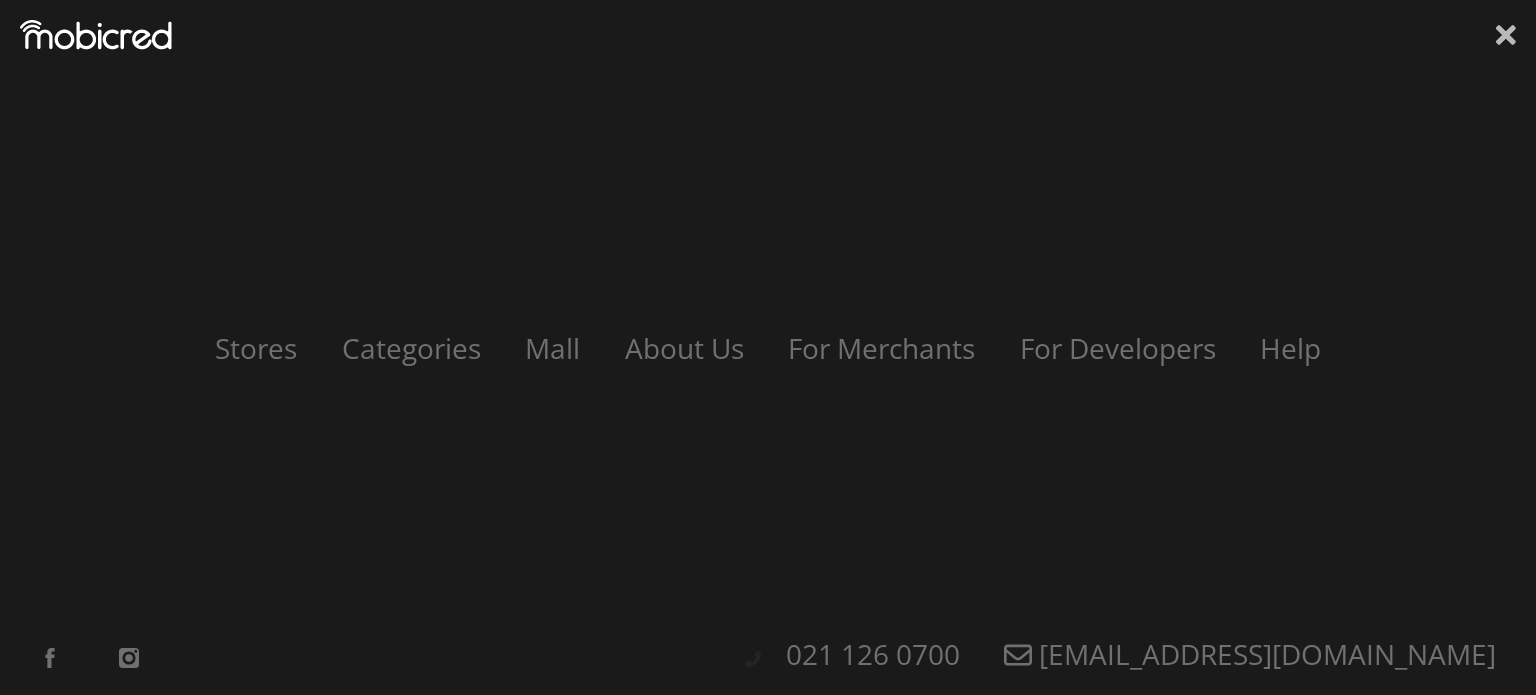 click 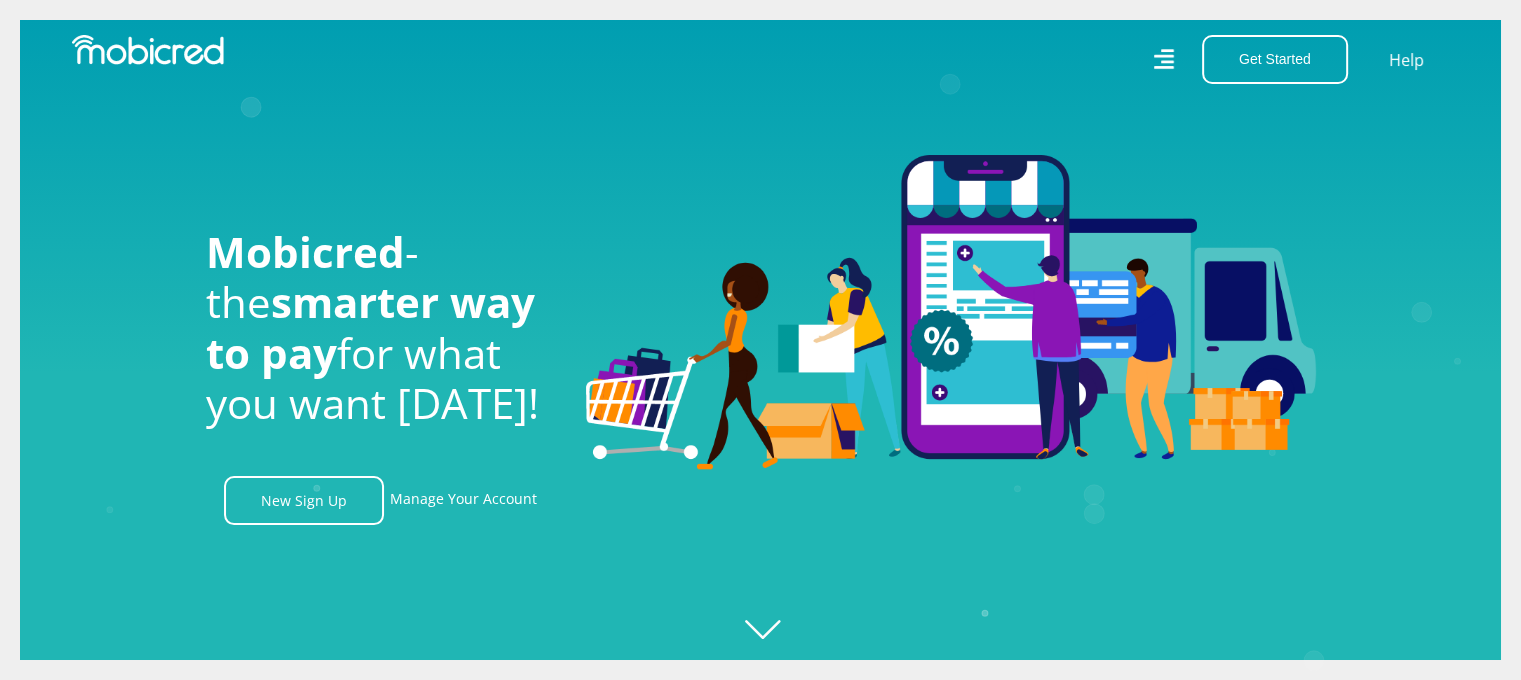 scroll, scrollTop: 0, scrollLeft: 1424, axis: horizontal 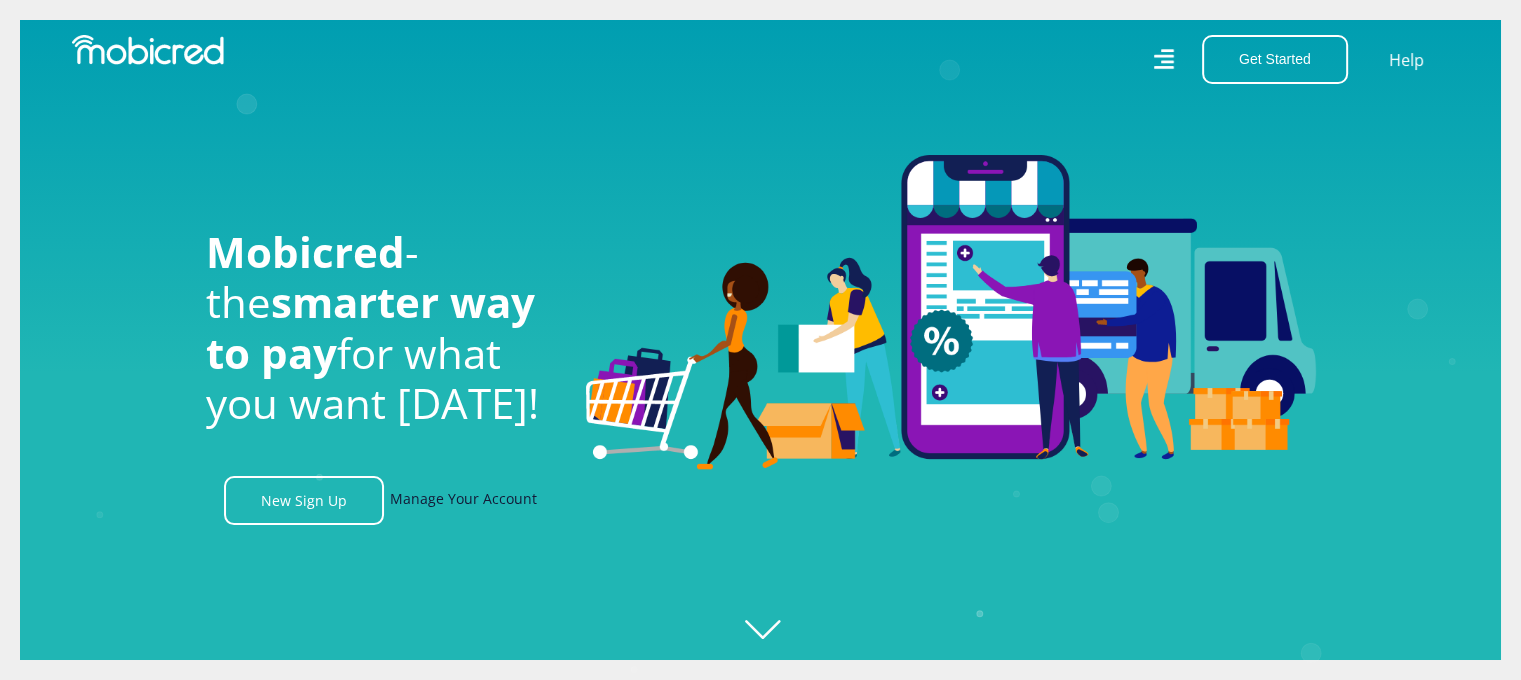 click on "Manage Your Account" at bounding box center (463, 500) 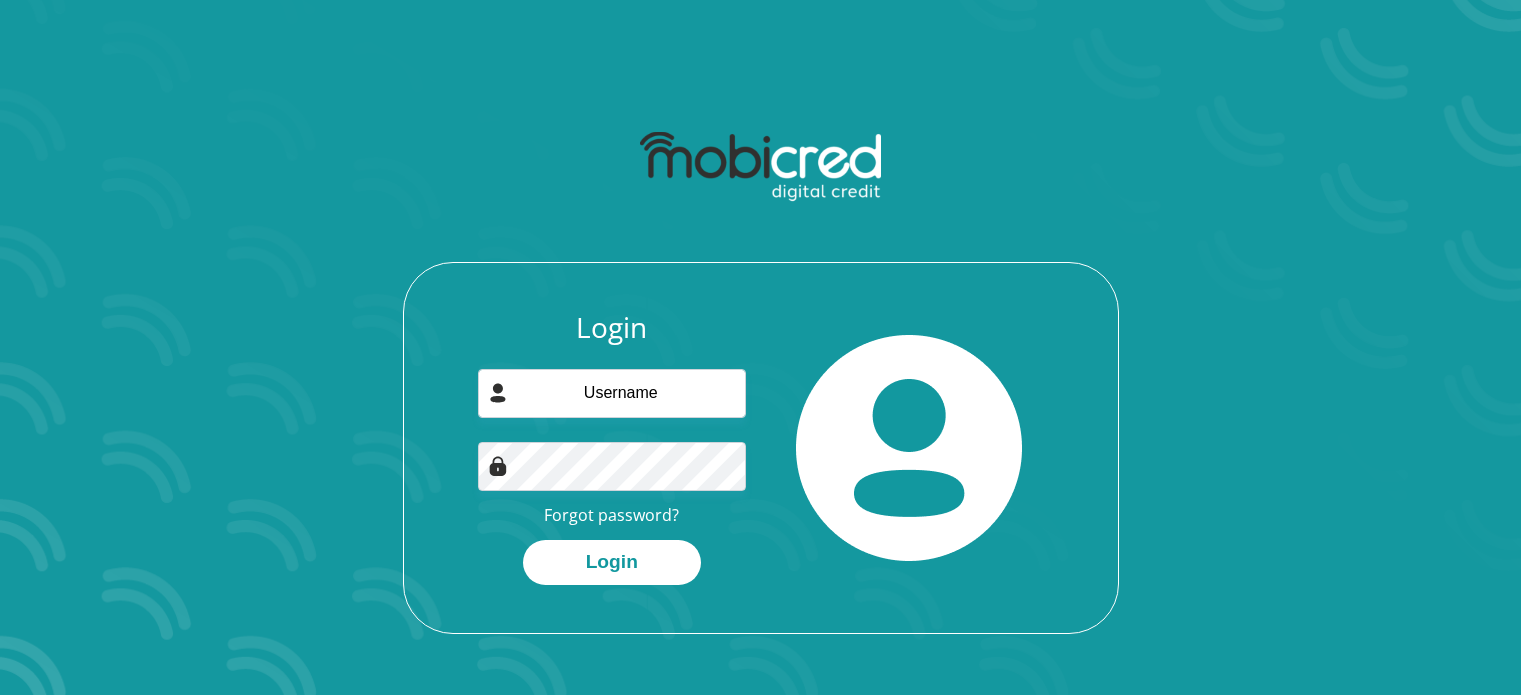 scroll, scrollTop: 0, scrollLeft: 0, axis: both 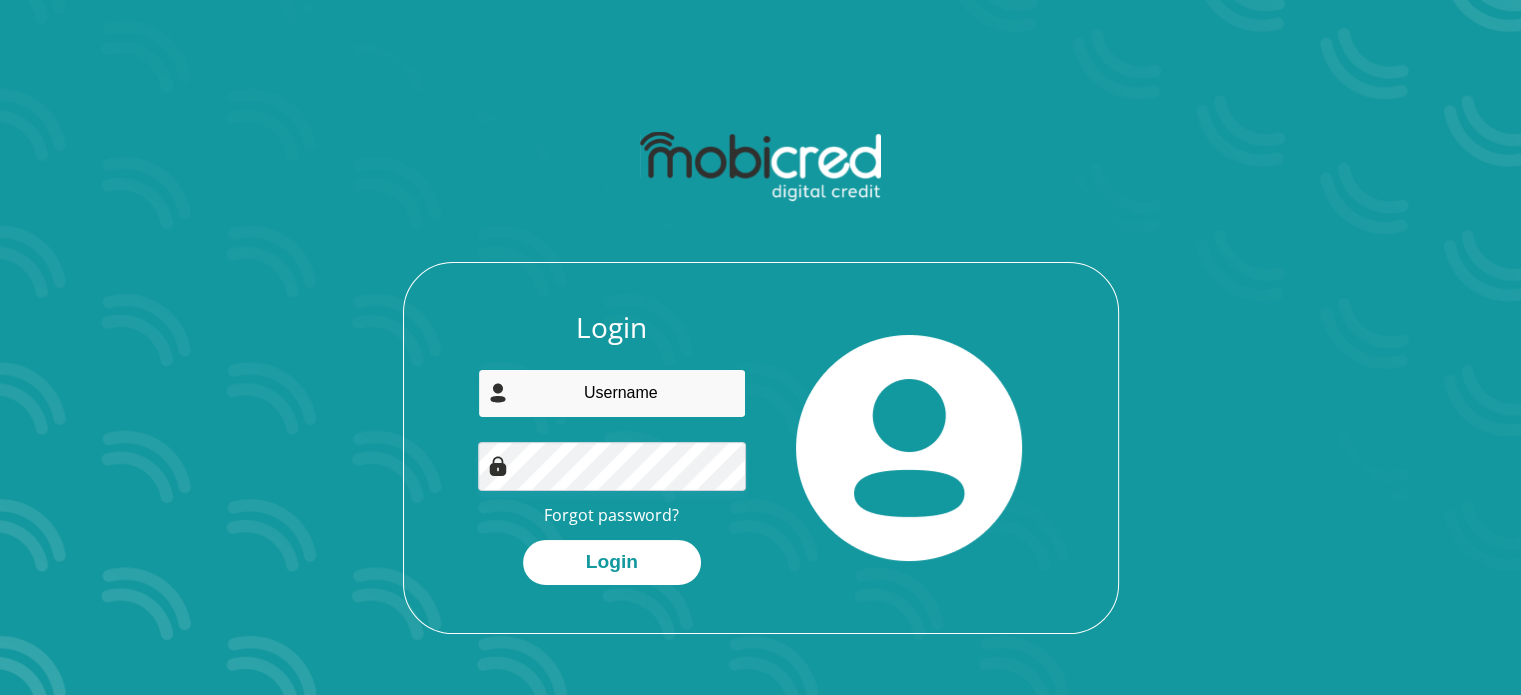 click at bounding box center (612, 393) 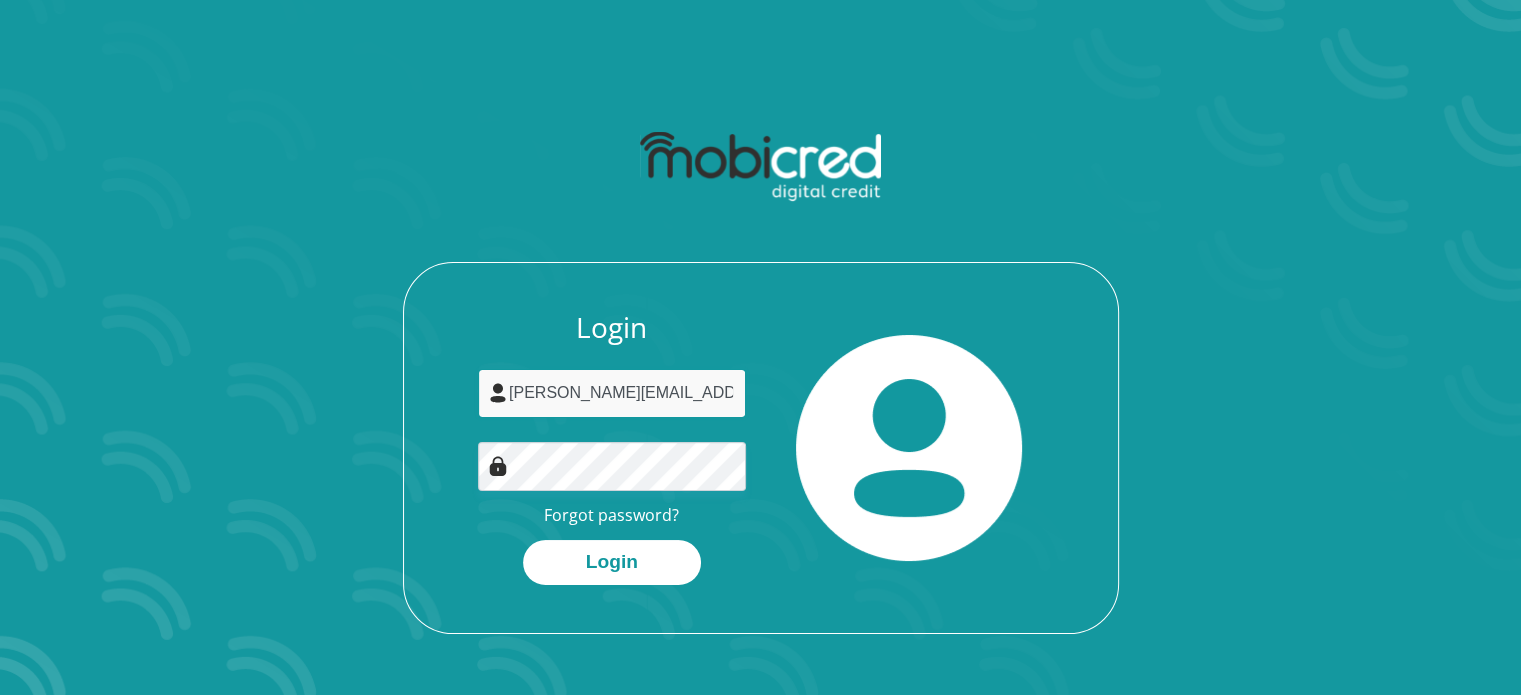 click on "[PERSON_NAME][EMAIL_ADDRESS][PERSON_NAME][DOMAIN_NAME]" at bounding box center (612, 393) 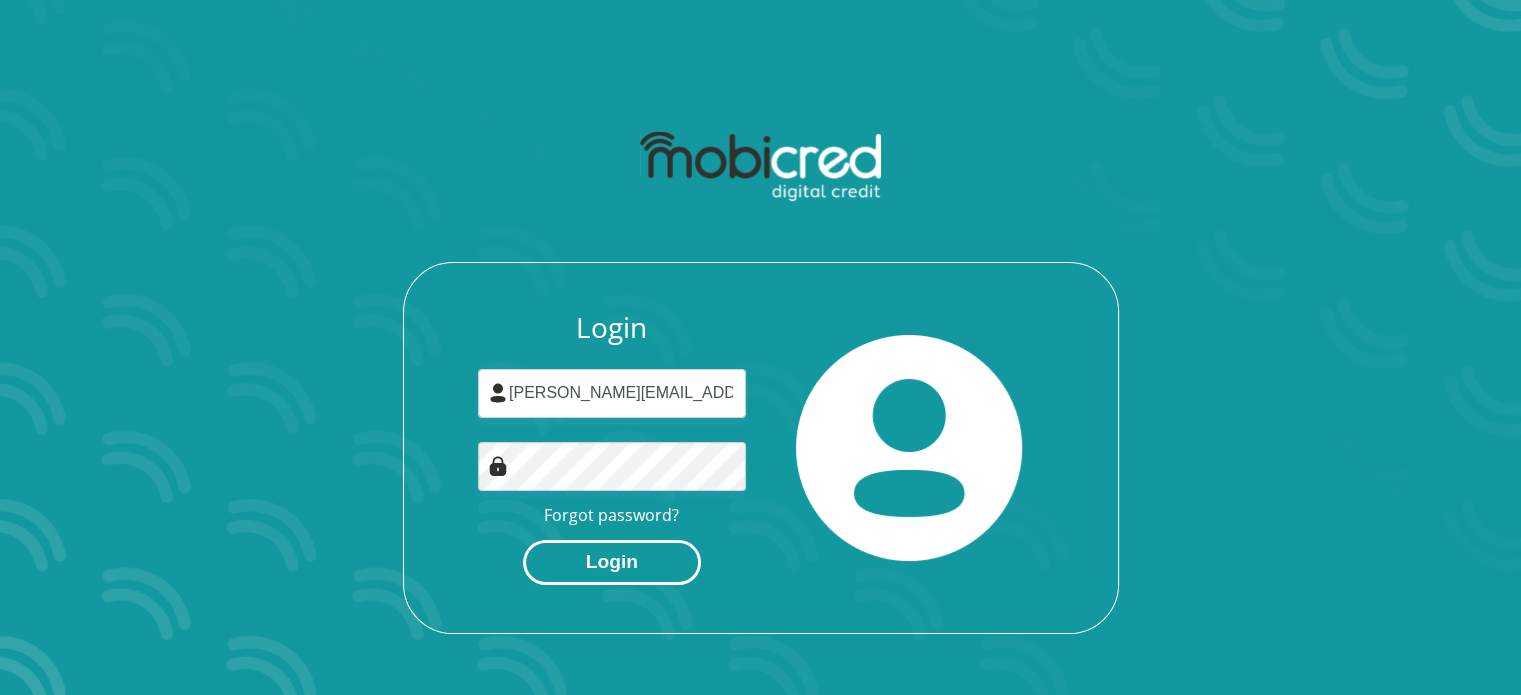 click on "Login" at bounding box center (612, 562) 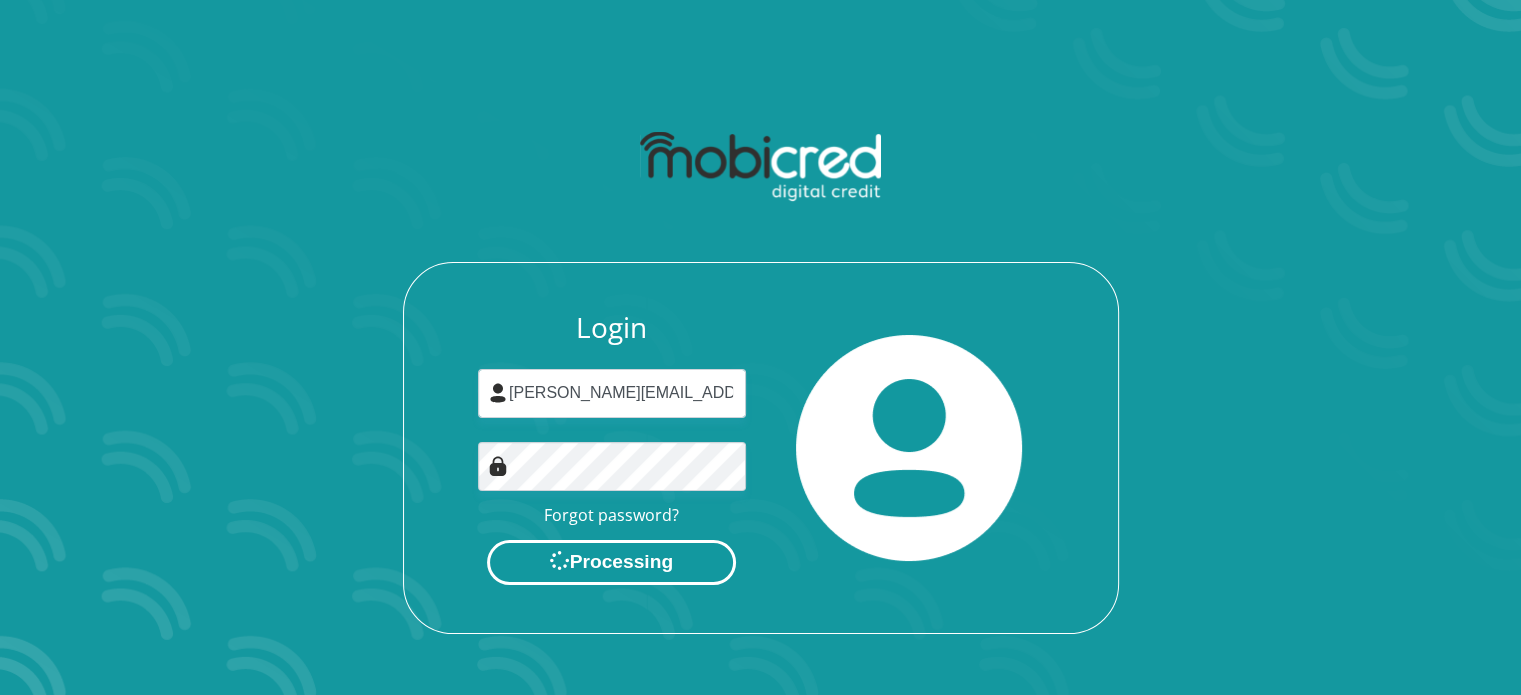 scroll, scrollTop: 0, scrollLeft: 0, axis: both 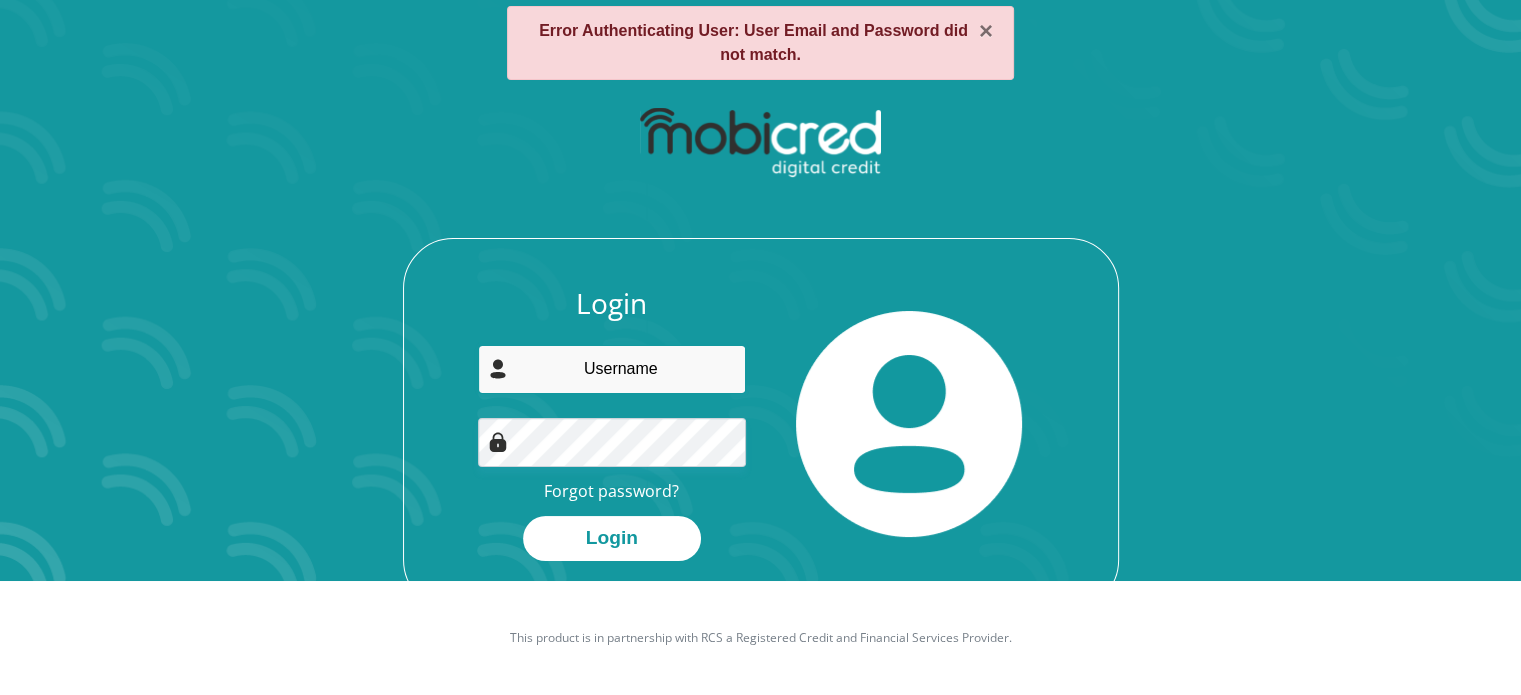 click at bounding box center (612, 369) 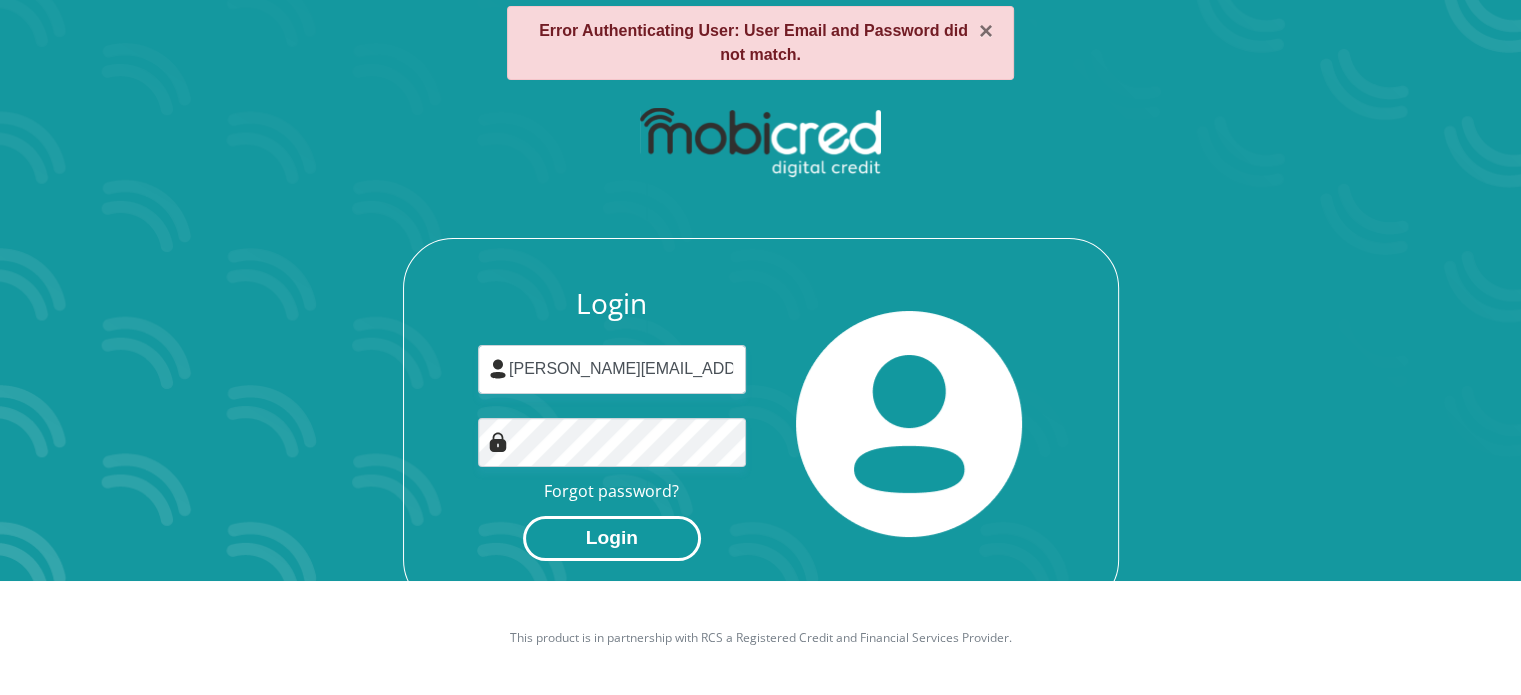 click on "Login" at bounding box center (612, 538) 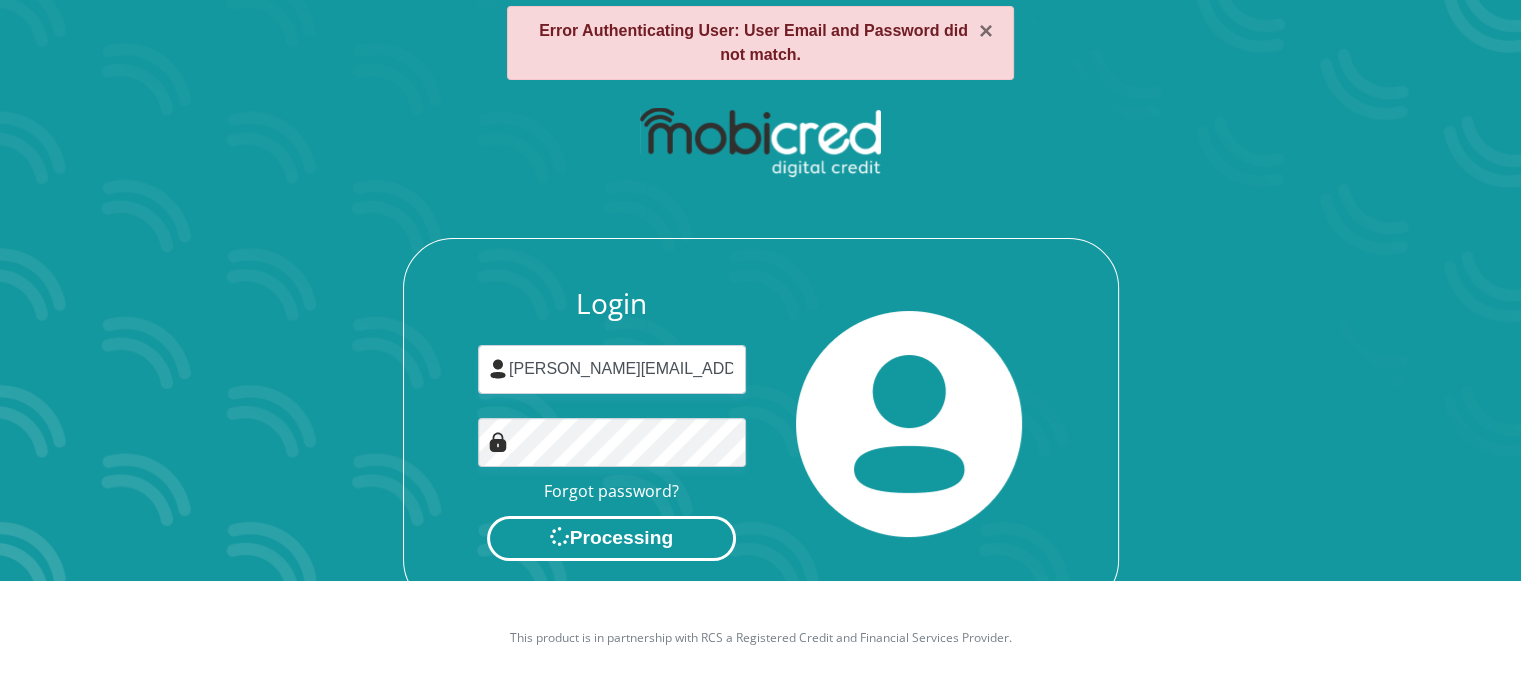 scroll, scrollTop: 0, scrollLeft: 0, axis: both 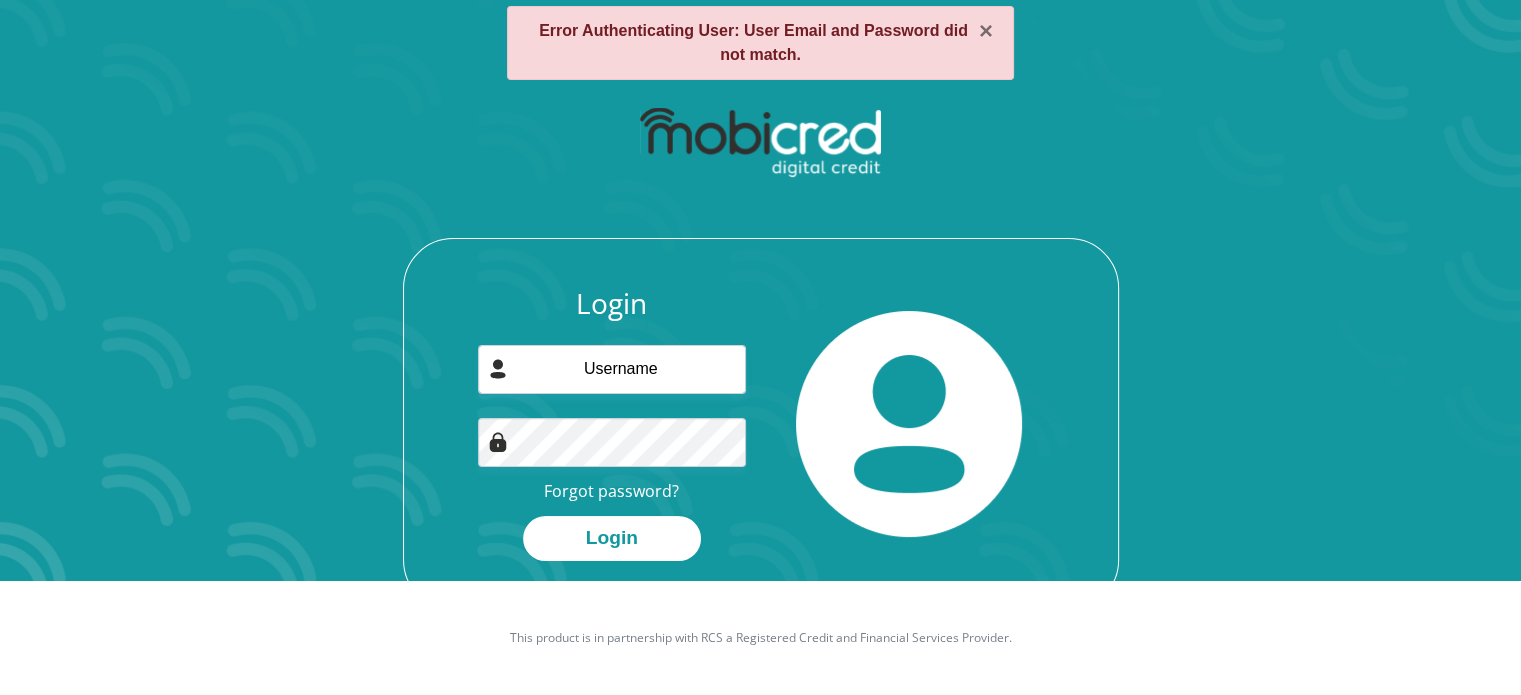 click on "Login
Forgot password?
Login" at bounding box center [612, 424] 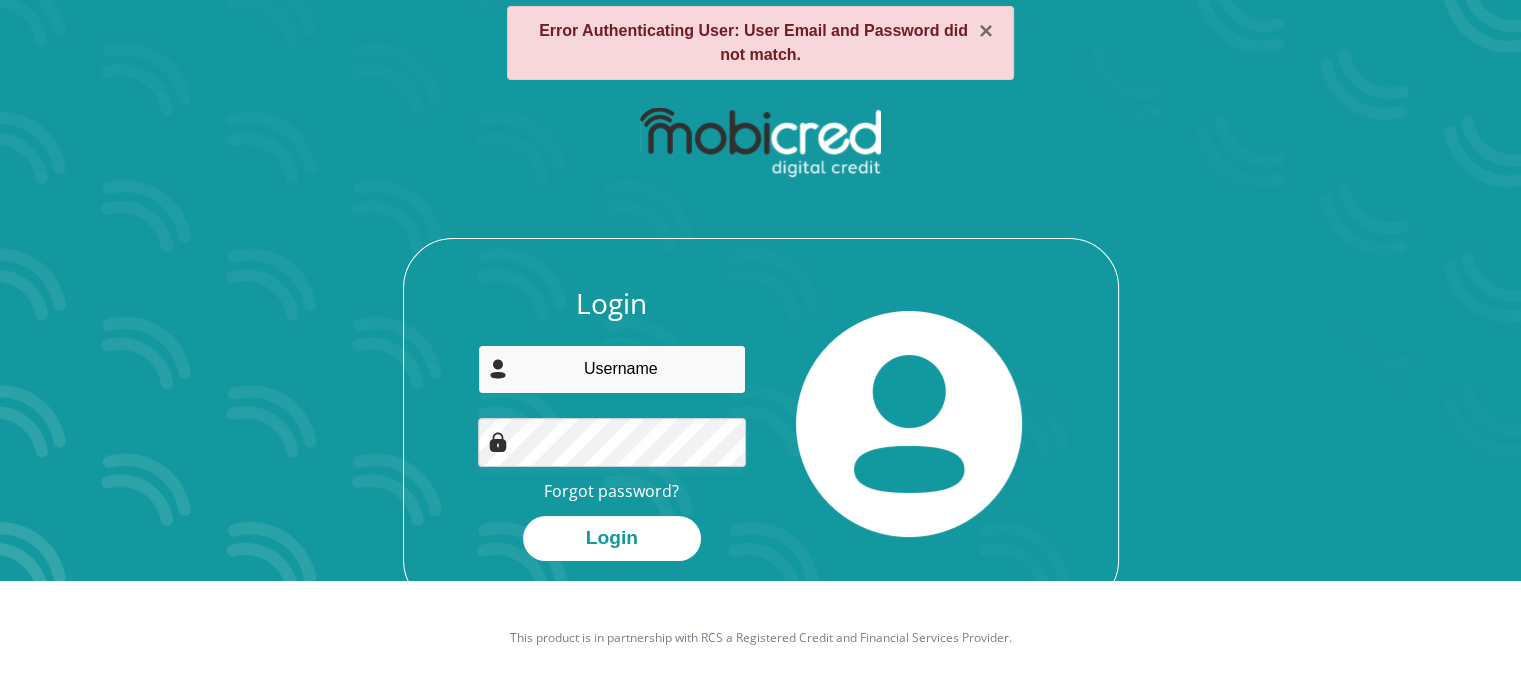 click at bounding box center [612, 369] 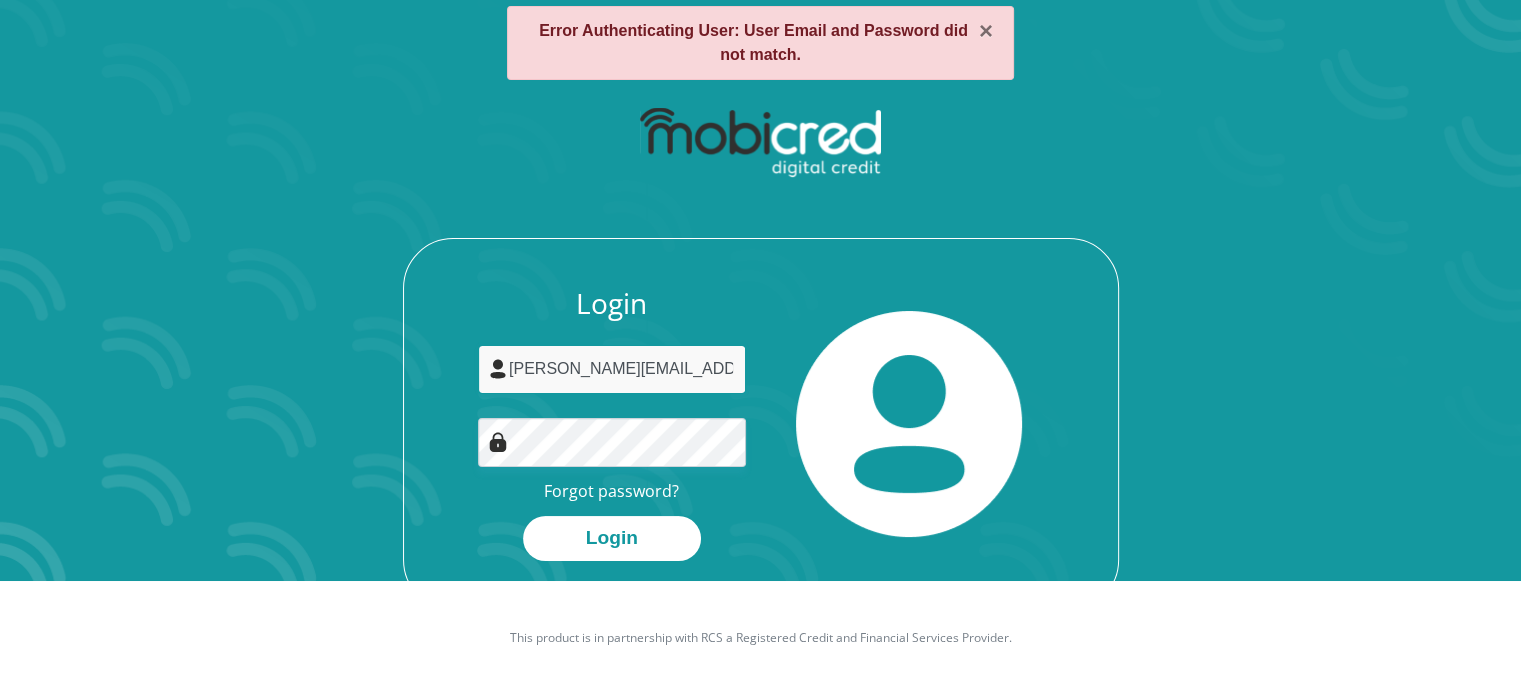 click on "[PERSON_NAME][EMAIL_ADDRESS][PERSON_NAME][DOMAIN_NAME]" at bounding box center [612, 369] 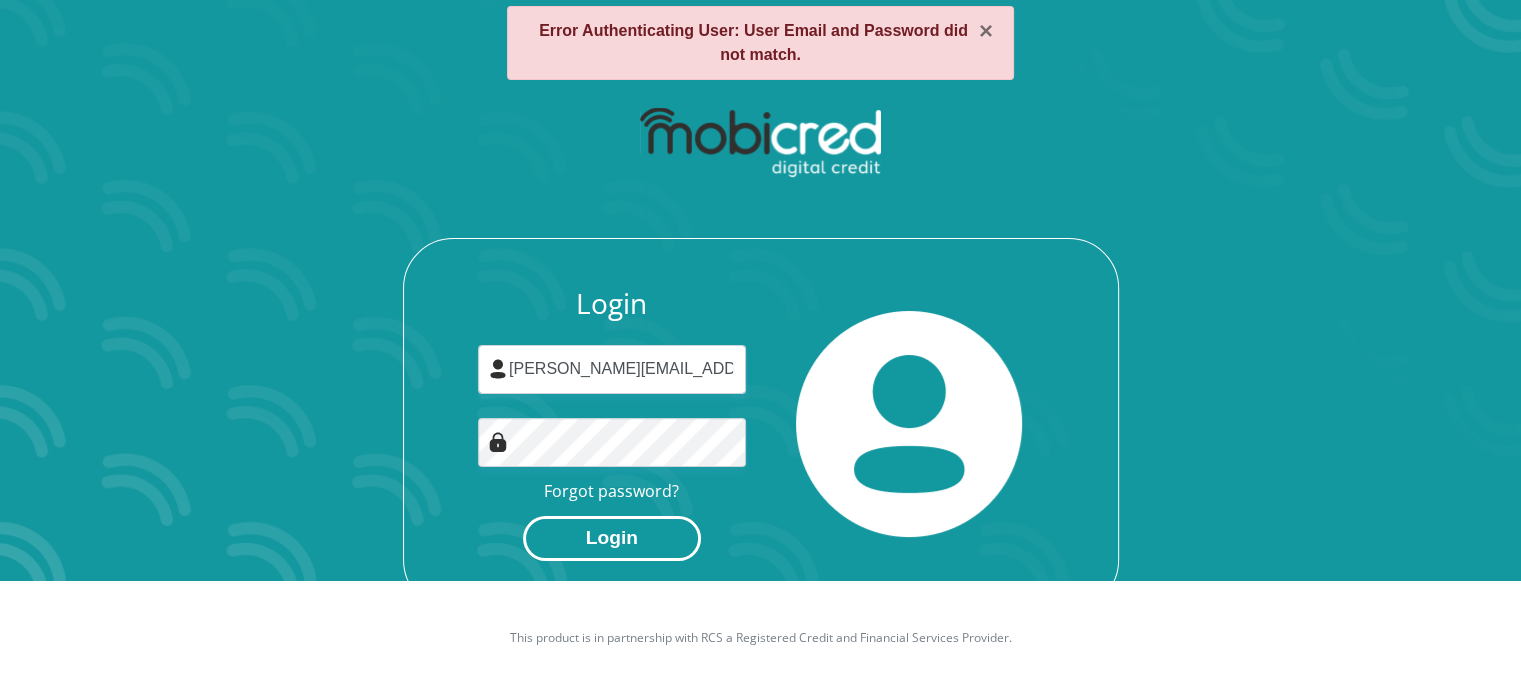 click on "Login" at bounding box center (612, 538) 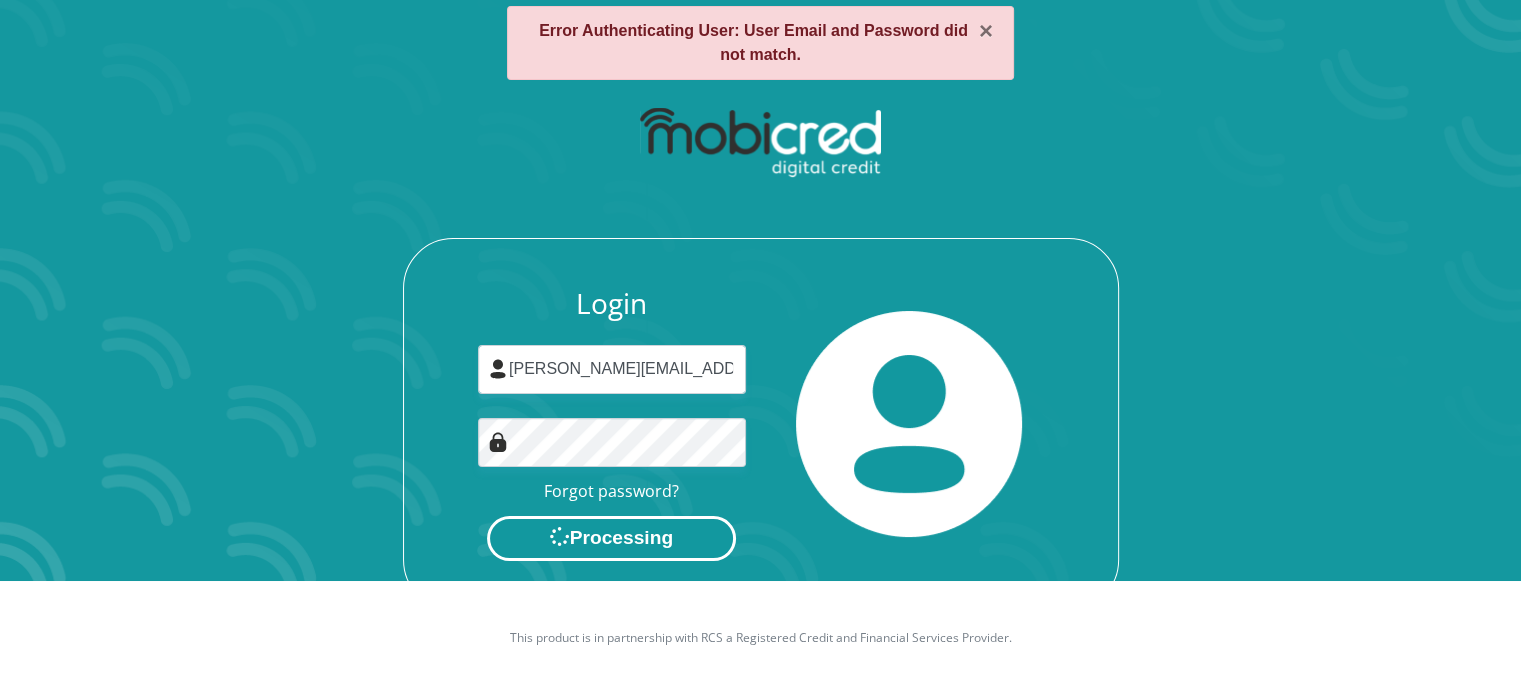 scroll, scrollTop: 0, scrollLeft: 0, axis: both 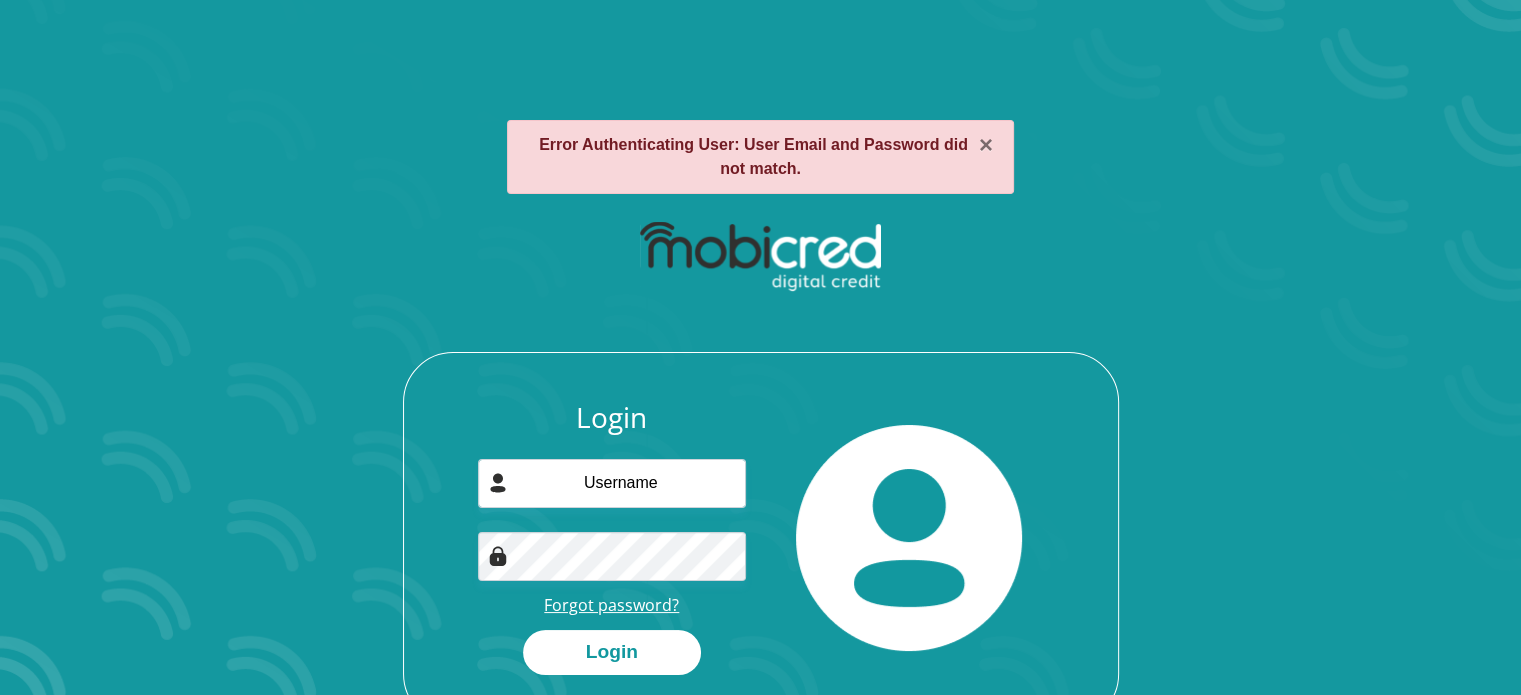 click on "Forgot password?" at bounding box center [611, 605] 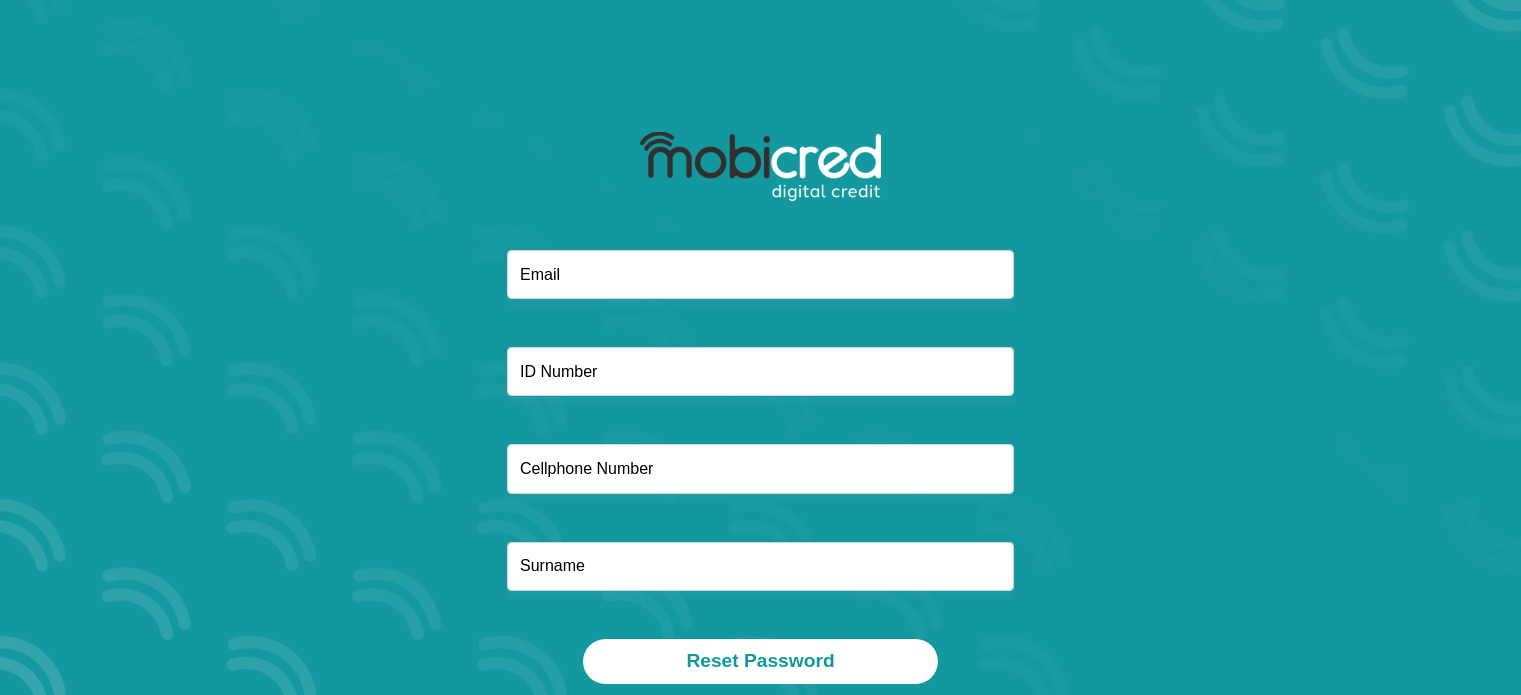scroll, scrollTop: 0, scrollLeft: 0, axis: both 